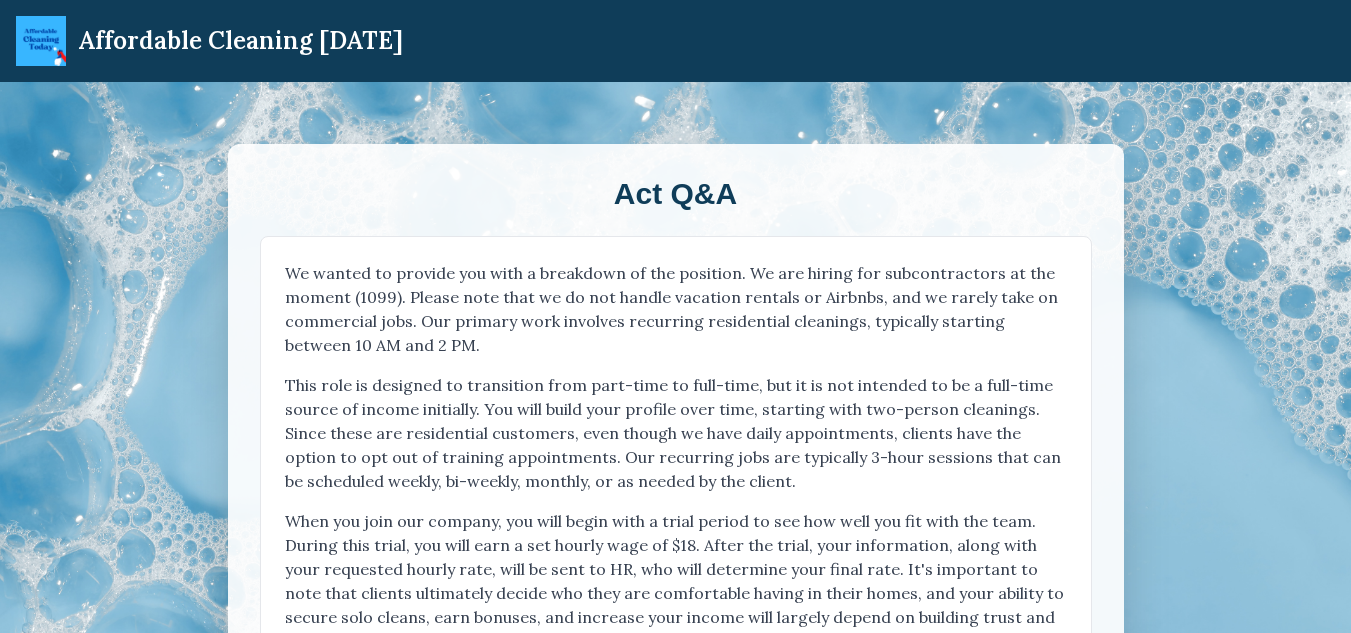 scroll, scrollTop: 0, scrollLeft: 0, axis: both 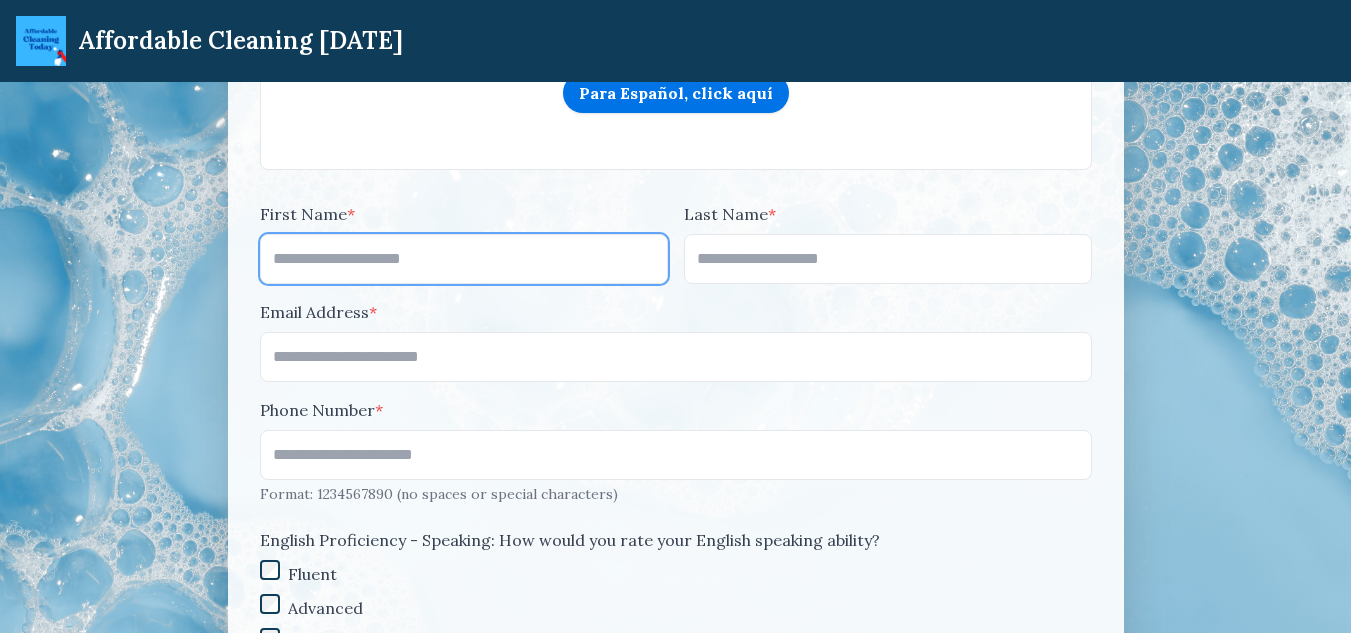click on "First Name  *" at bounding box center (464, 259) 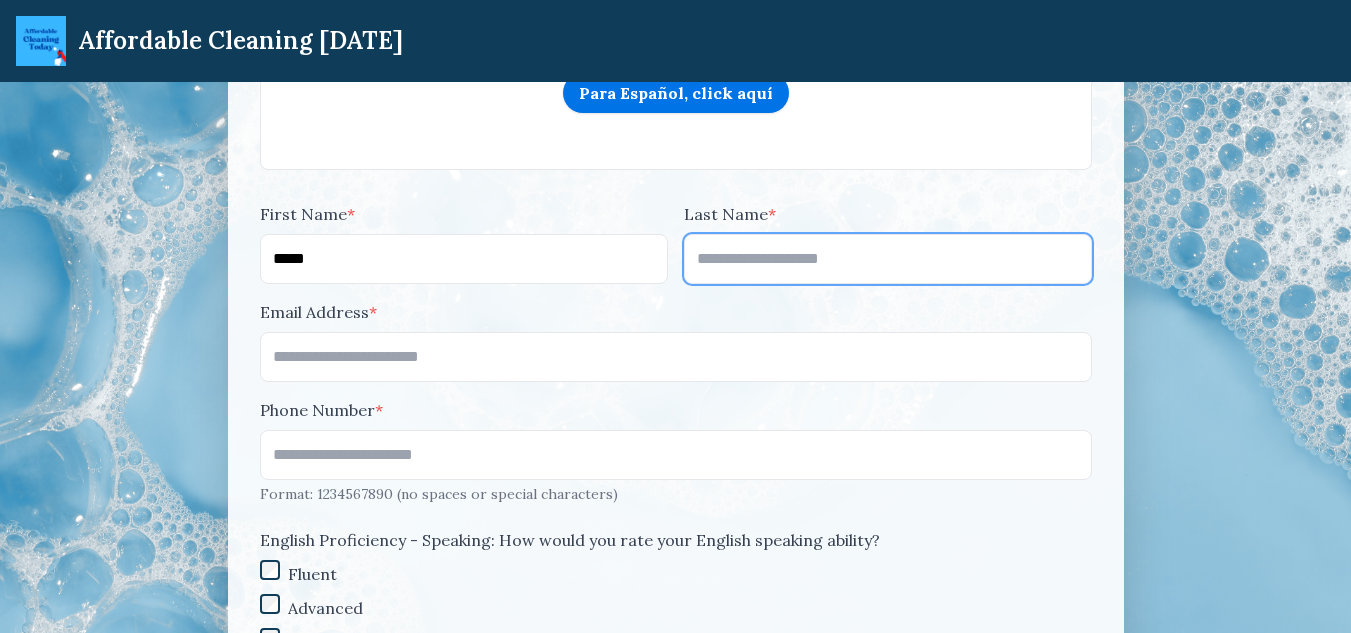 click on "Last Name  *" at bounding box center (888, 259) 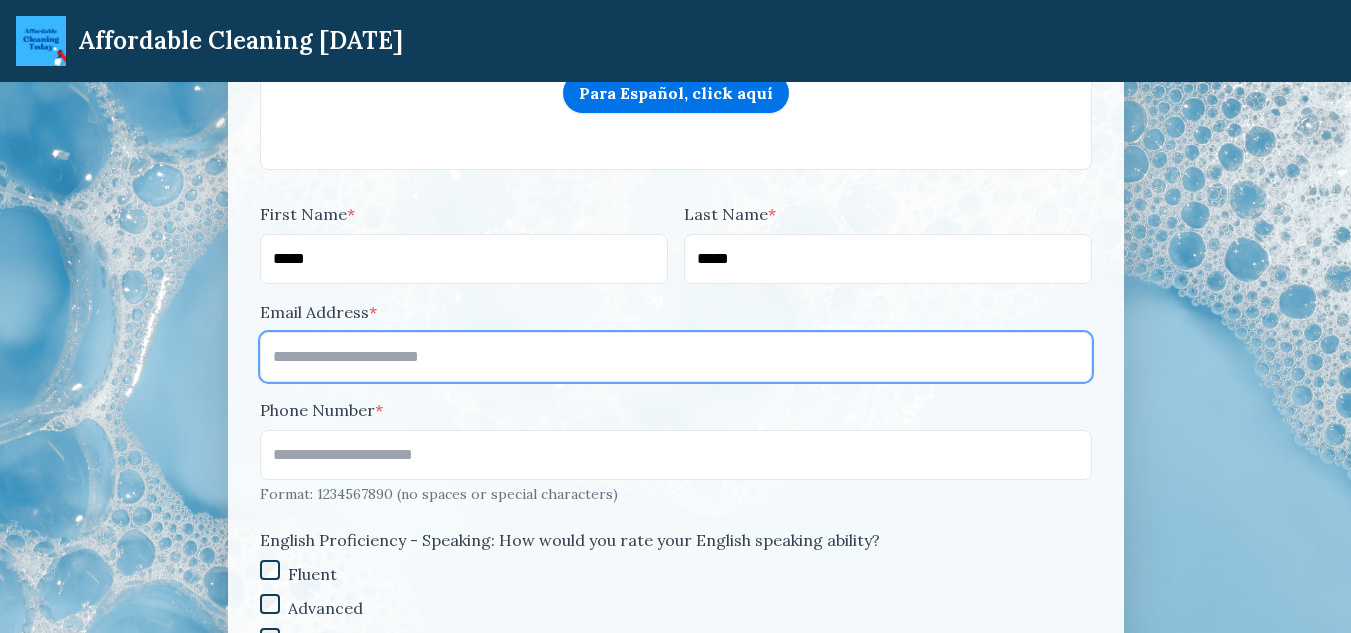 click on "Email Address  *" at bounding box center (676, 357) 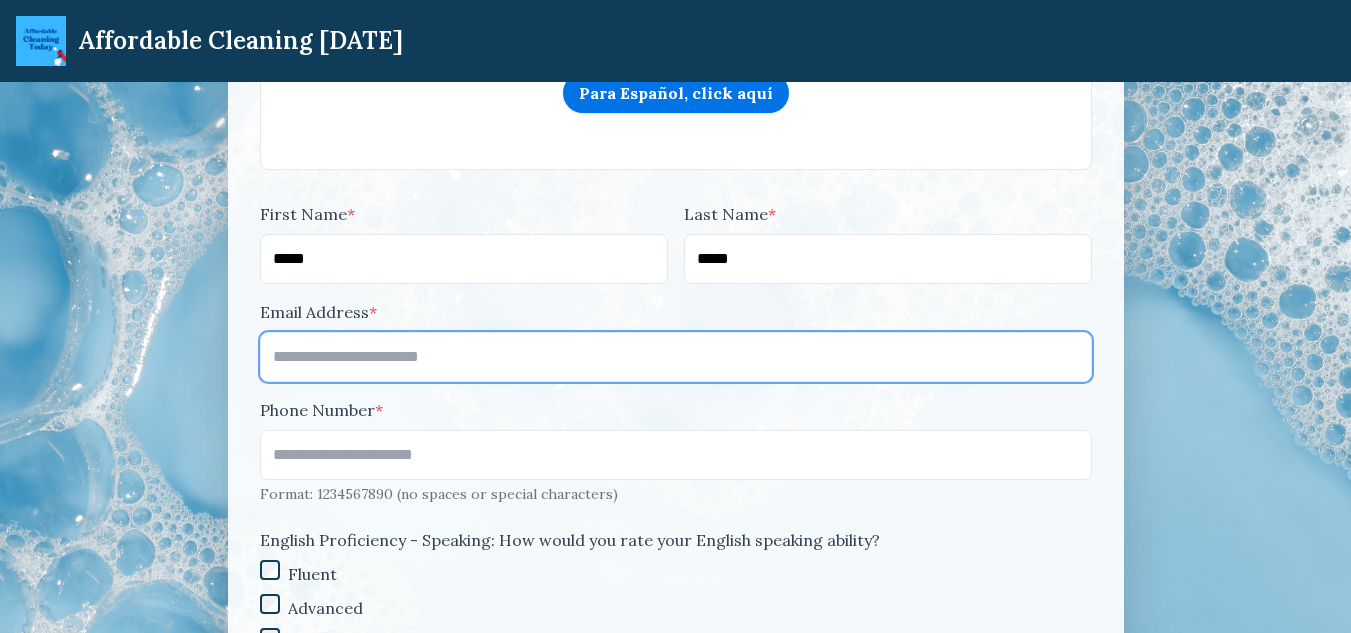 type on "**********" 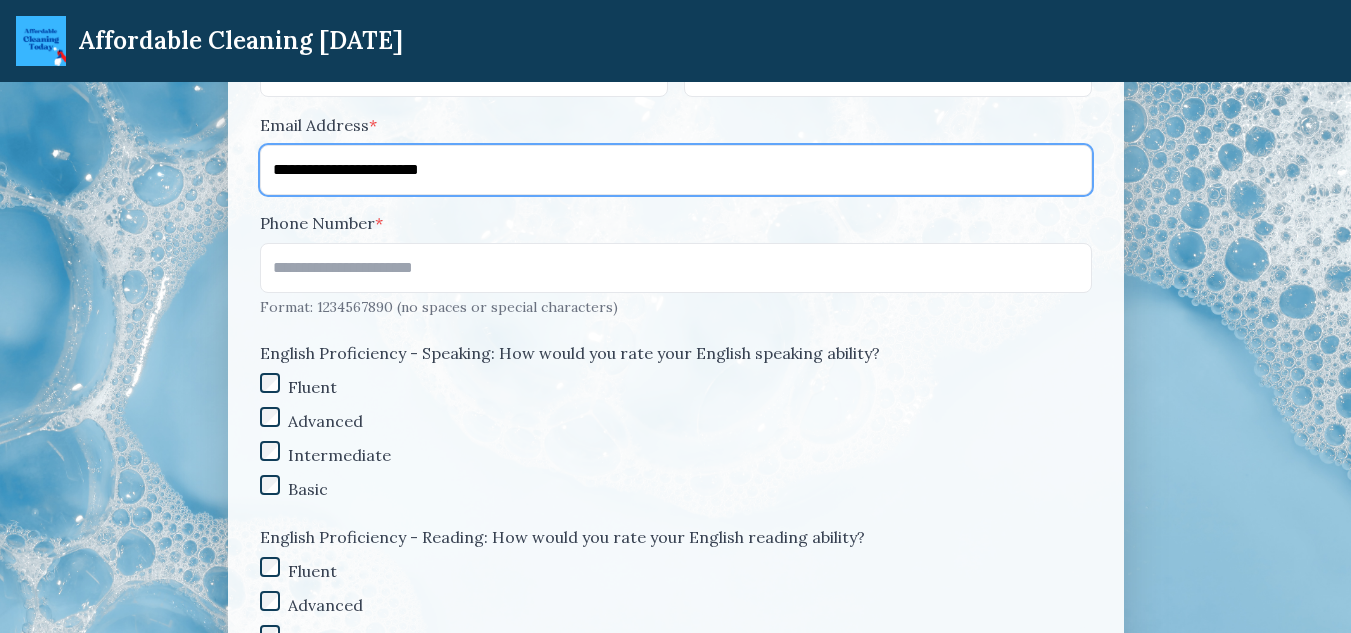 scroll, scrollTop: 900, scrollLeft: 0, axis: vertical 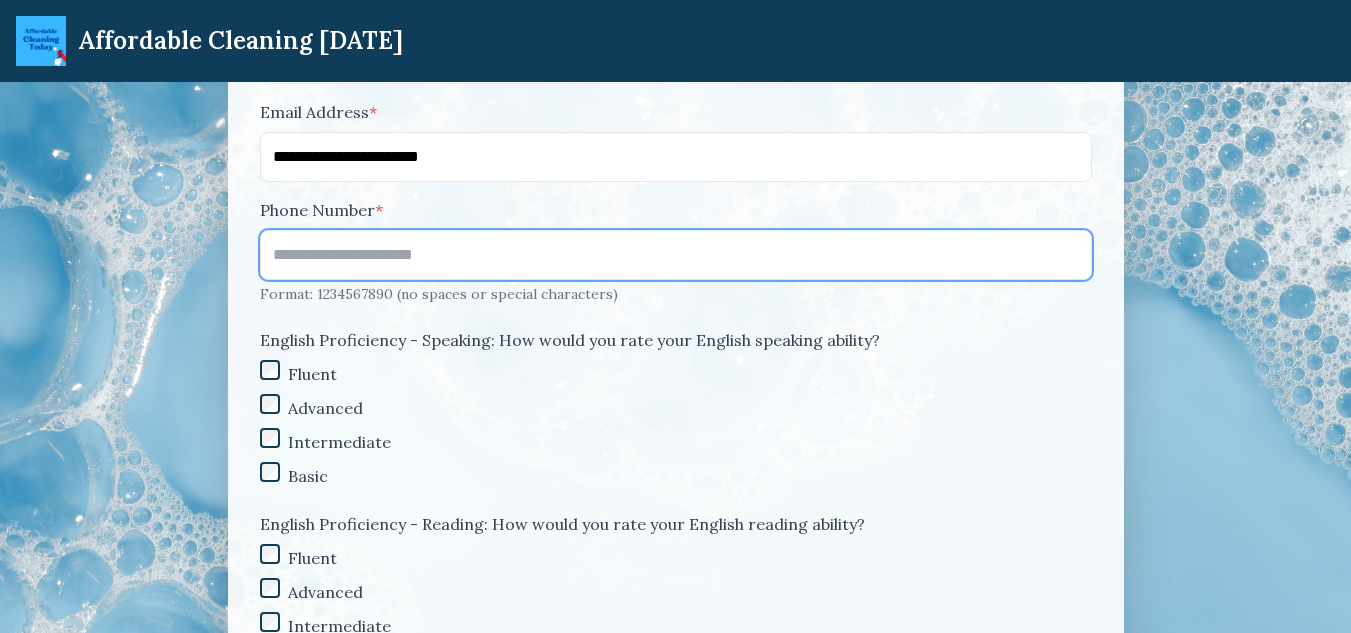 click on "Phone Number  *" at bounding box center (676, 255) 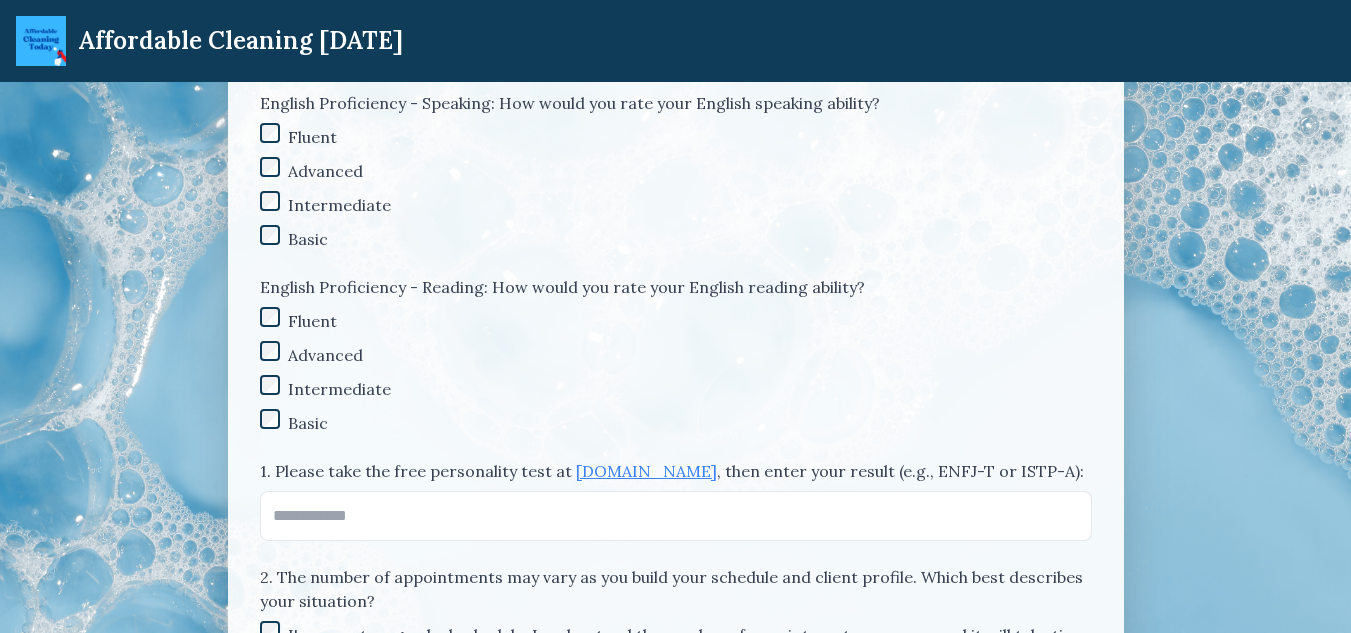 scroll, scrollTop: 1200, scrollLeft: 0, axis: vertical 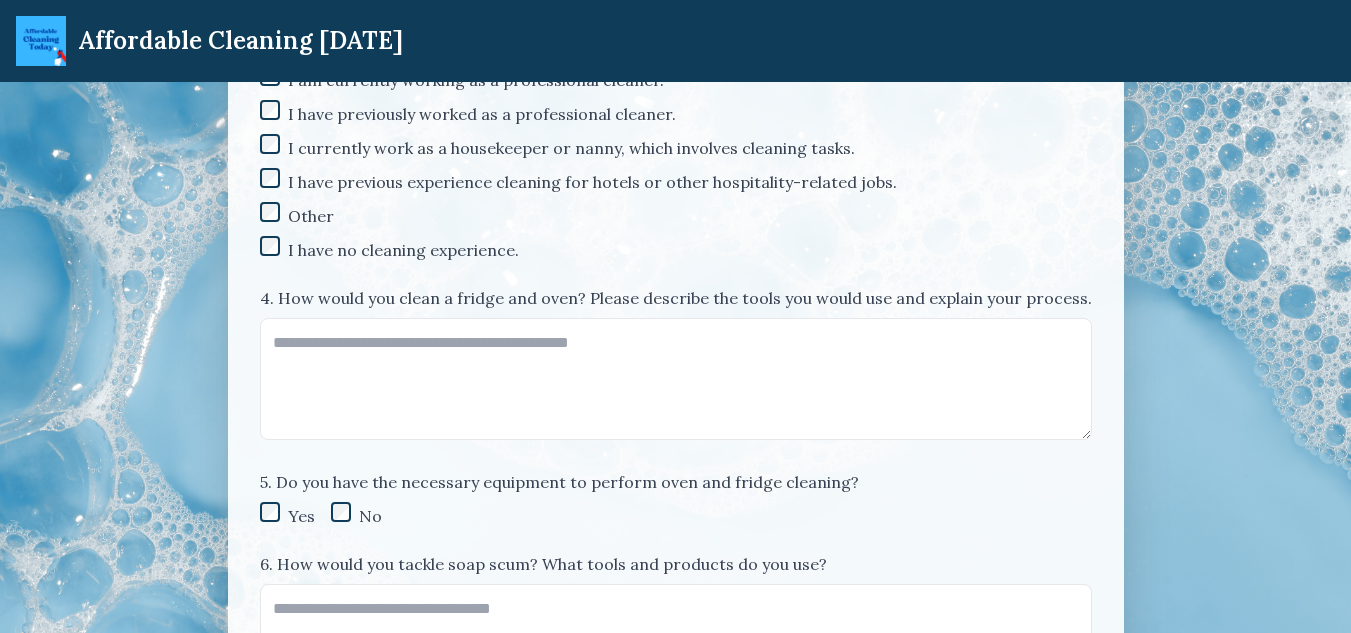 drag, startPoint x: 260, startPoint y: 299, endPoint x: 818, endPoint y: 310, distance: 558.1084 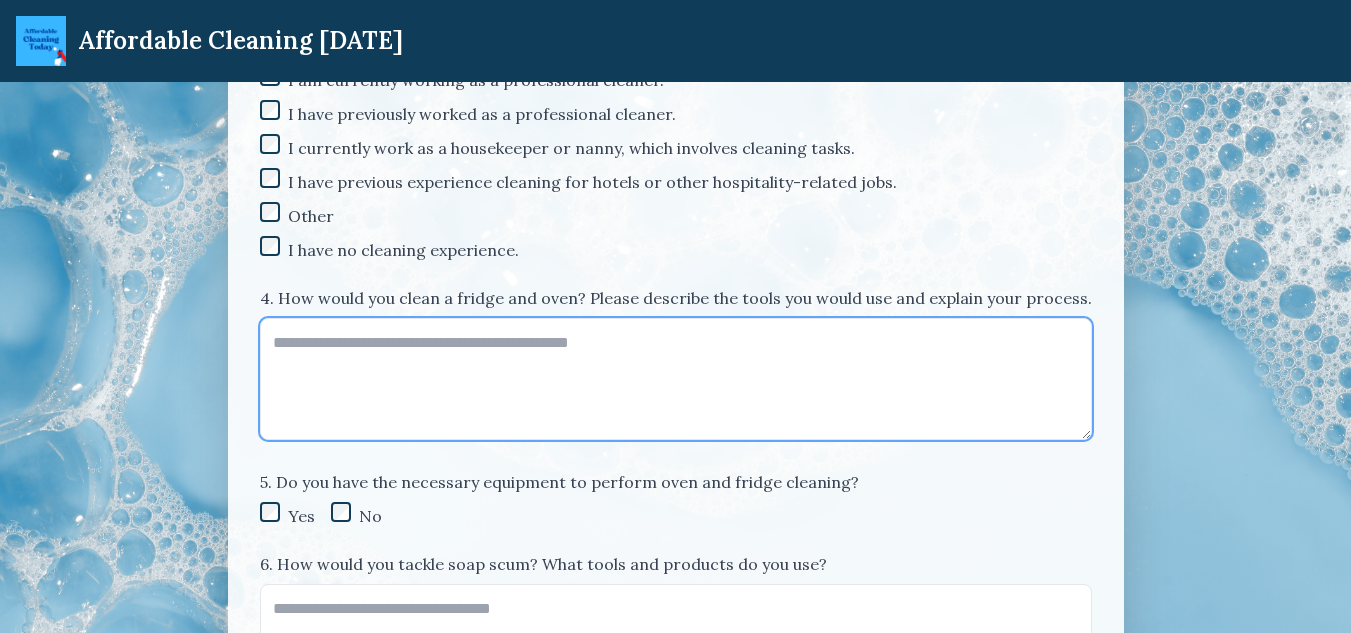 click on "4. How would you clean a fridge and oven? Please describe the tools you would use and explain your process." at bounding box center (676, 379) 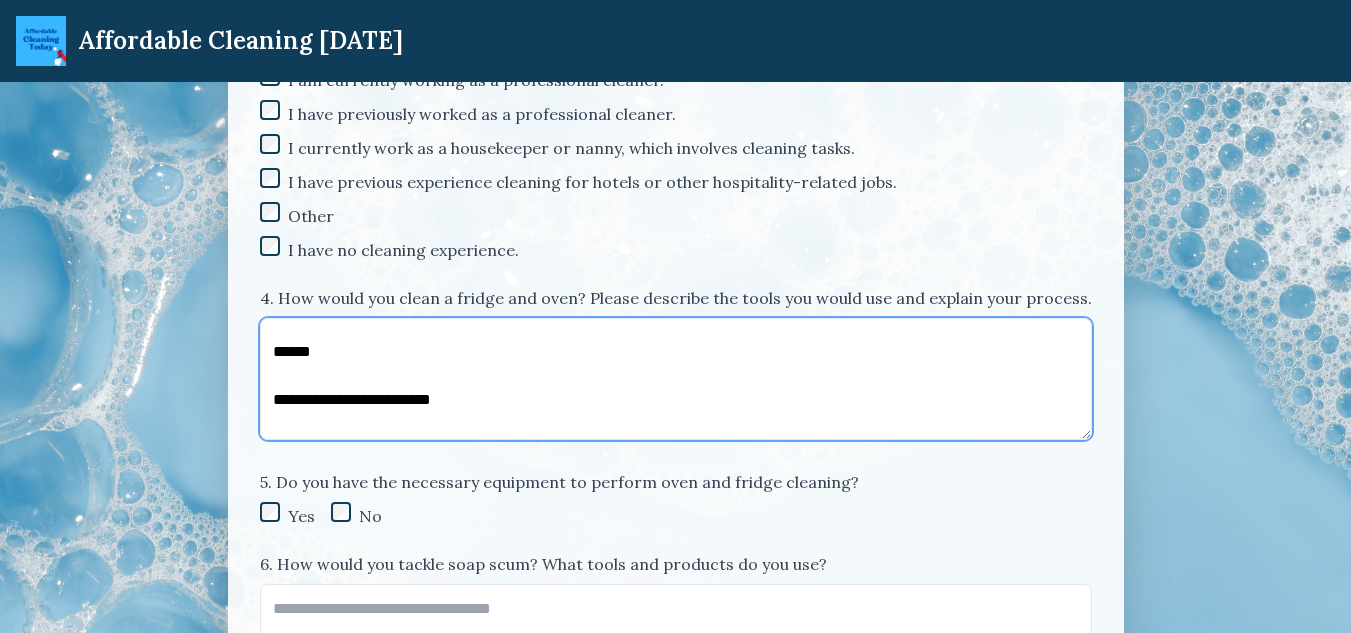 scroll, scrollTop: 1000, scrollLeft: 0, axis: vertical 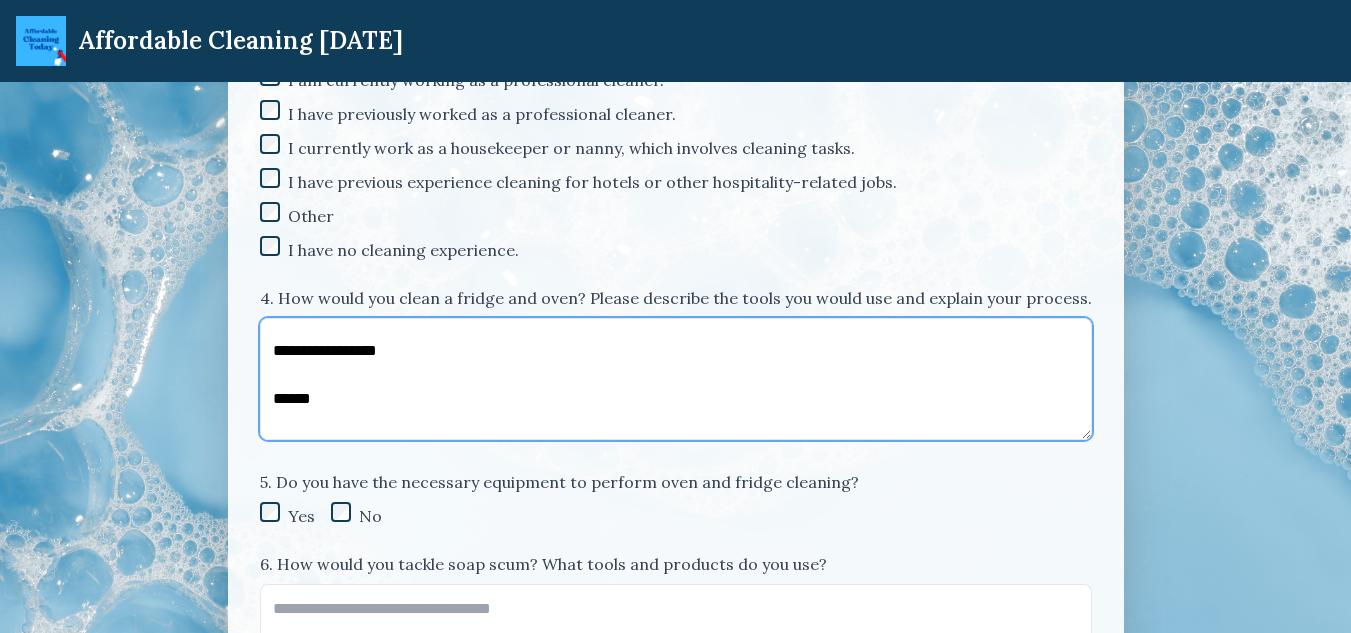 click on "4. How would you clean a fridge and oven? Please describe the tools you would use and explain your process." at bounding box center [676, 379] 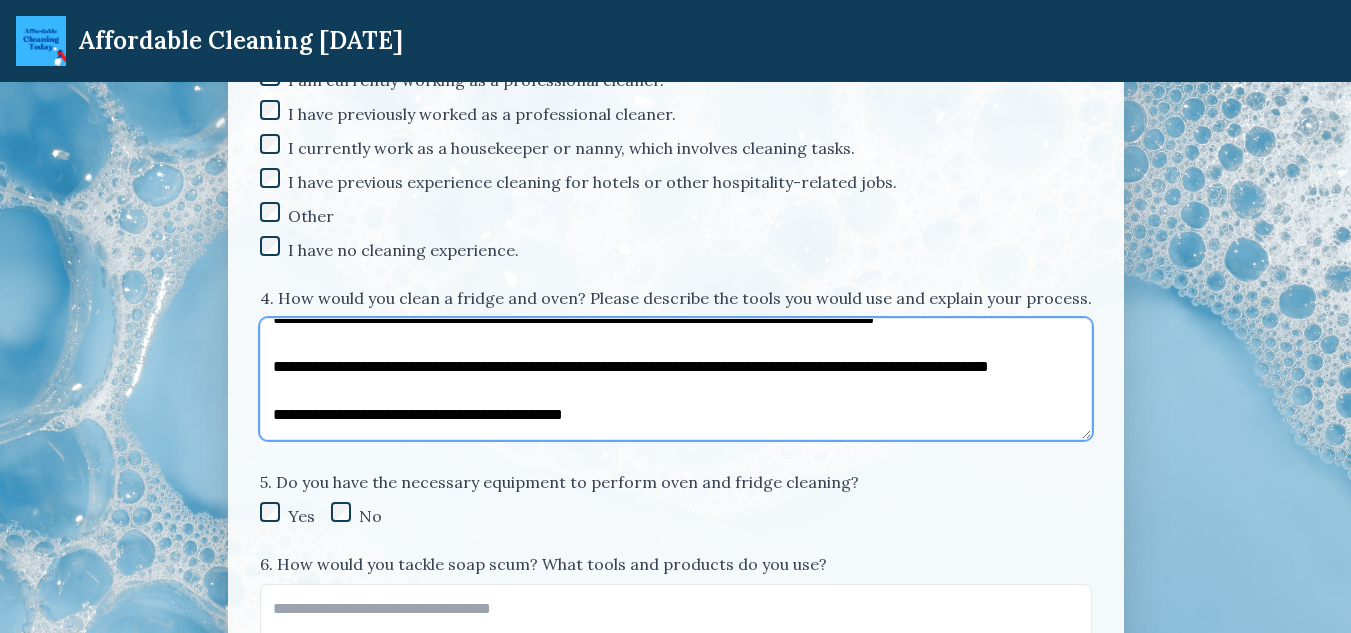 scroll, scrollTop: 1968, scrollLeft: 0, axis: vertical 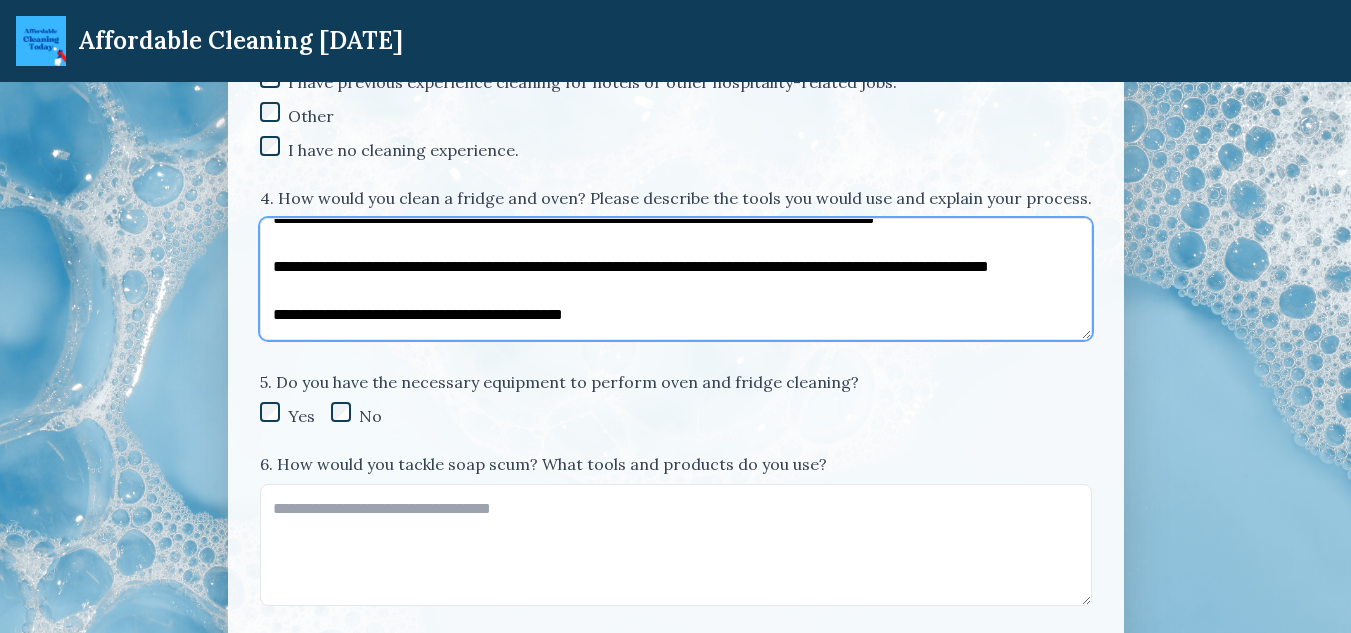 type on "**********" 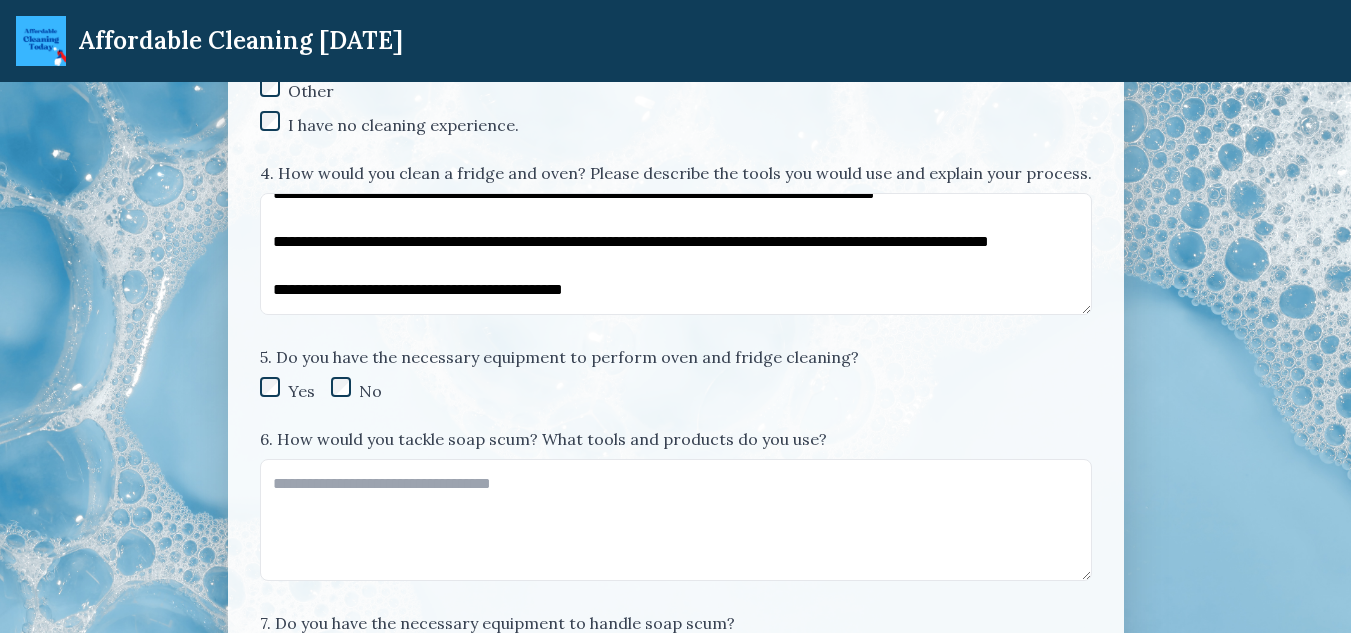 scroll, scrollTop: 2100, scrollLeft: 0, axis: vertical 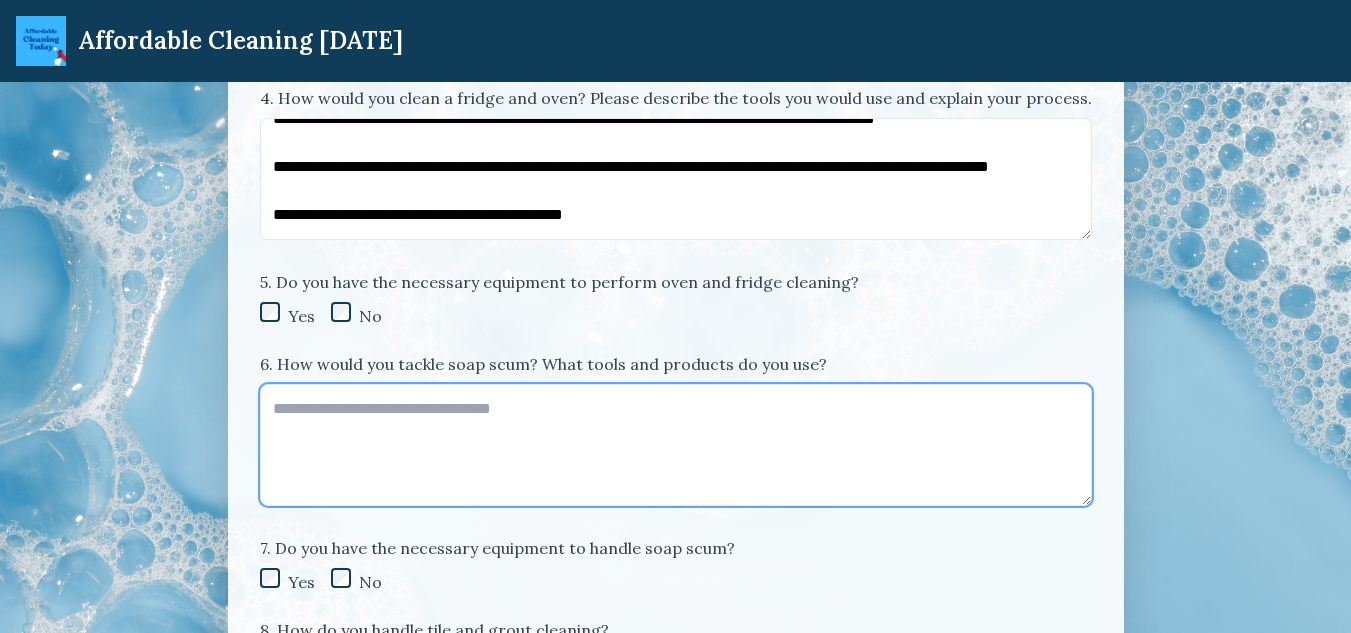 click on "6. How would you tackle soap scum? What tools and products do you use?" at bounding box center [676, 445] 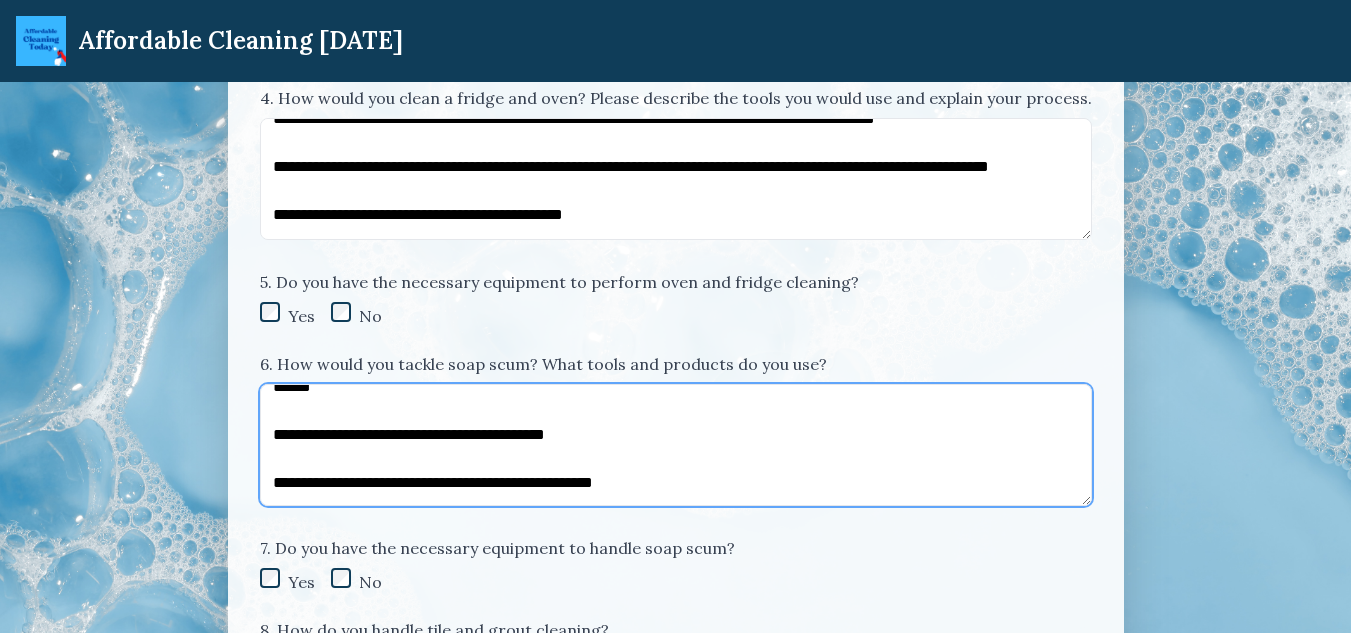scroll, scrollTop: 100, scrollLeft: 0, axis: vertical 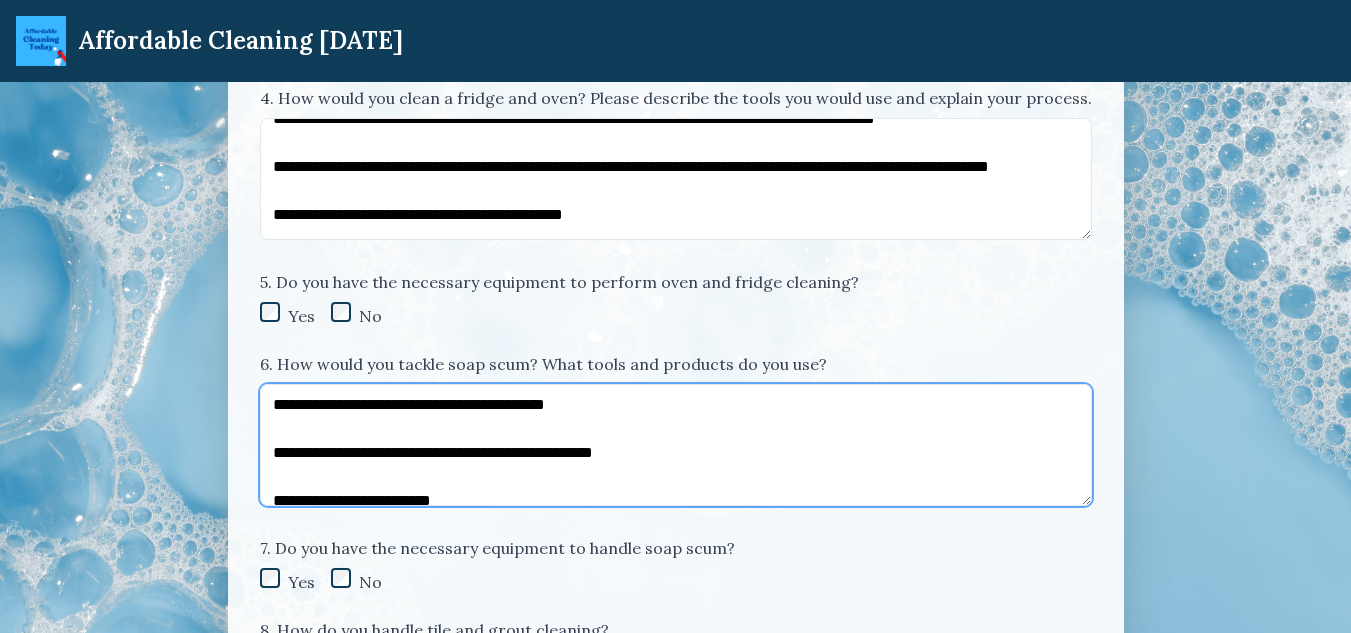 type on "**********" 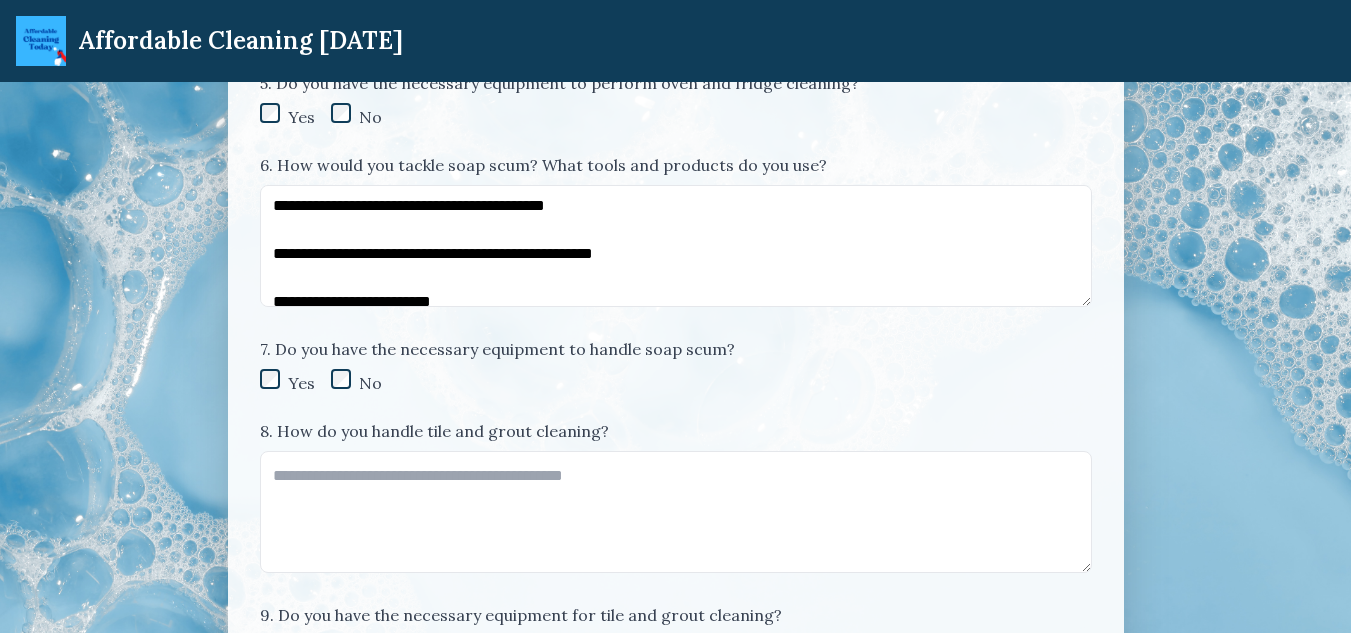 scroll, scrollTop: 2300, scrollLeft: 0, axis: vertical 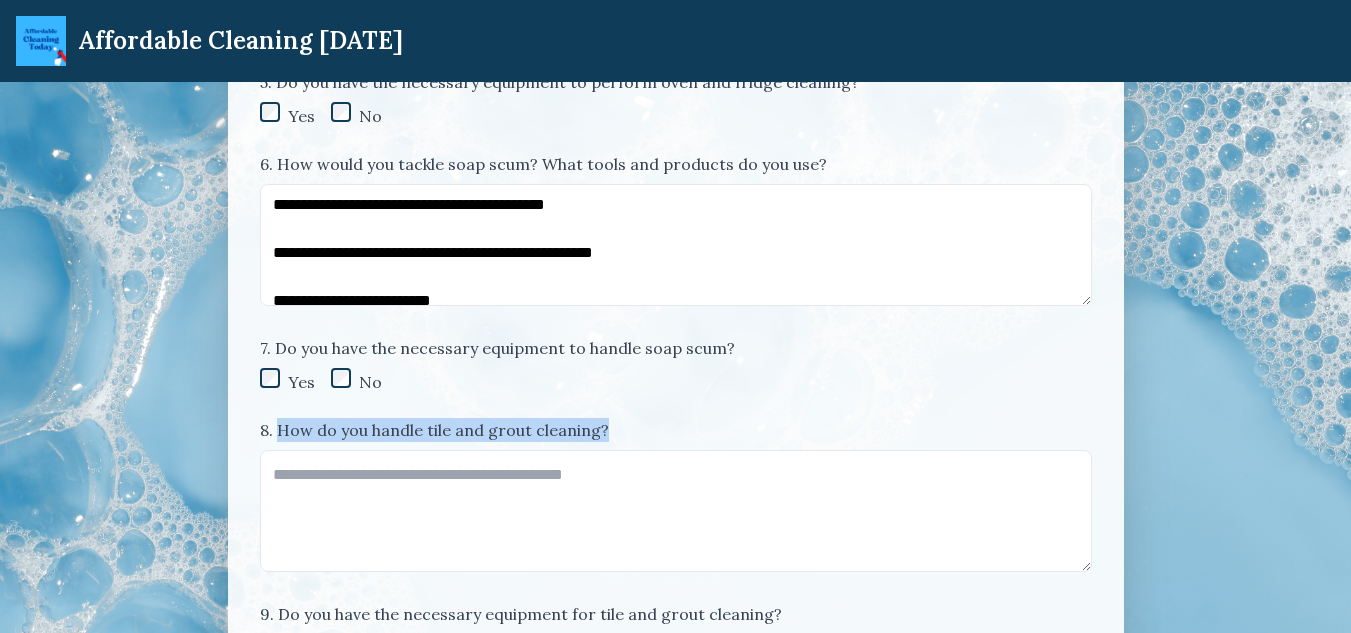 drag, startPoint x: 278, startPoint y: 428, endPoint x: 607, endPoint y: 433, distance: 329.038 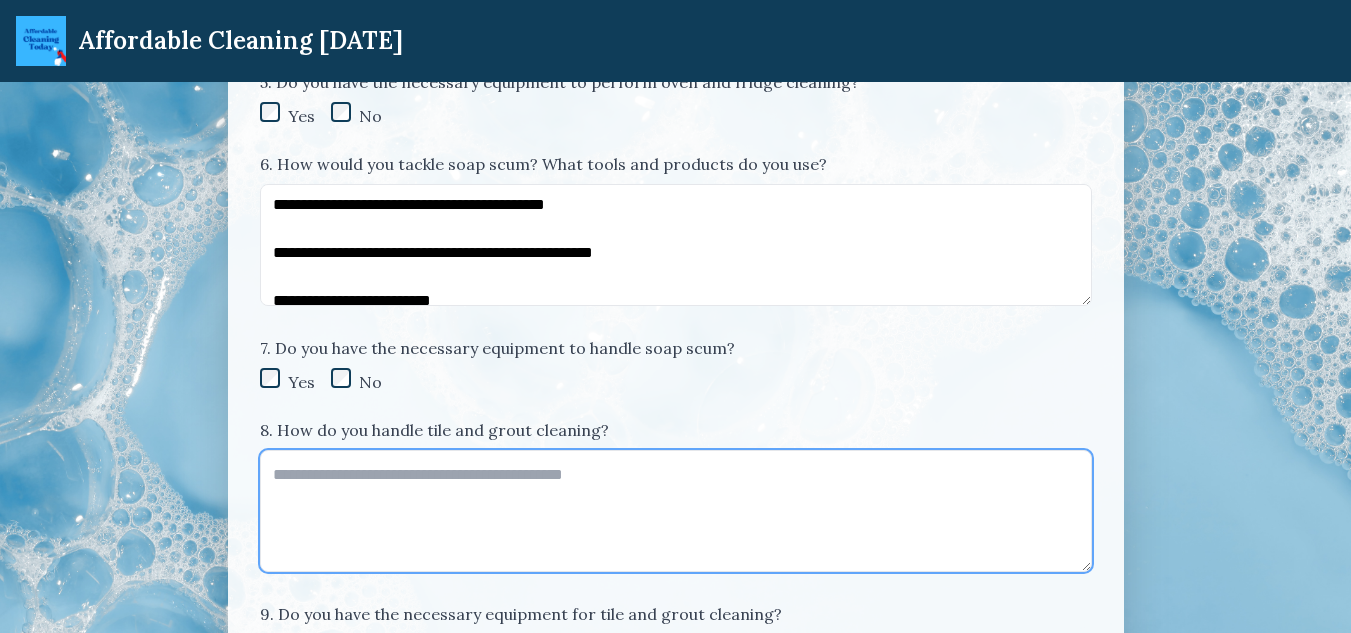 click on "8. How do you handle tile and grout cleaning?" at bounding box center [676, 511] 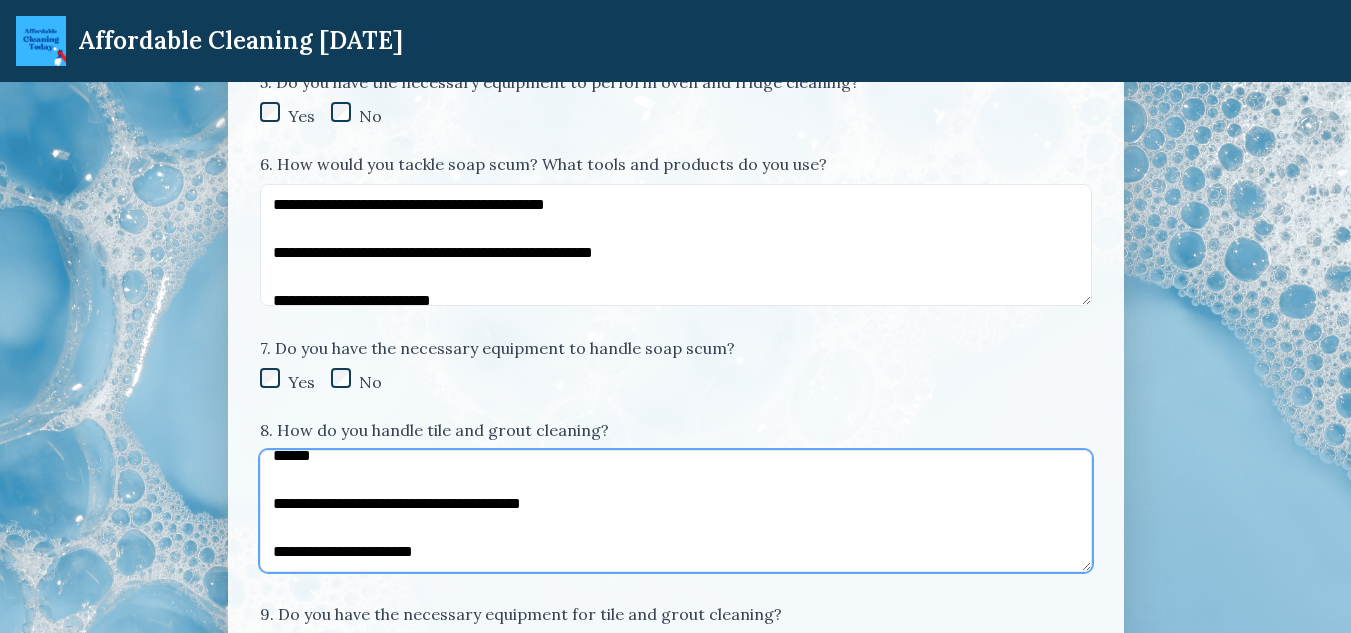 scroll, scrollTop: 0, scrollLeft: 0, axis: both 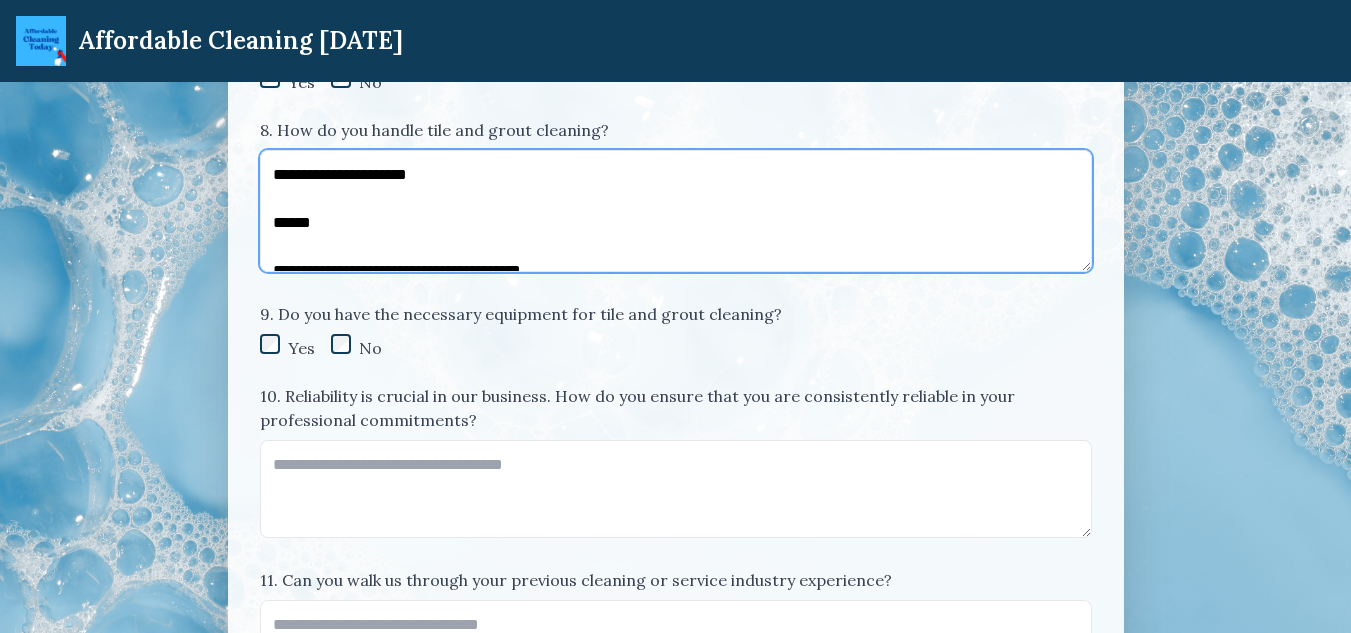 type on "**********" 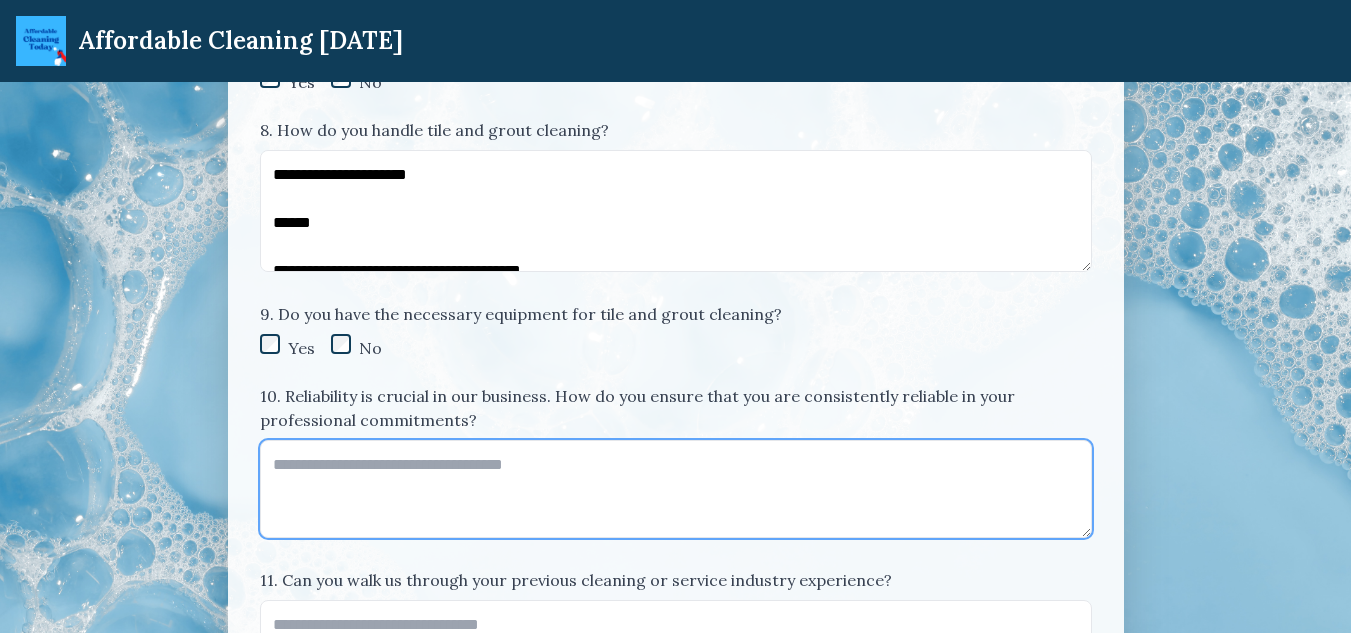click on "10. Reliability is crucial in our business. How do you ensure that you are consistently reliable in your professional commitments?" at bounding box center [676, 489] 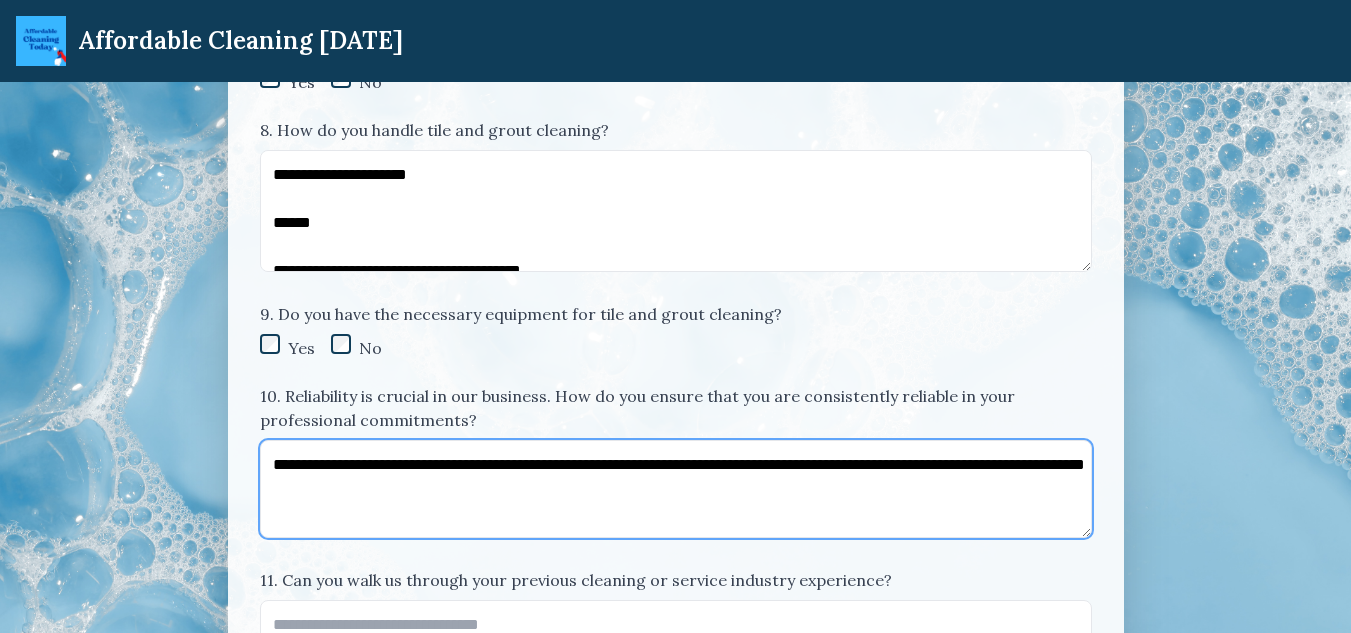 click on "**********" at bounding box center [676, 489] 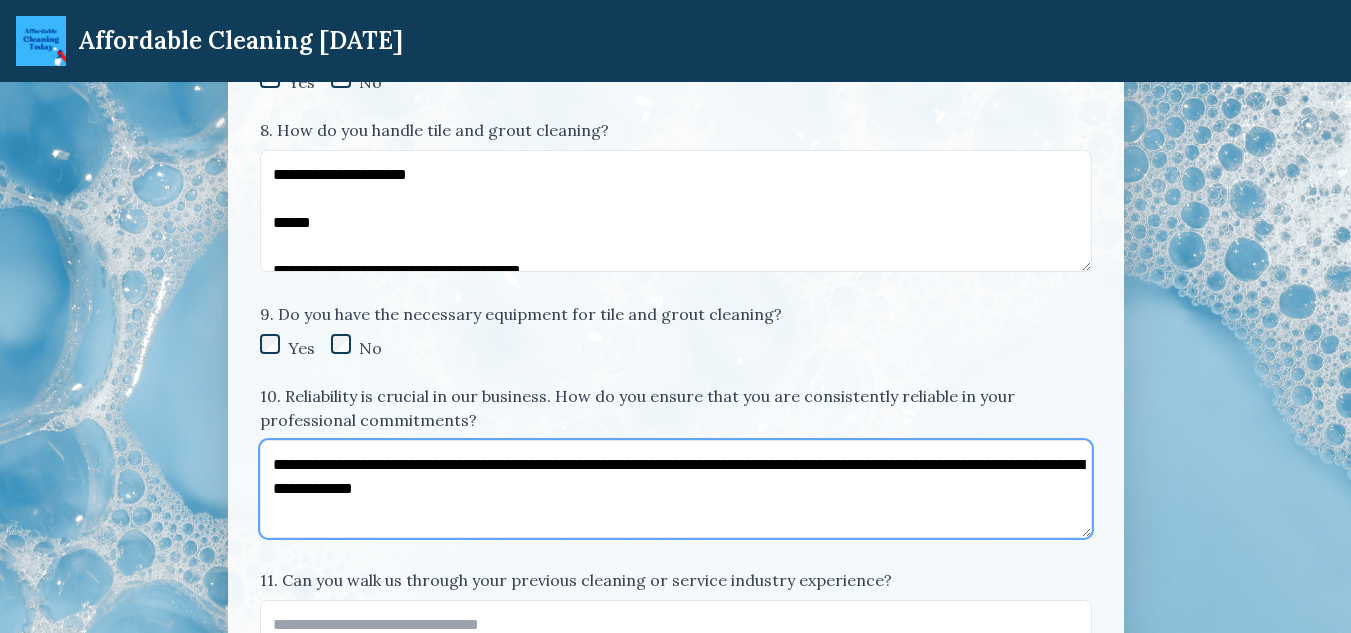 click on "**********" at bounding box center (676, 489) 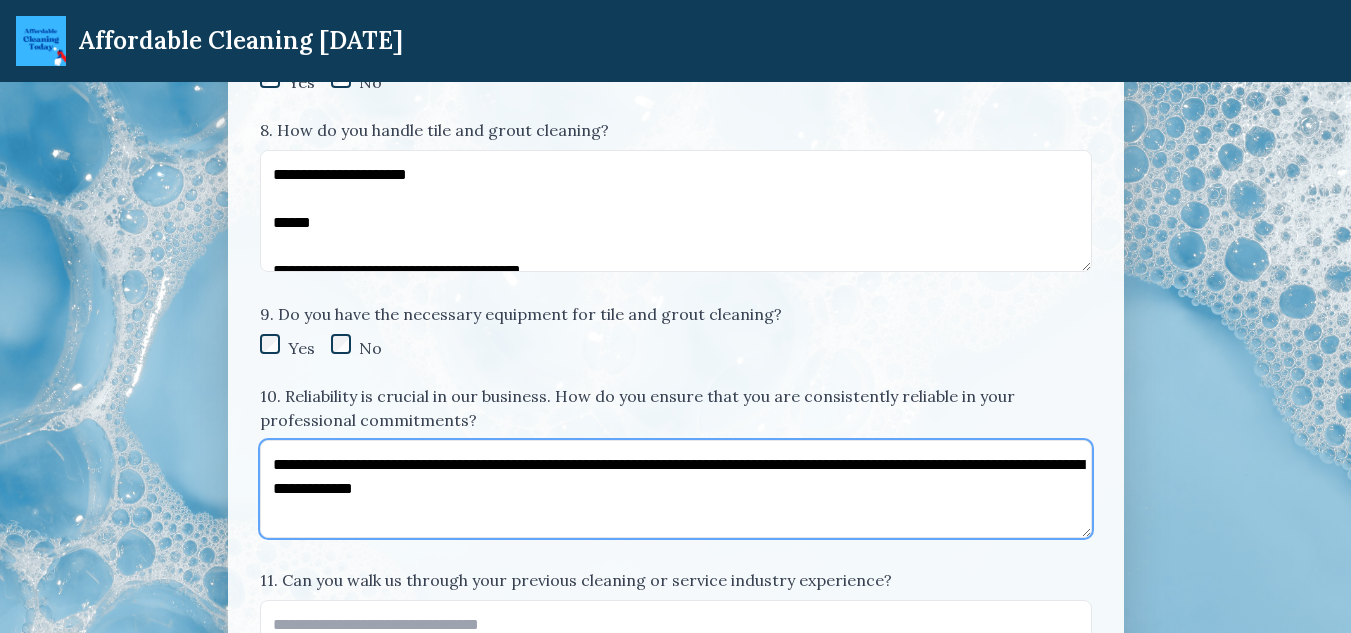 click on "**********" at bounding box center (676, 489) 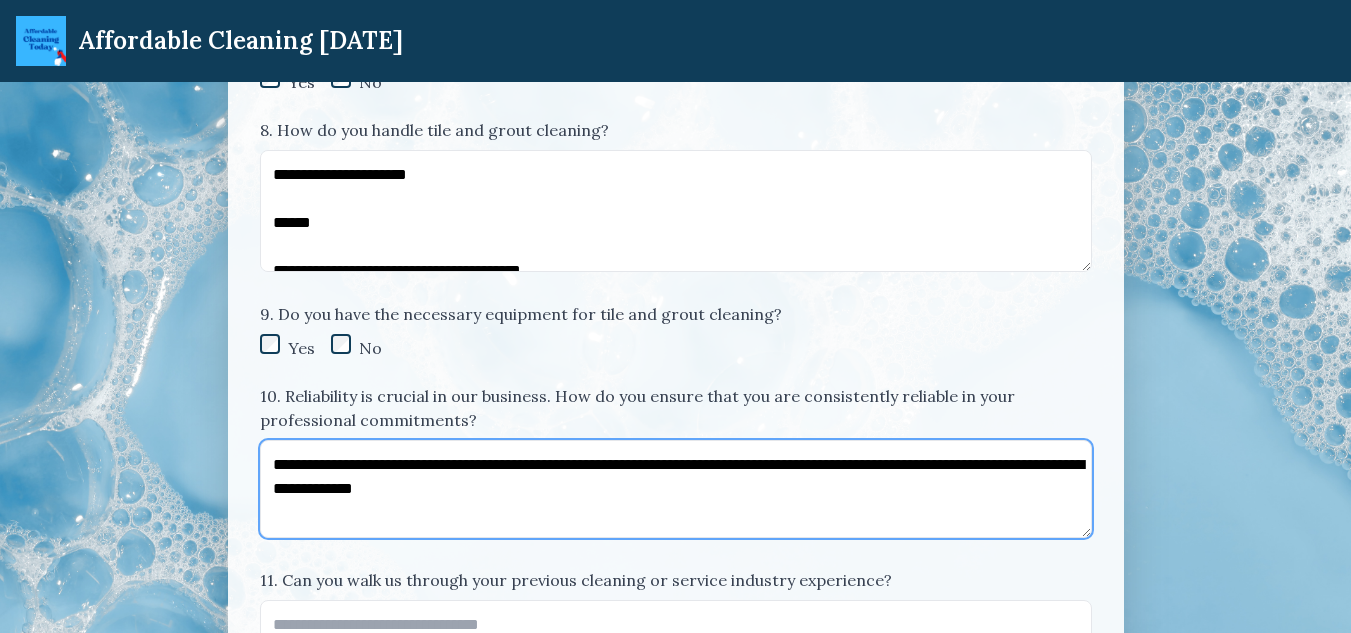 click on "**********" at bounding box center [676, 489] 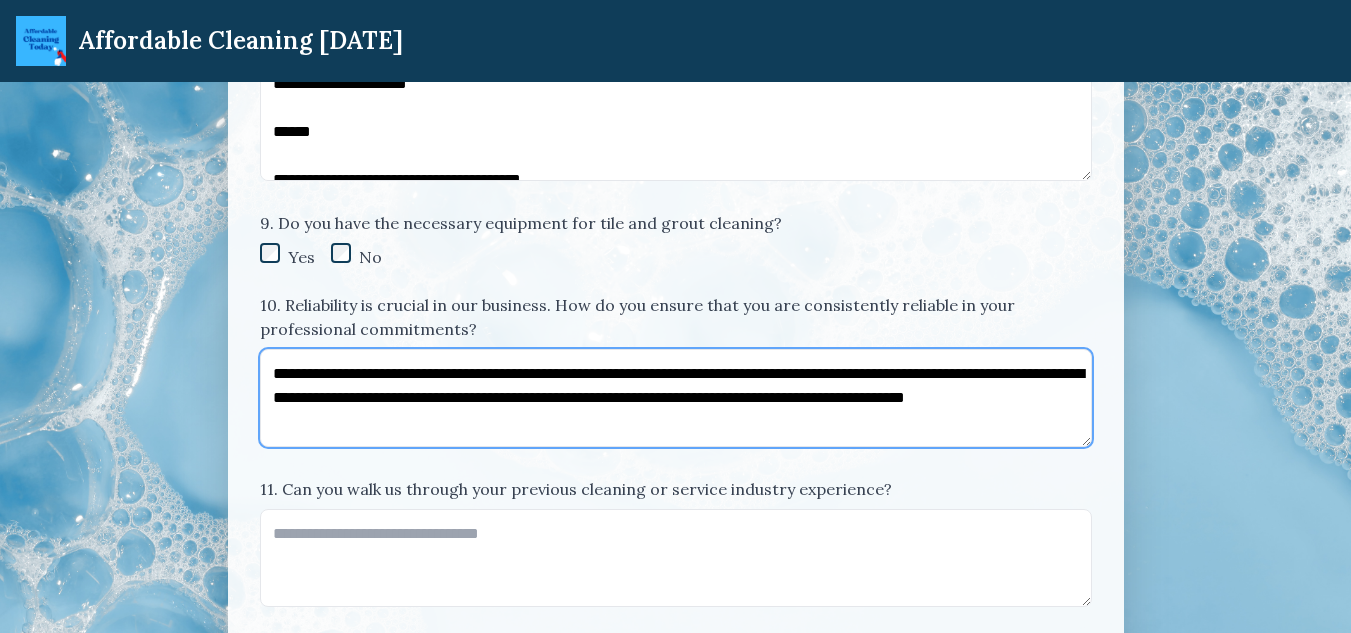scroll, scrollTop: 2800, scrollLeft: 0, axis: vertical 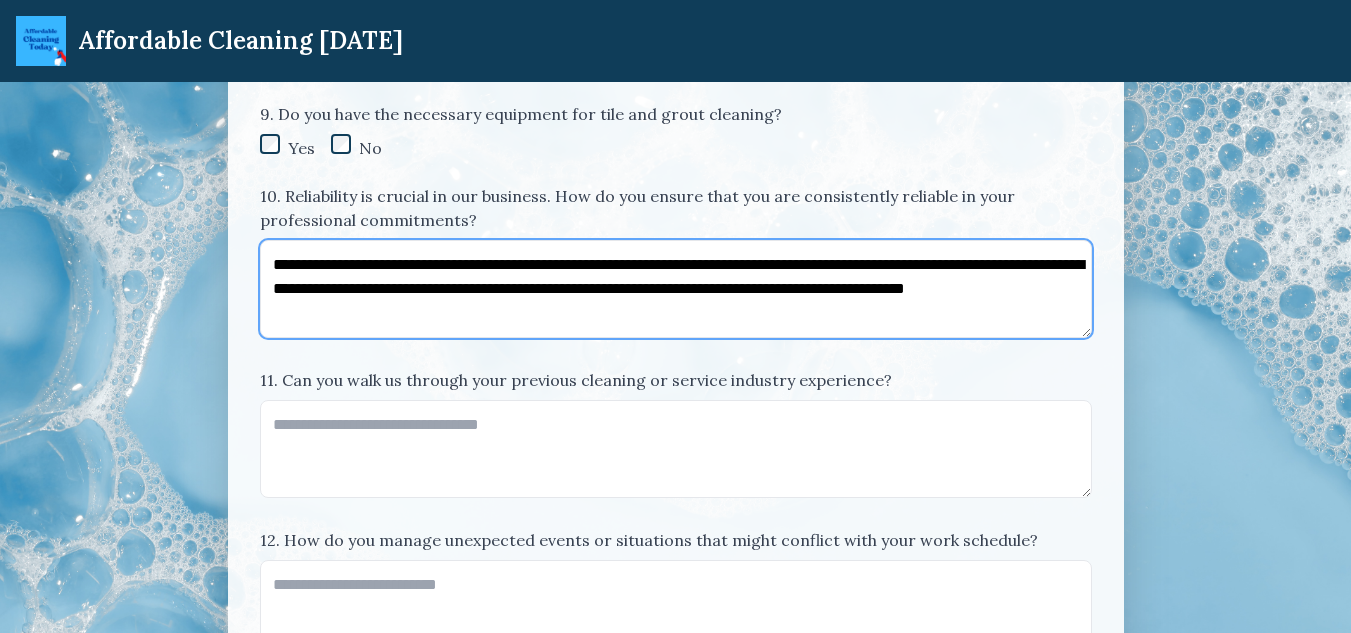 type on "**********" 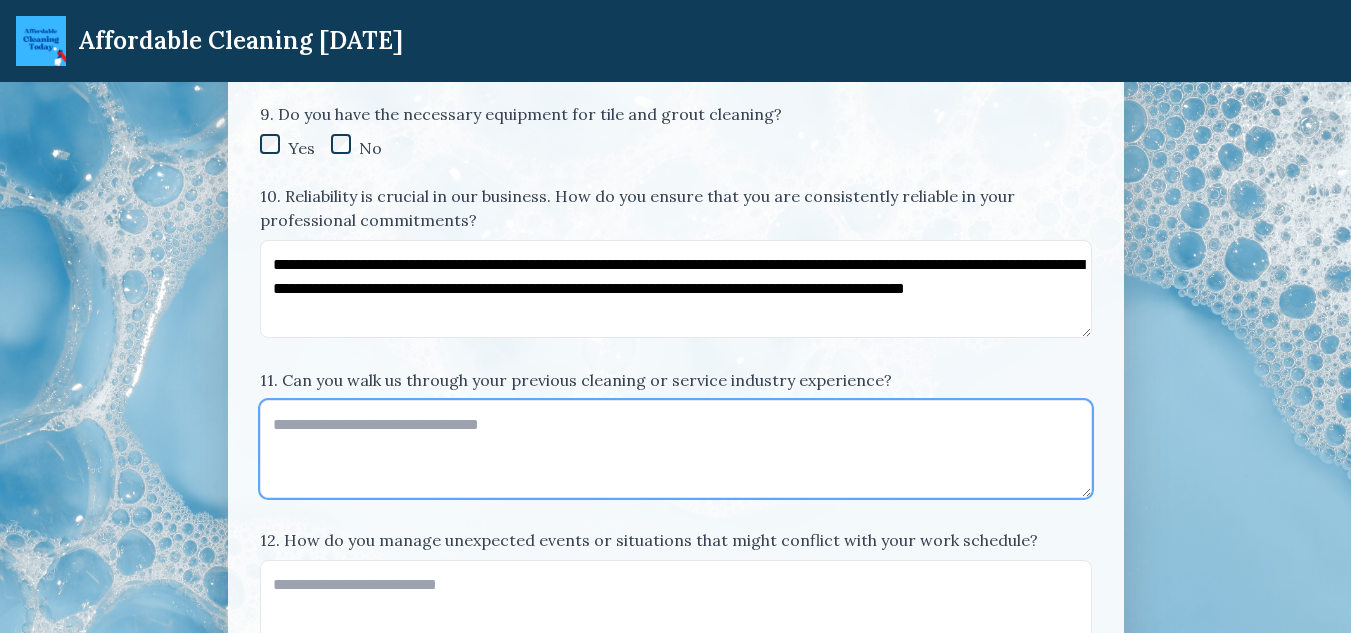 click on "11. Can you walk us through your previous cleaning or service industry experience?" at bounding box center [676, 449] 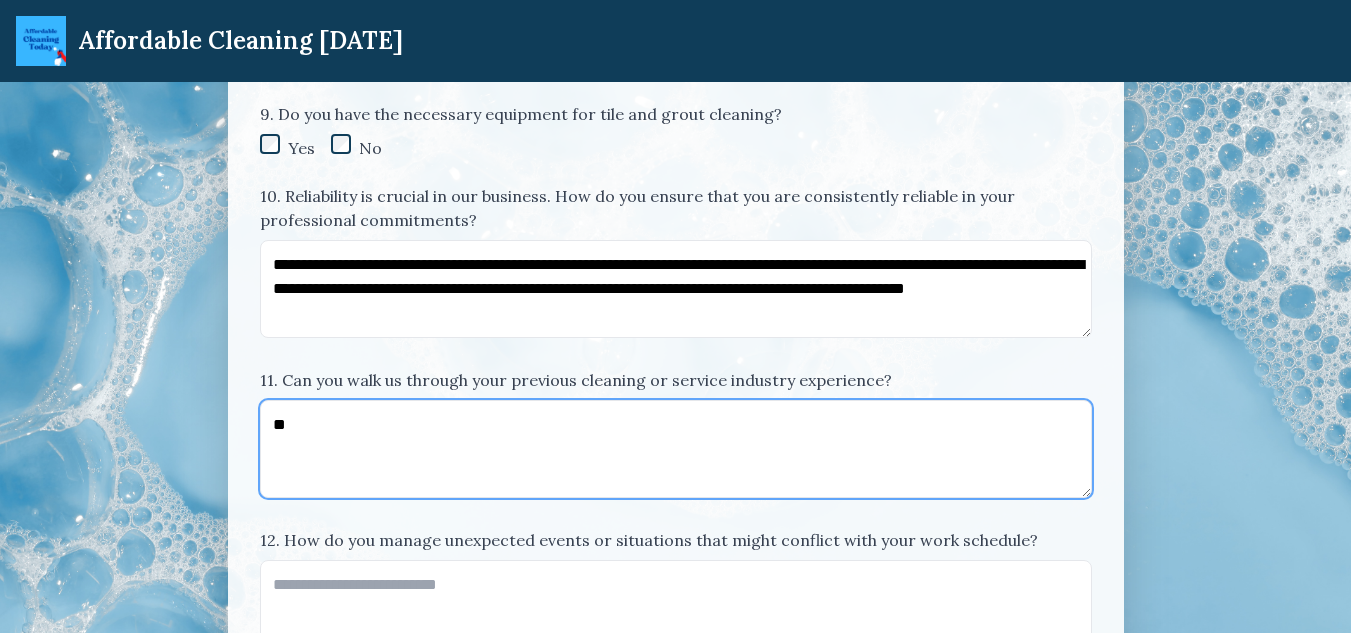 type on "*" 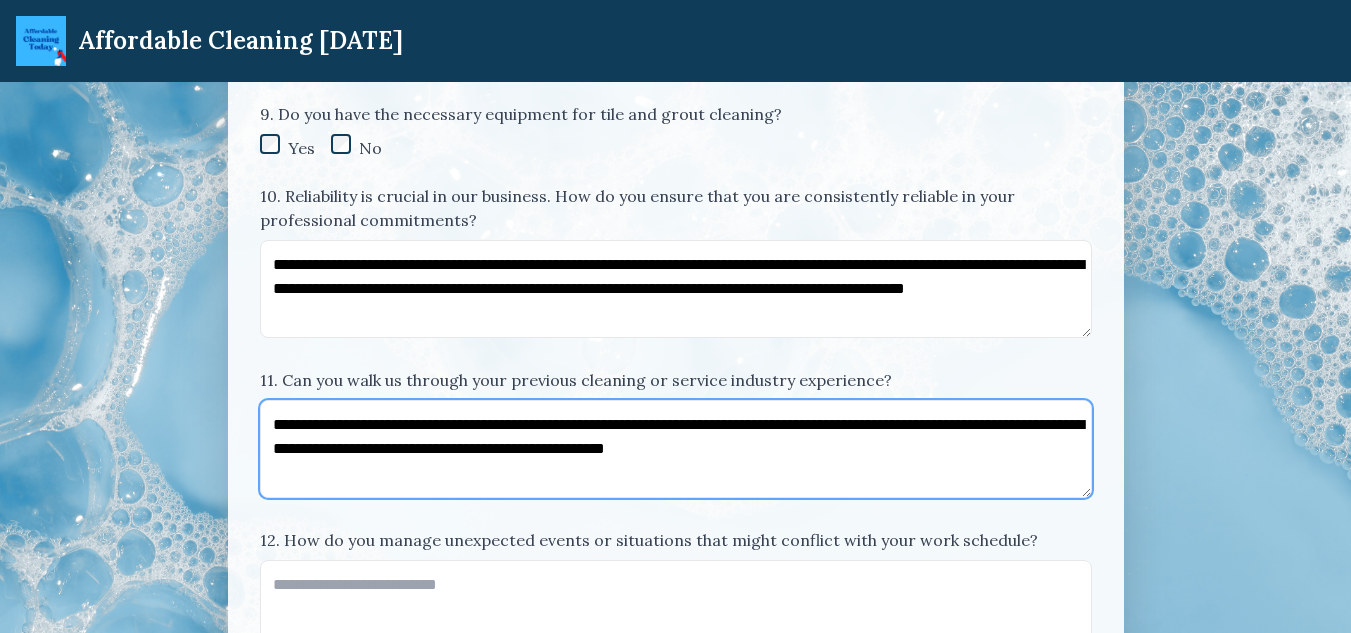 drag, startPoint x: 956, startPoint y: 443, endPoint x: 975, endPoint y: 454, distance: 21.954498 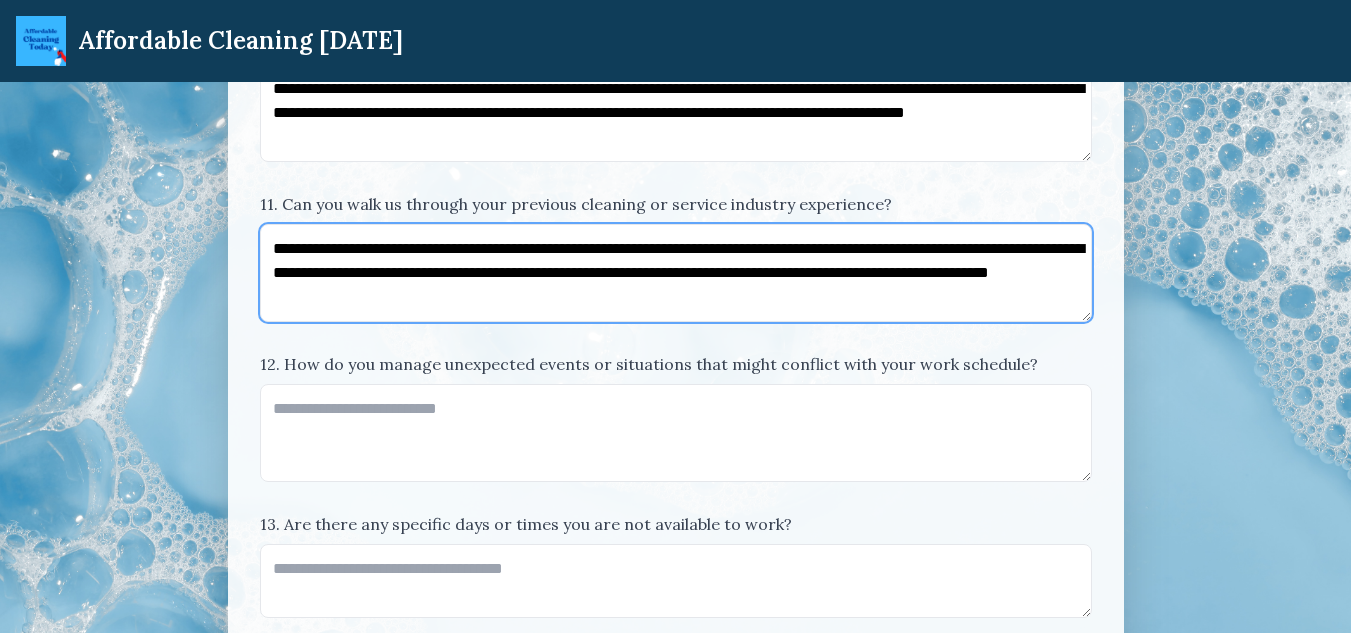 scroll, scrollTop: 3000, scrollLeft: 0, axis: vertical 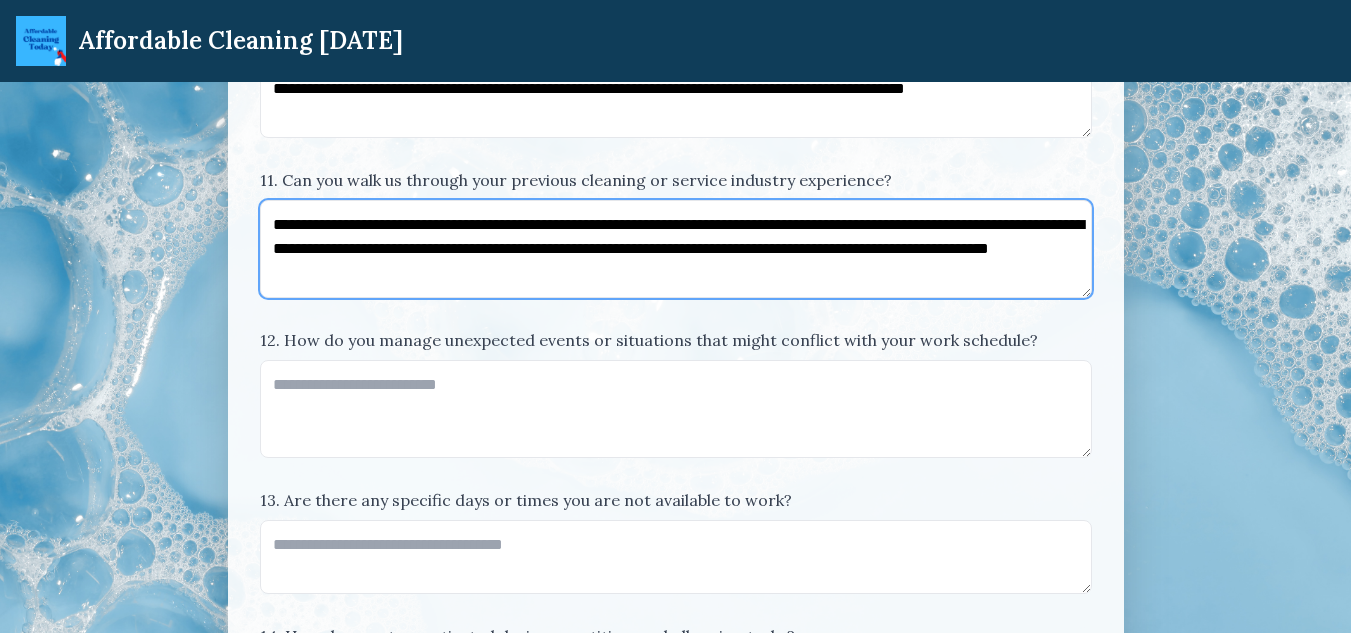 type on "**********" 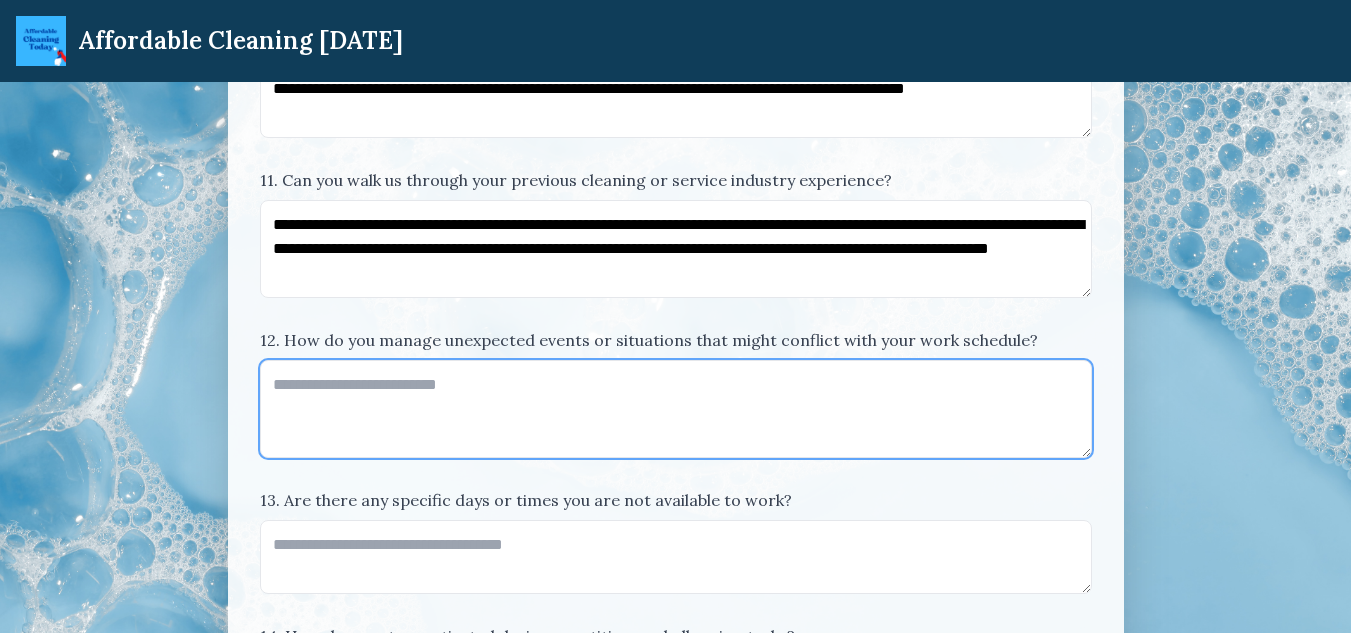 click on "12. How do you manage unexpected events or situations that might conflict with your work schedule?" at bounding box center [676, 409] 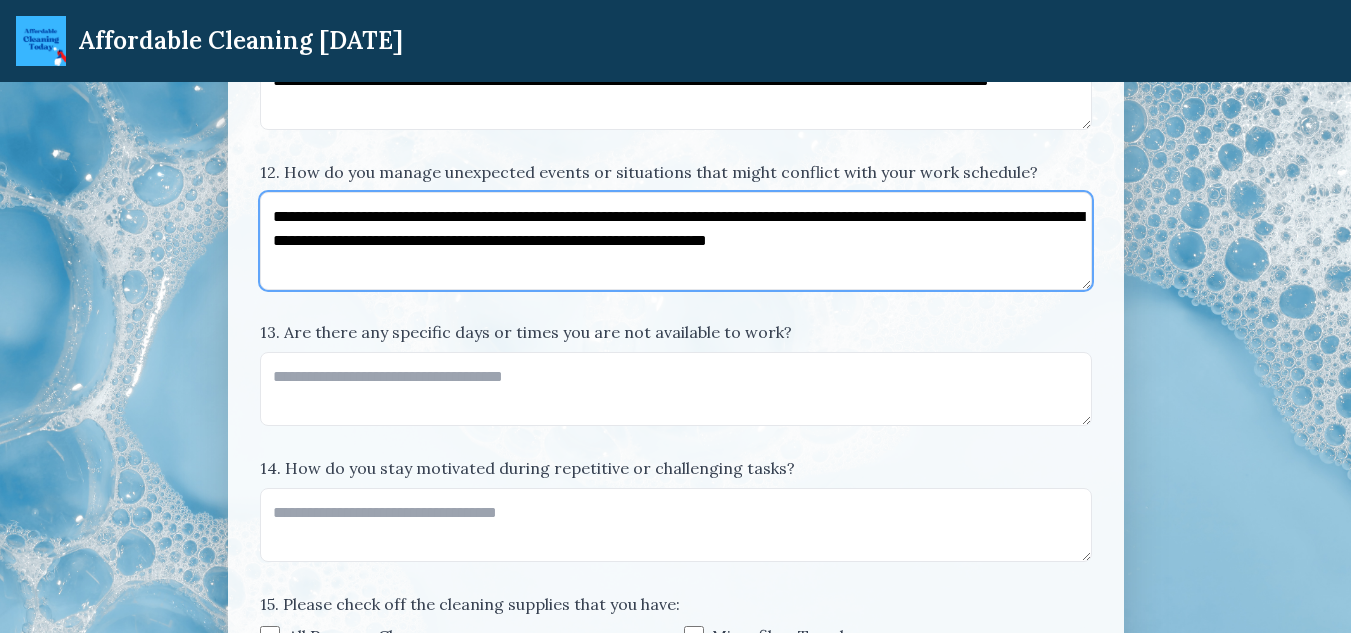 scroll, scrollTop: 3200, scrollLeft: 0, axis: vertical 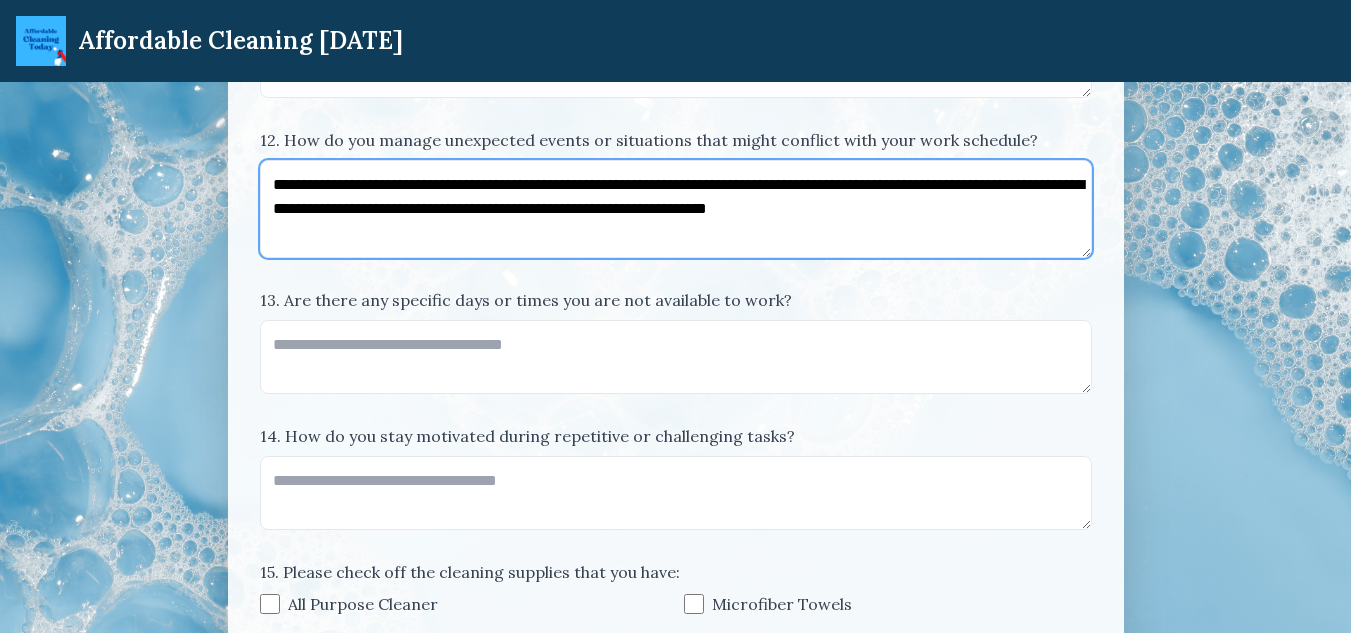 type on "**********" 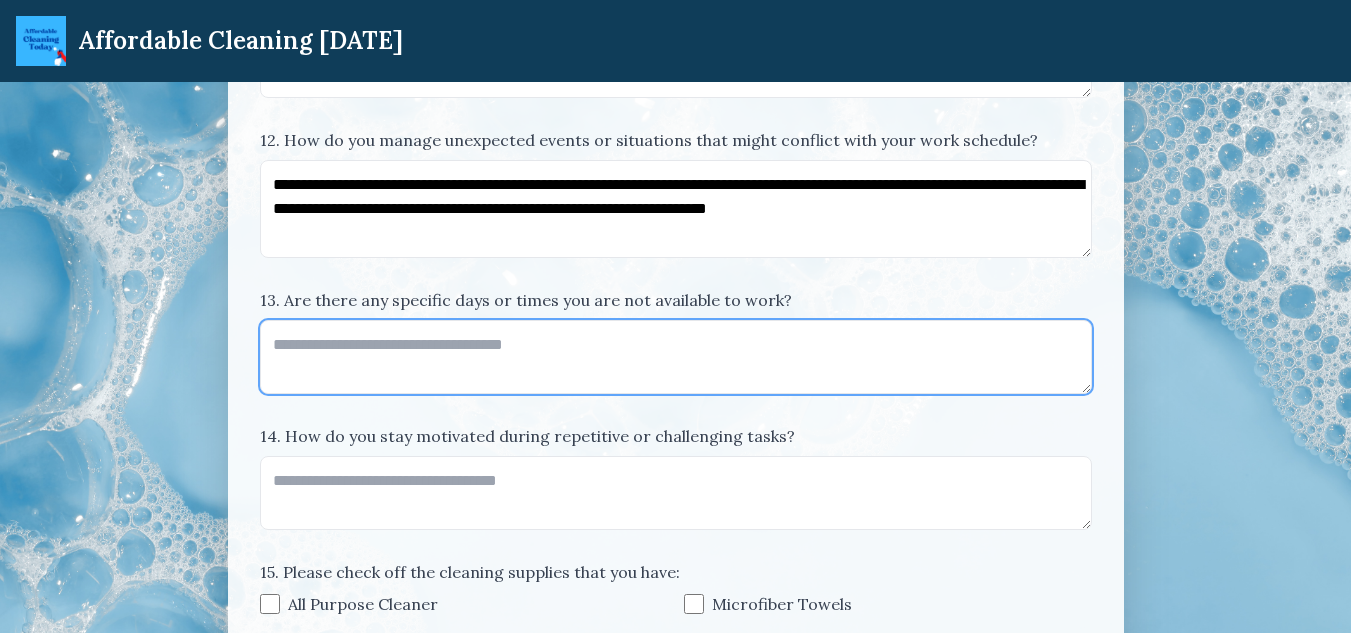 click on "13. Are there any specific days or times you are not available to work?" at bounding box center (676, 357) 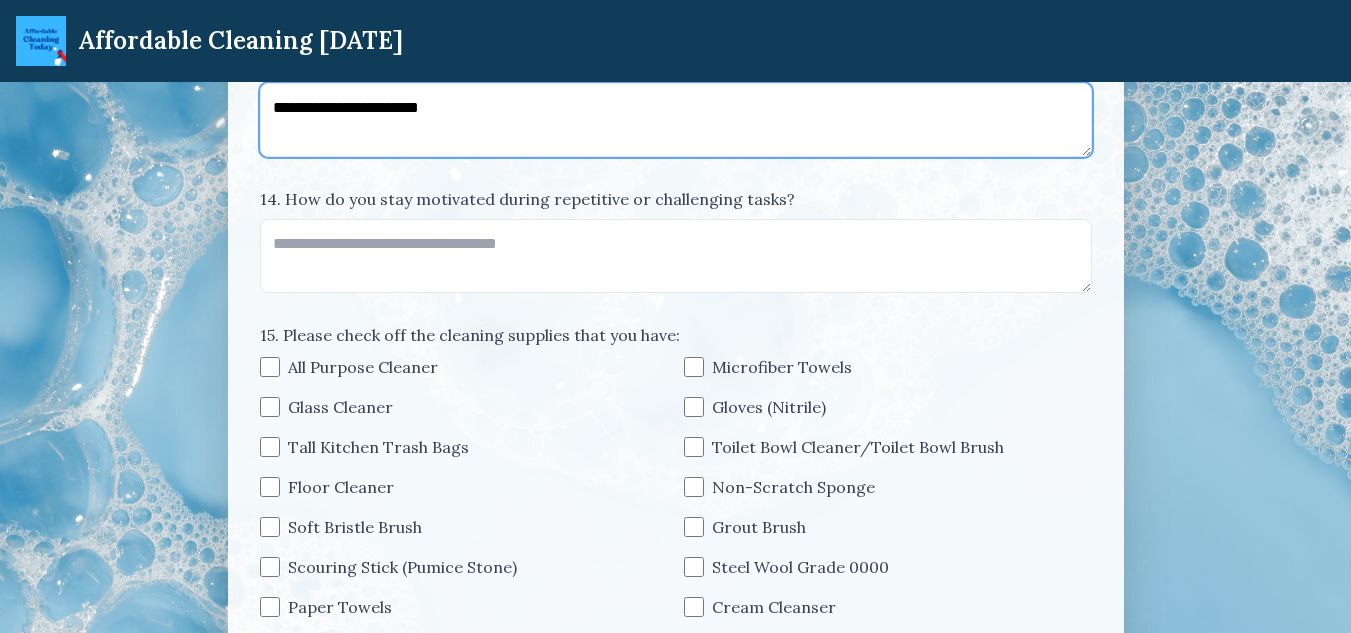 scroll, scrollTop: 3500, scrollLeft: 0, axis: vertical 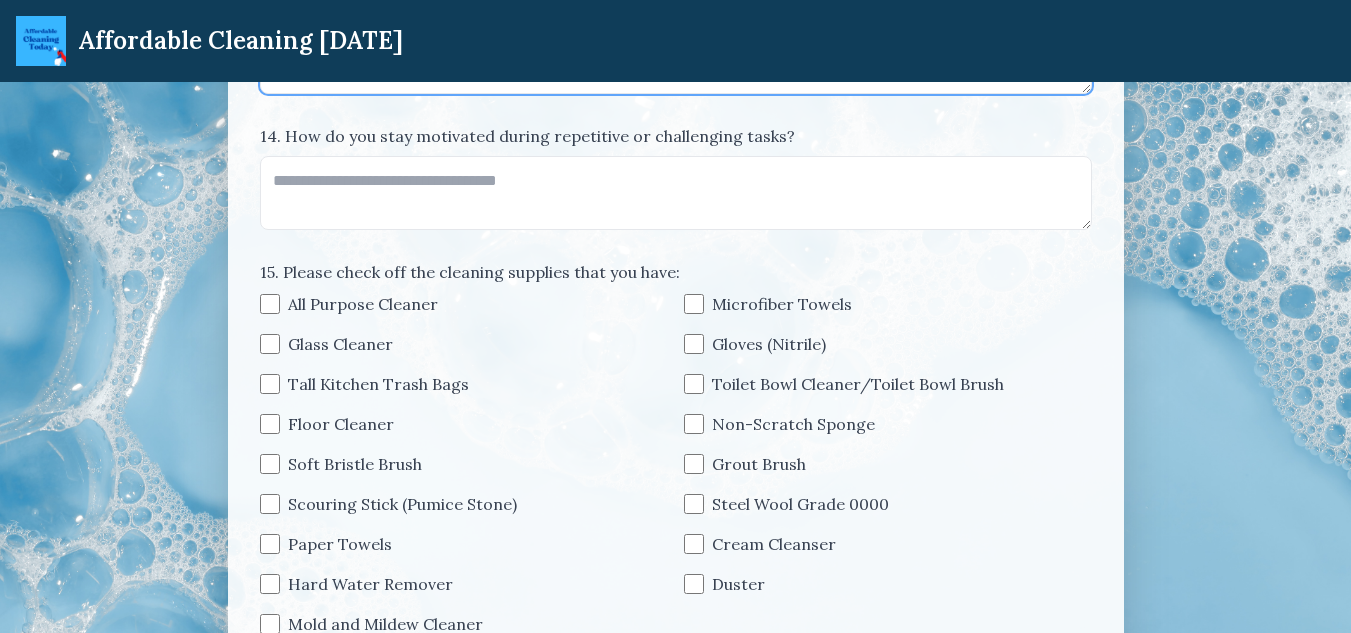 type on "**********" 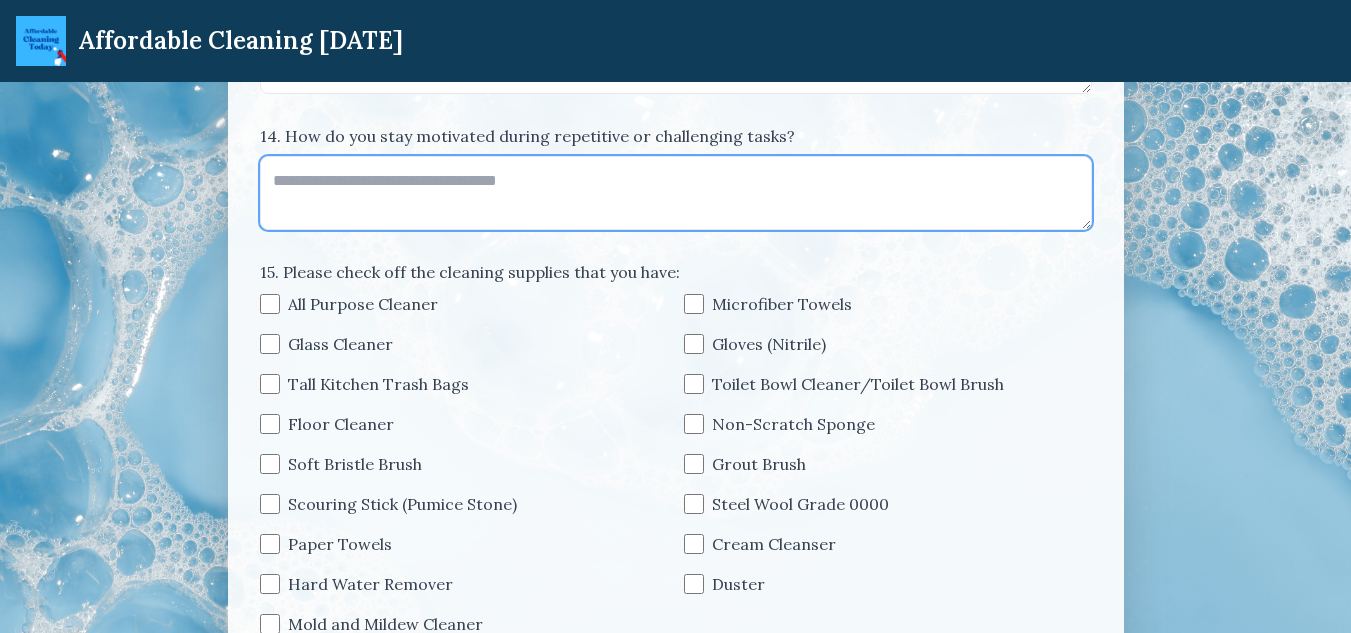 click on "14. How do you stay motivated during repetitive or challenging tasks?" at bounding box center [676, 193] 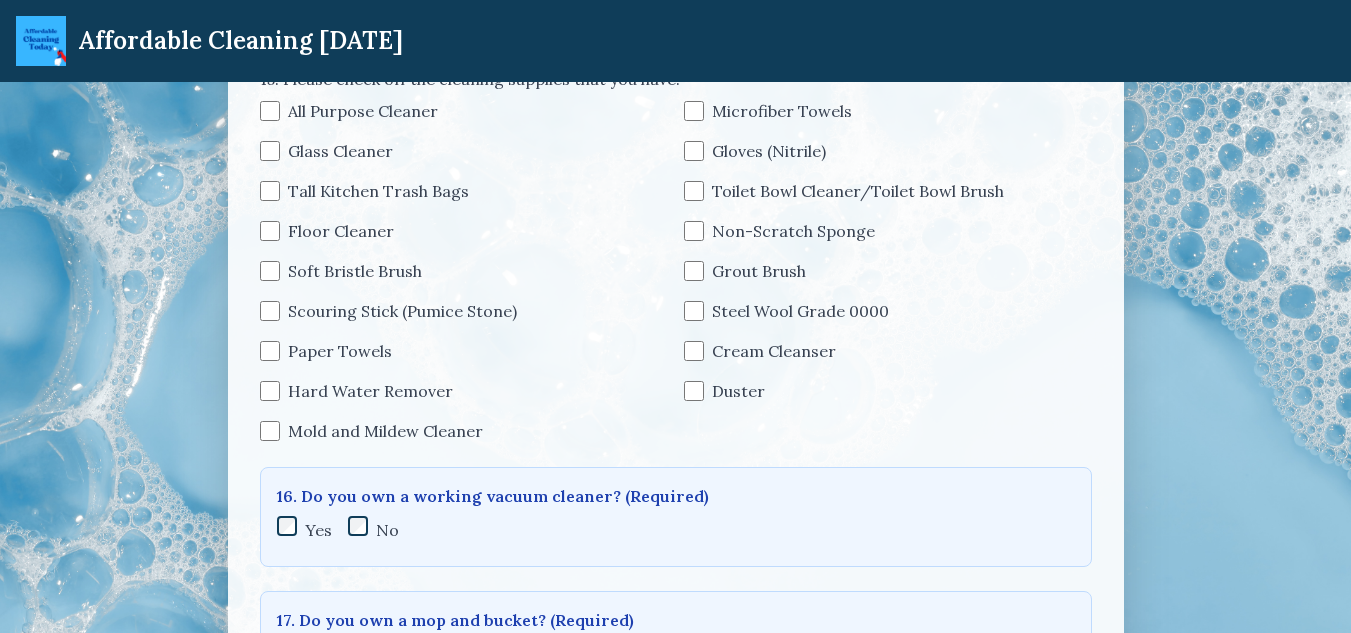scroll, scrollTop: 3700, scrollLeft: 0, axis: vertical 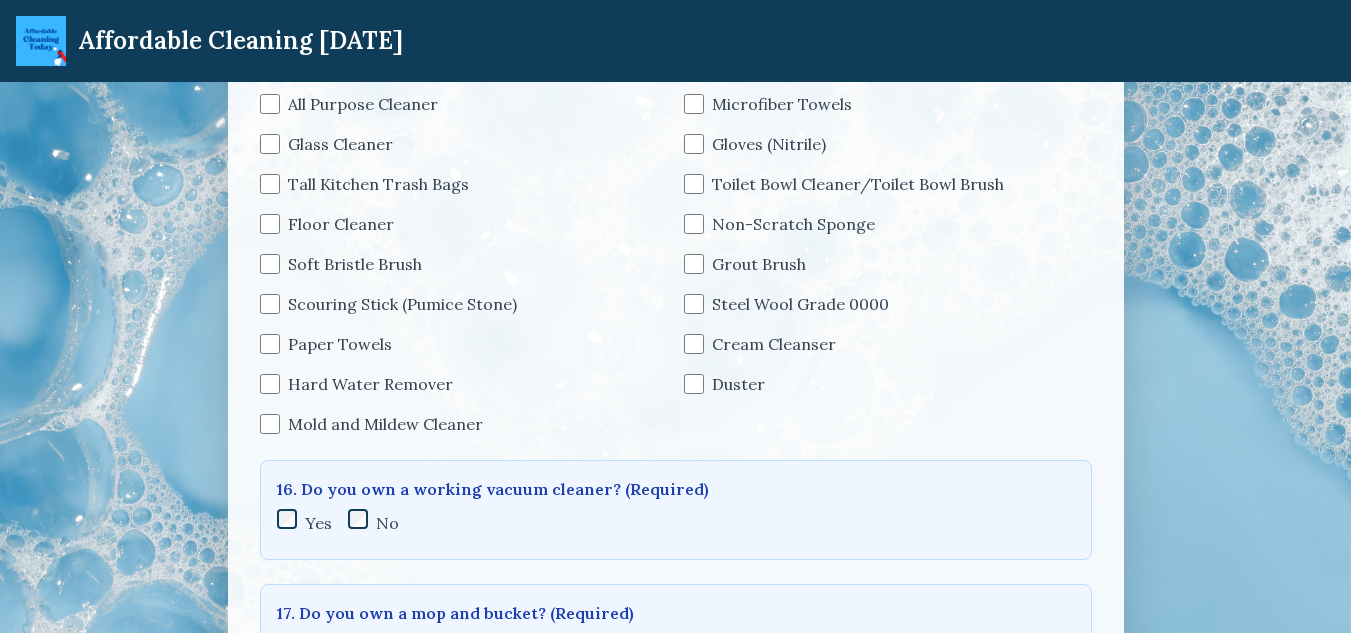 type on "**********" 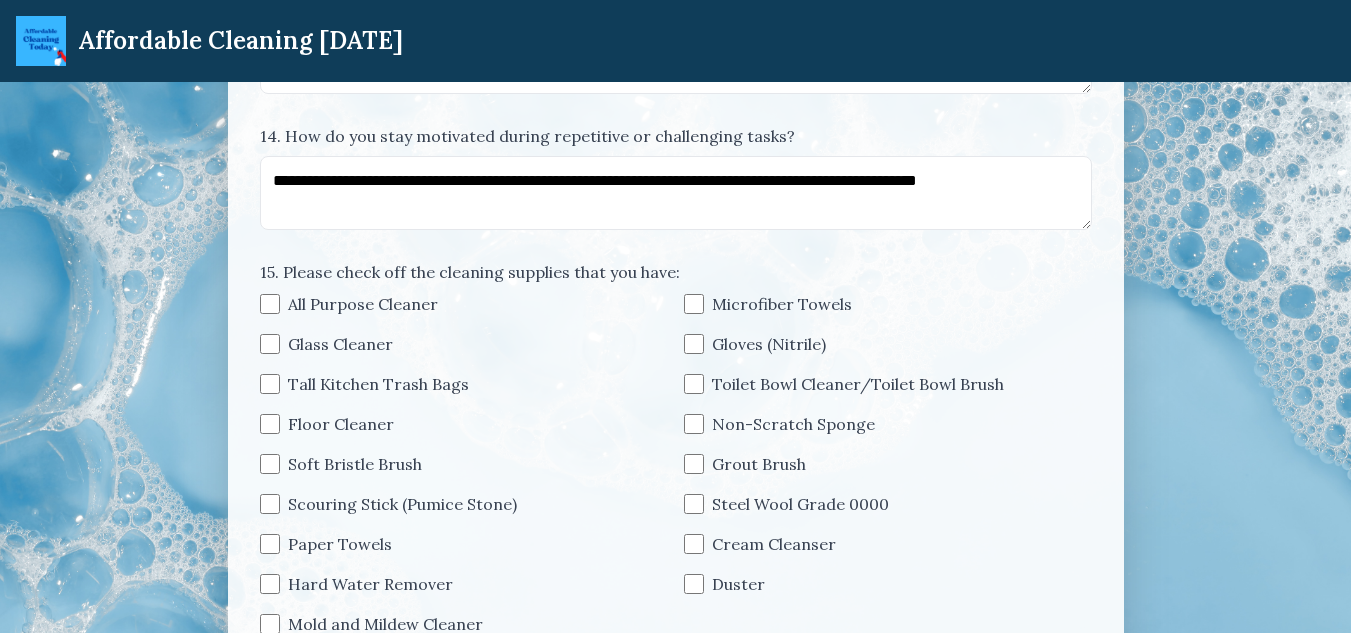 scroll, scrollTop: 3800, scrollLeft: 0, axis: vertical 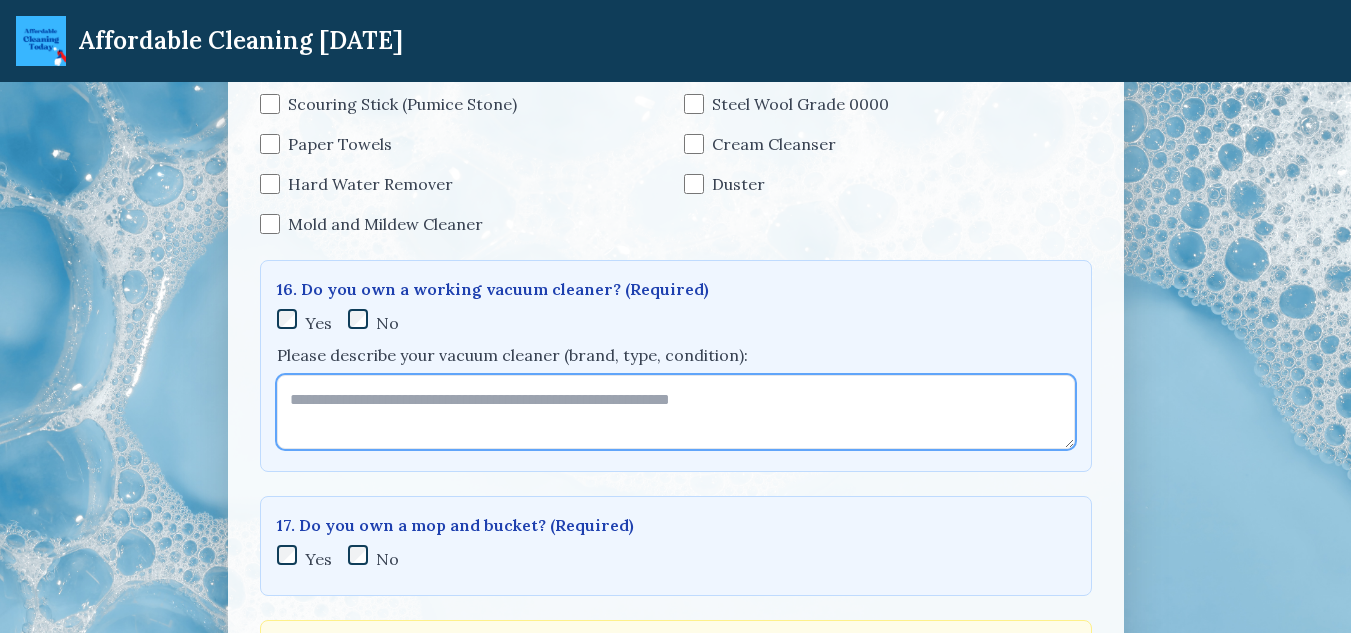 click on "Please describe your vacuum cleaner (brand, type, condition):" at bounding box center (676, 412) 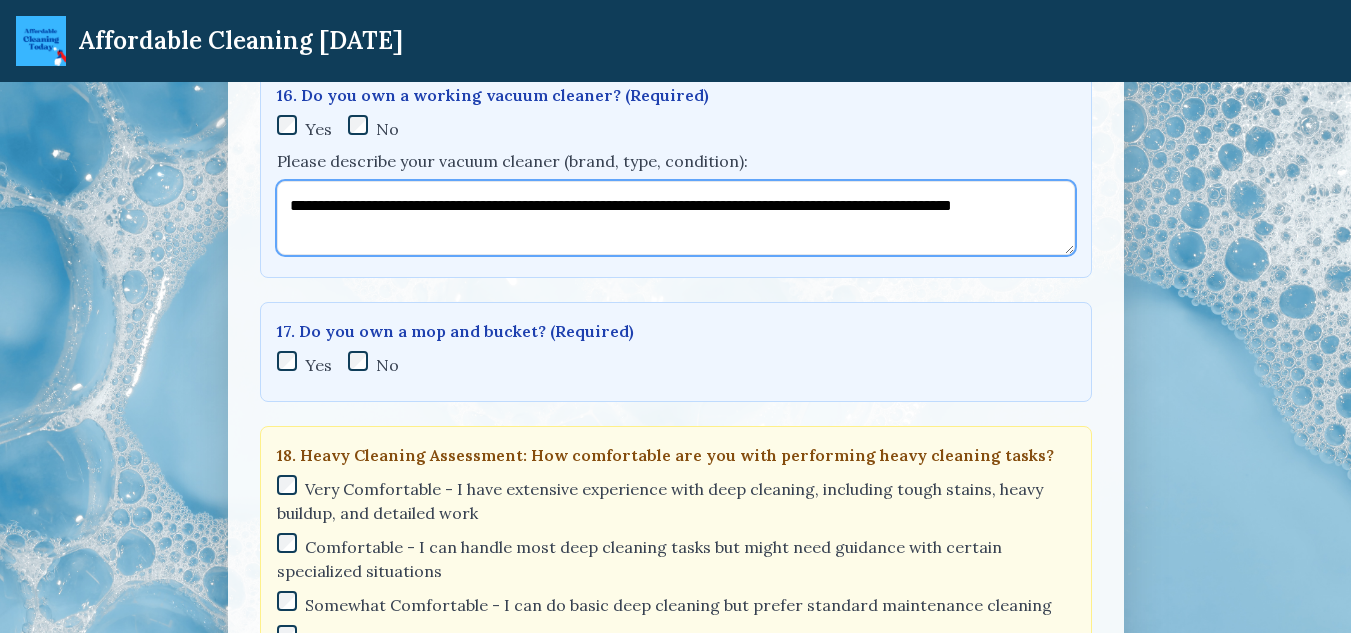 scroll, scrollTop: 4100, scrollLeft: 0, axis: vertical 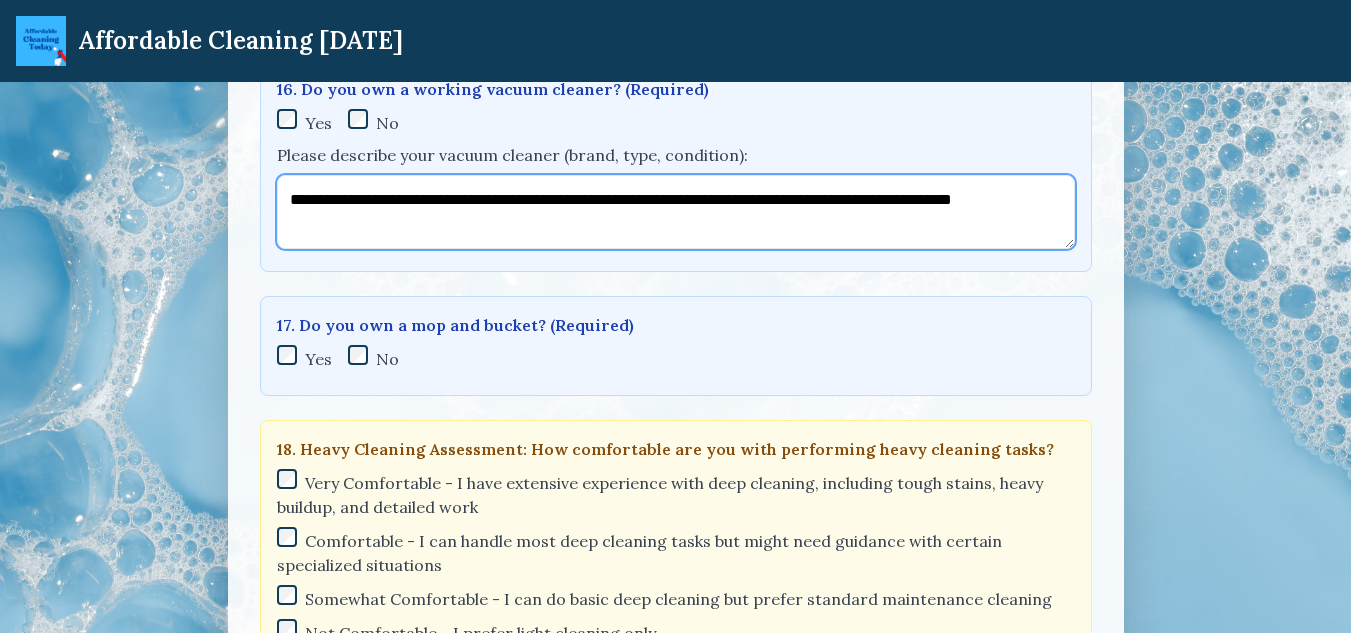 type on "**********" 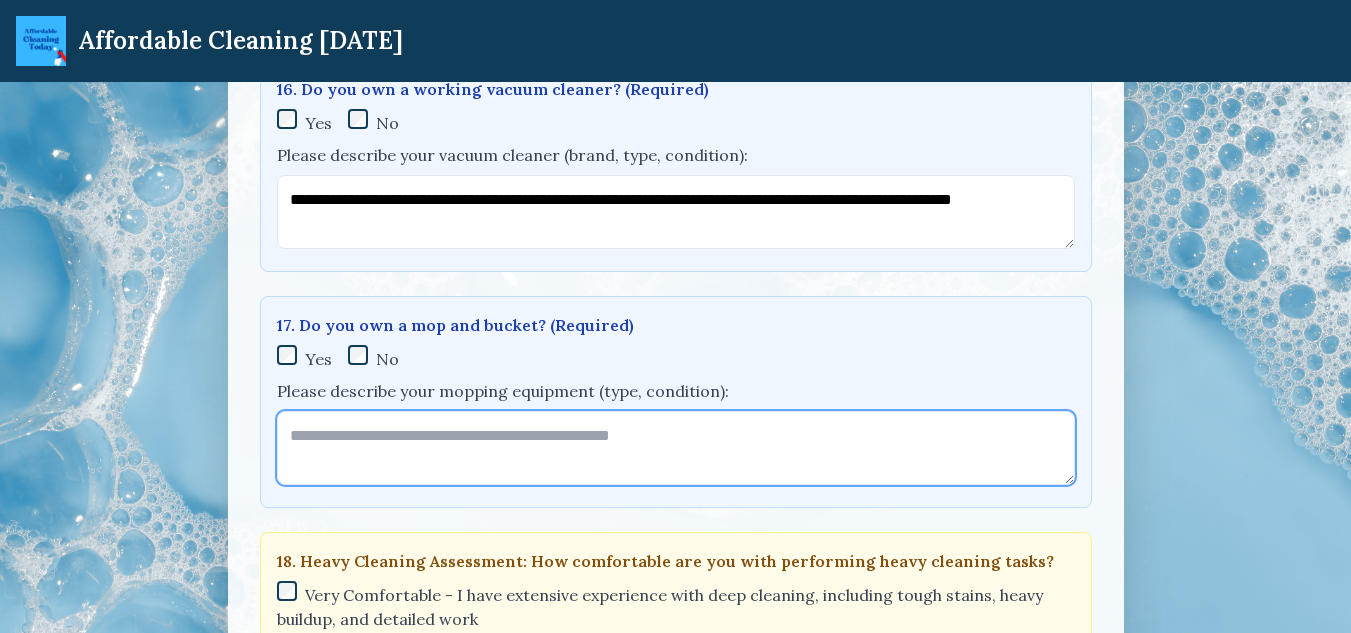 click on "Please describe your mopping equipment (type, condition):" at bounding box center [676, 448] 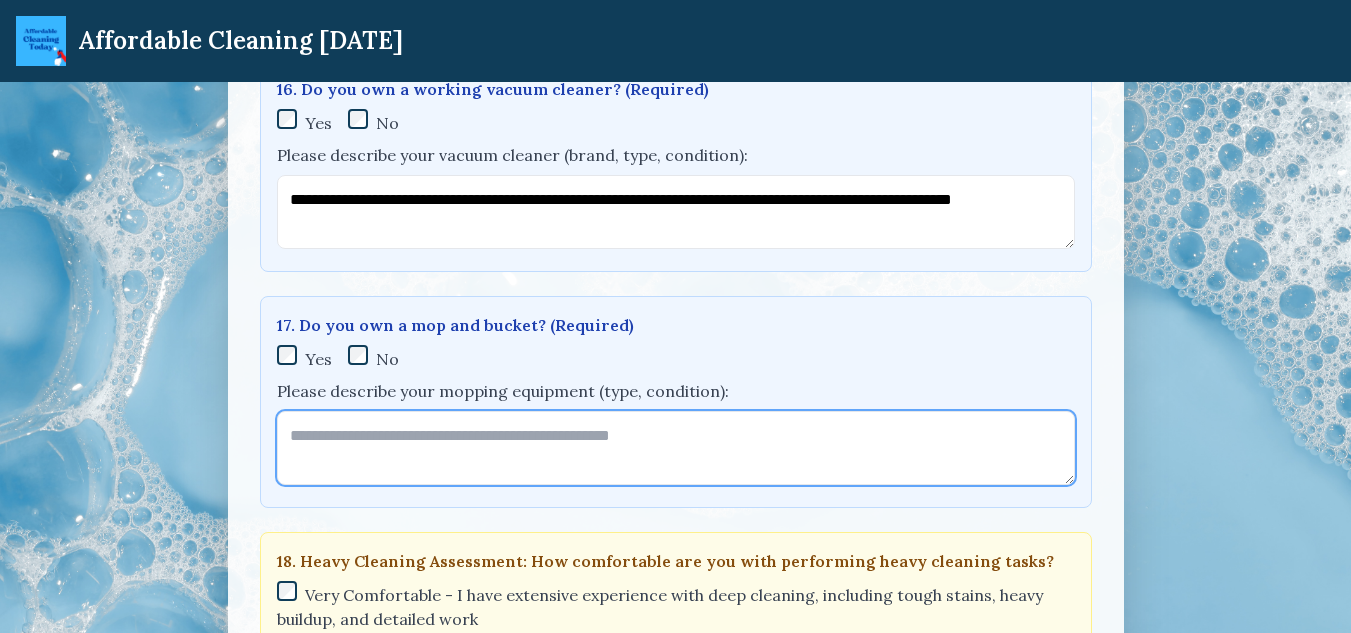 paste on "**********" 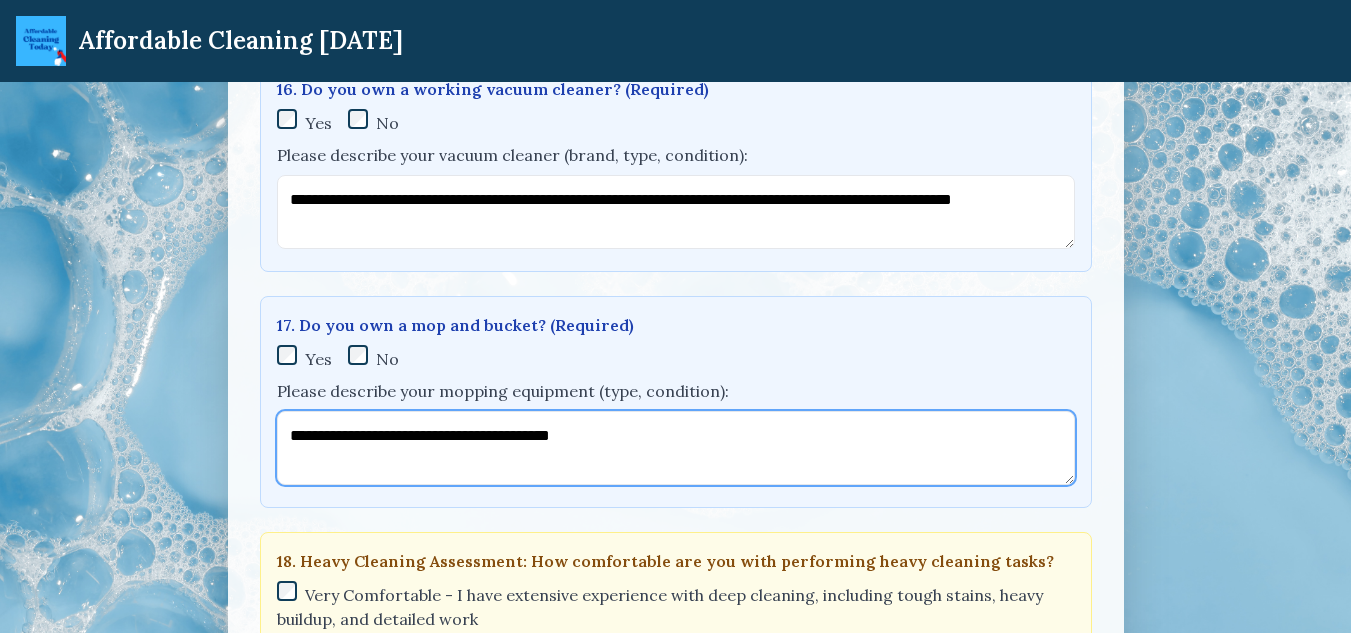 click on "**********" at bounding box center (676, 448) 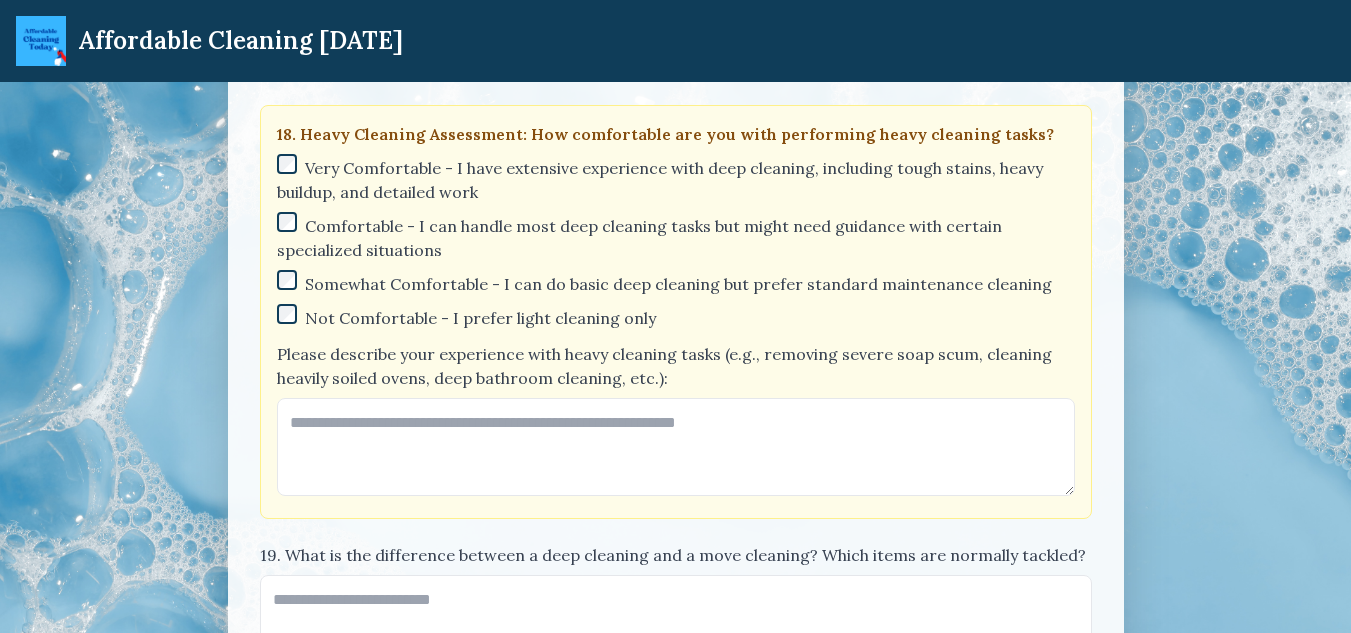 scroll, scrollTop: 4500, scrollLeft: 0, axis: vertical 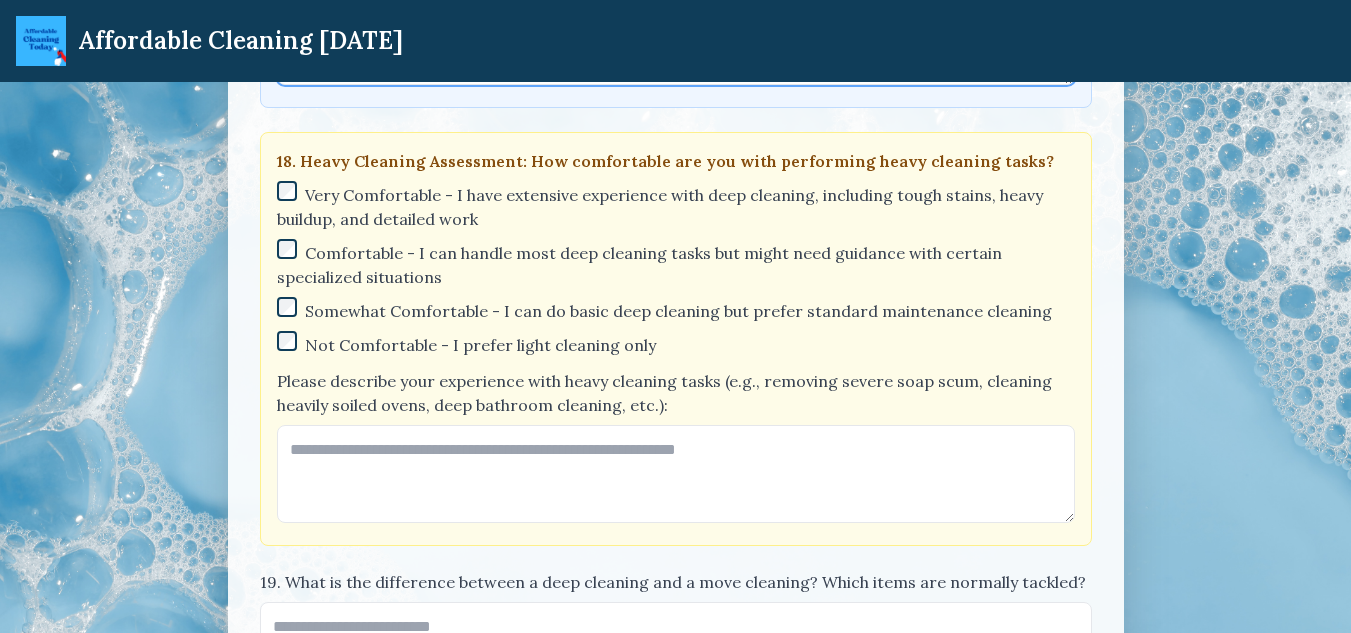 type on "**********" 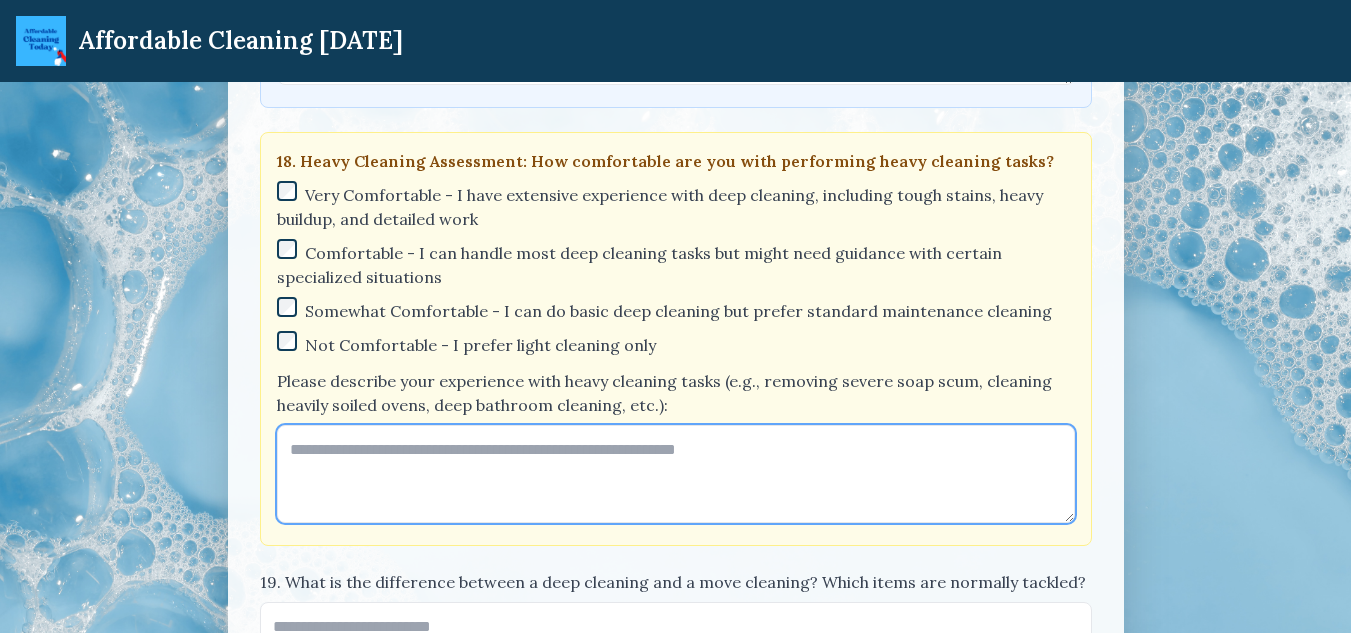 click on "Please describe your experience with heavy cleaning tasks (e.g., removing severe soap scum, cleaning heavily soiled ovens, deep bathroom cleaning, etc.):" at bounding box center [676, 474] 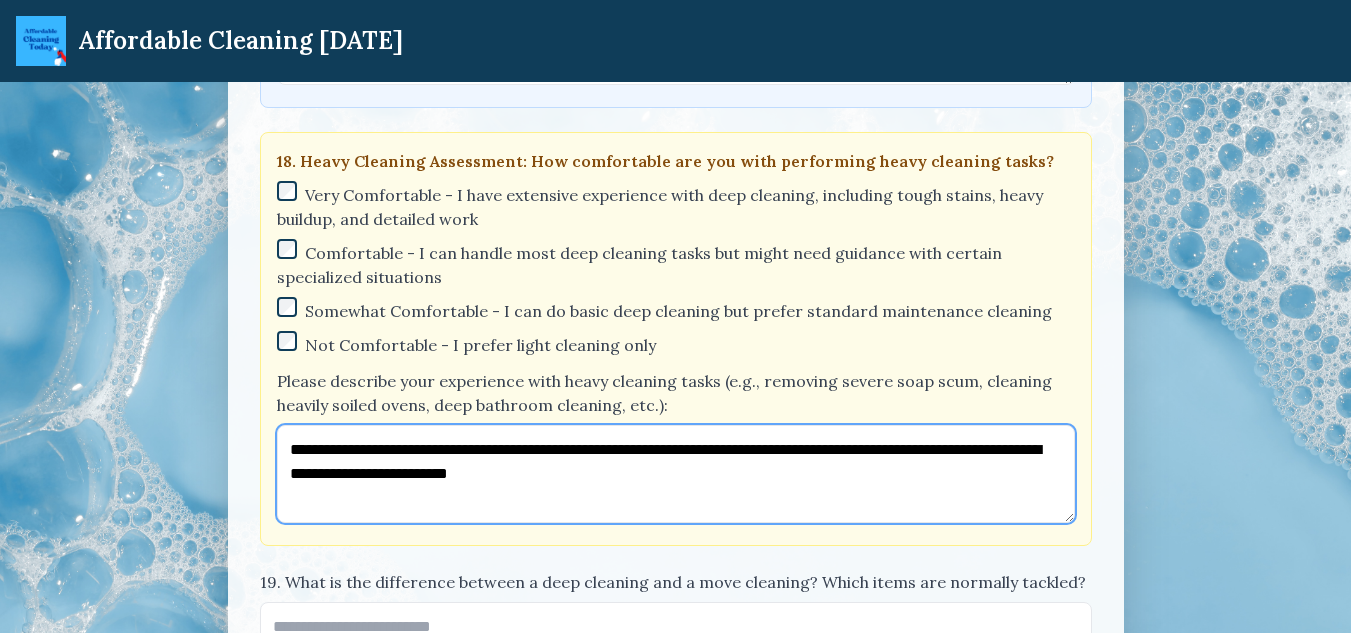 paste on "**********" 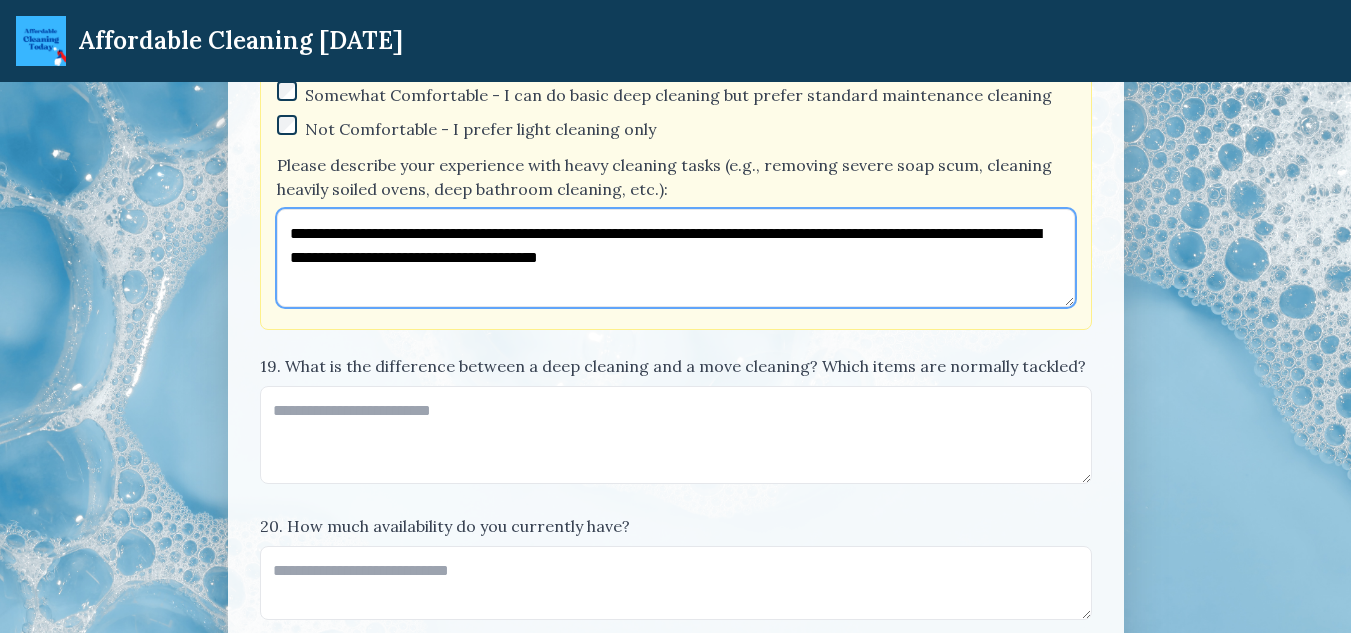 scroll, scrollTop: 4800, scrollLeft: 0, axis: vertical 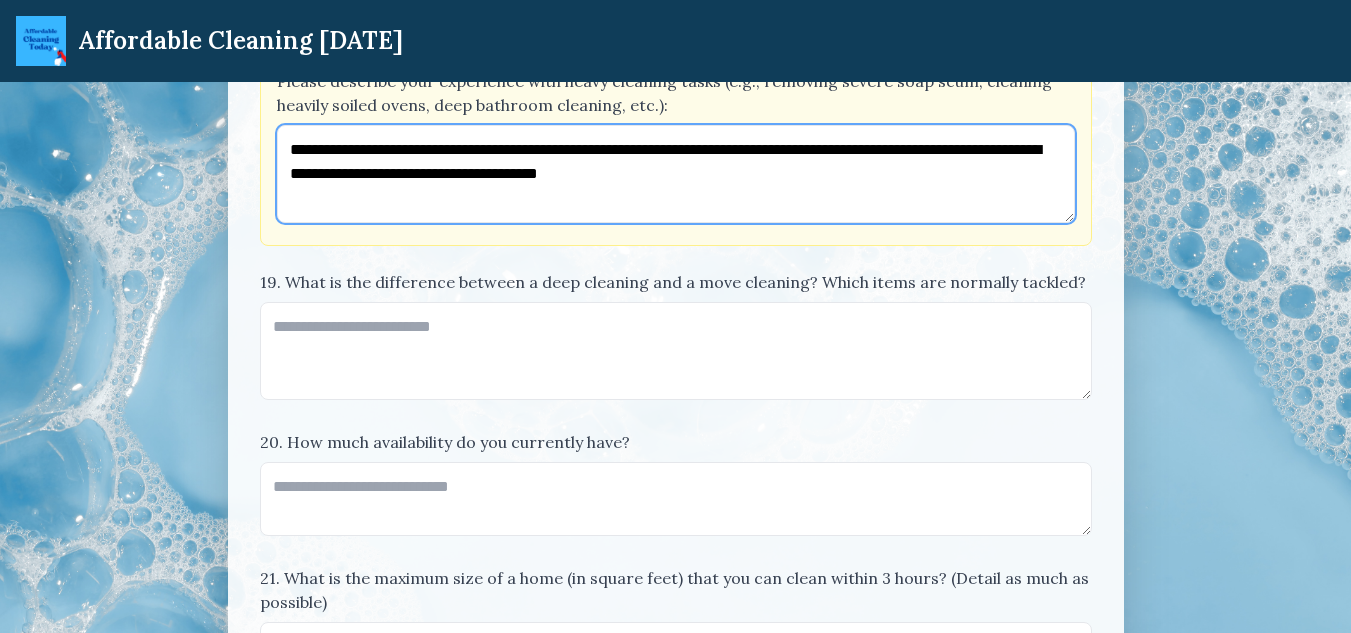 type on "**********" 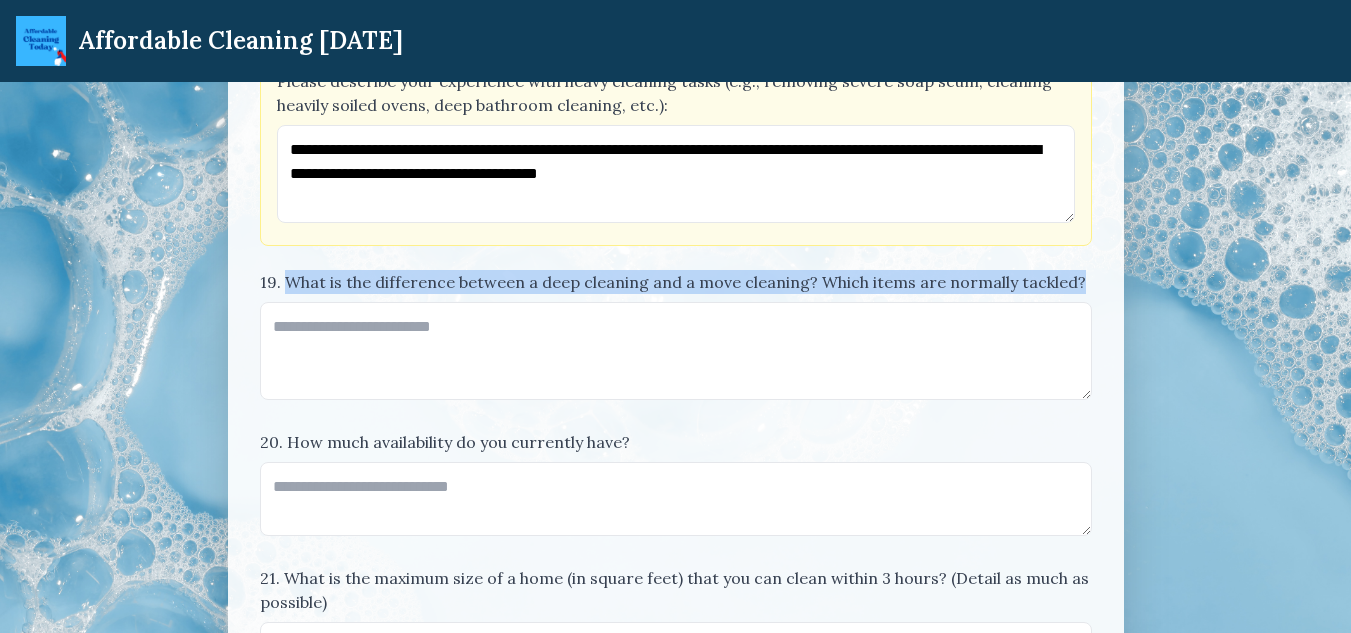 drag, startPoint x: 286, startPoint y: 283, endPoint x: 1062, endPoint y: 278, distance: 776.0161 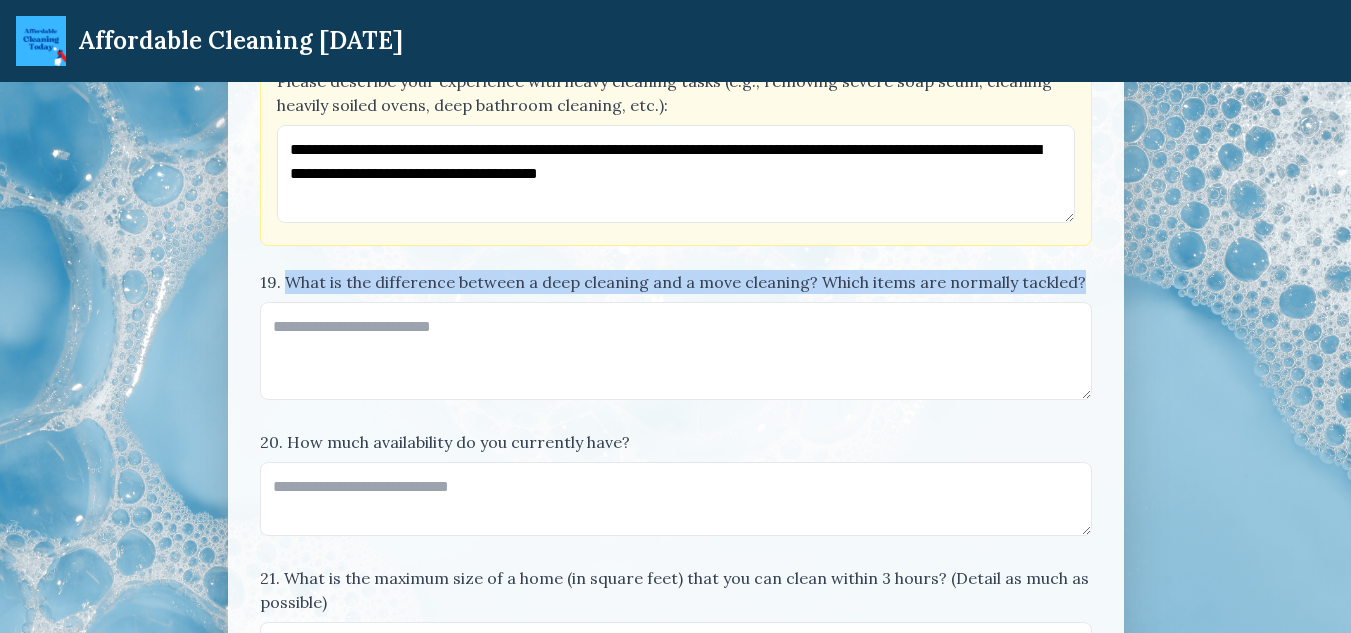 copy on "What is the difference between a deep cleaning and a move cleaning? Which items are normally tackled?" 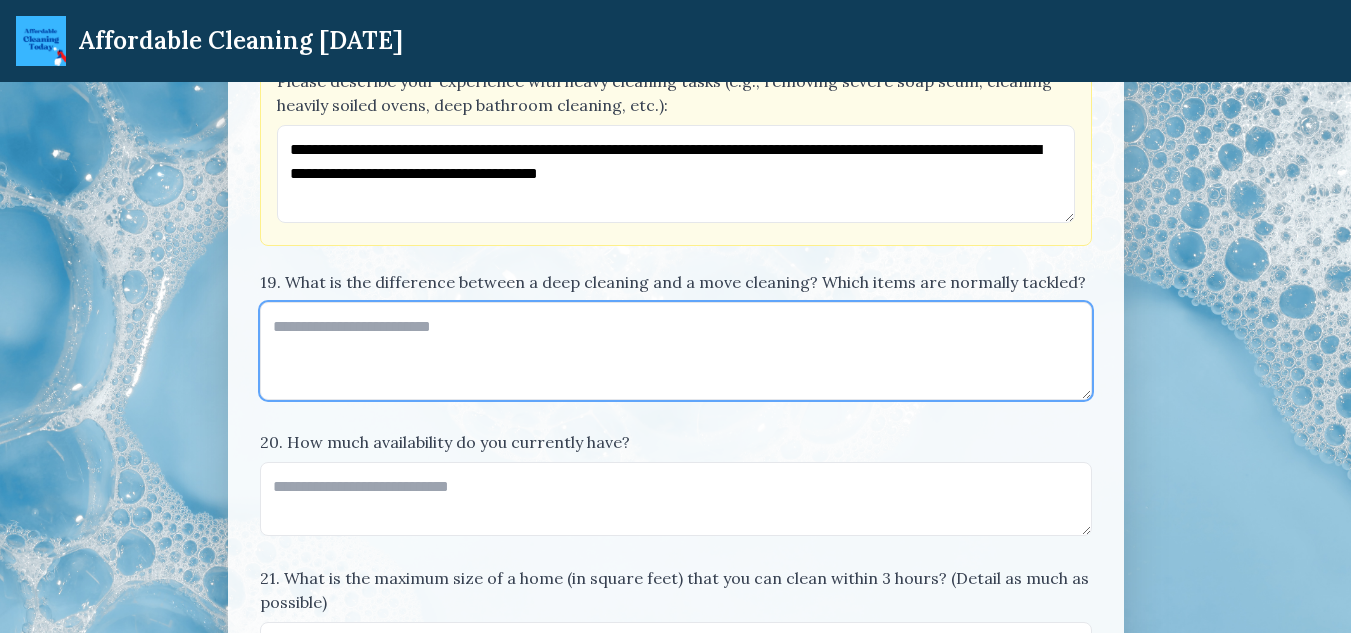 click on "19. What is the difference between a deep cleaning and a move cleaning? Which items are normally tackled?" at bounding box center [676, 351] 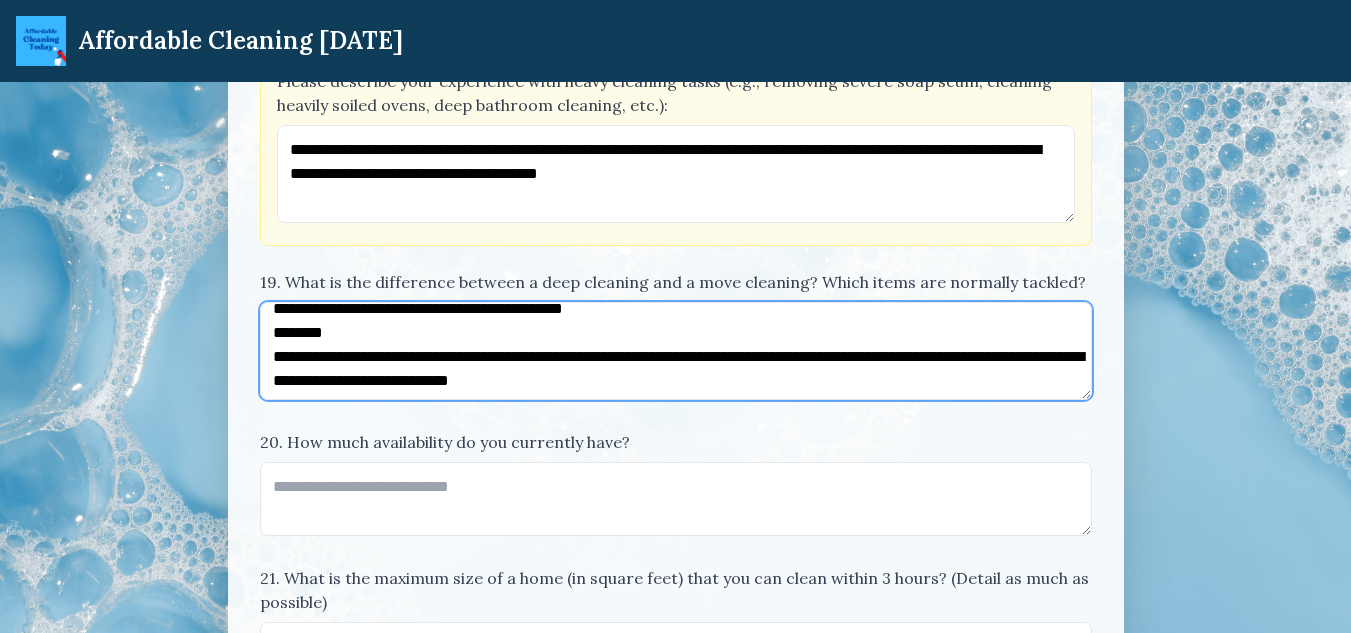 scroll, scrollTop: 710, scrollLeft: 0, axis: vertical 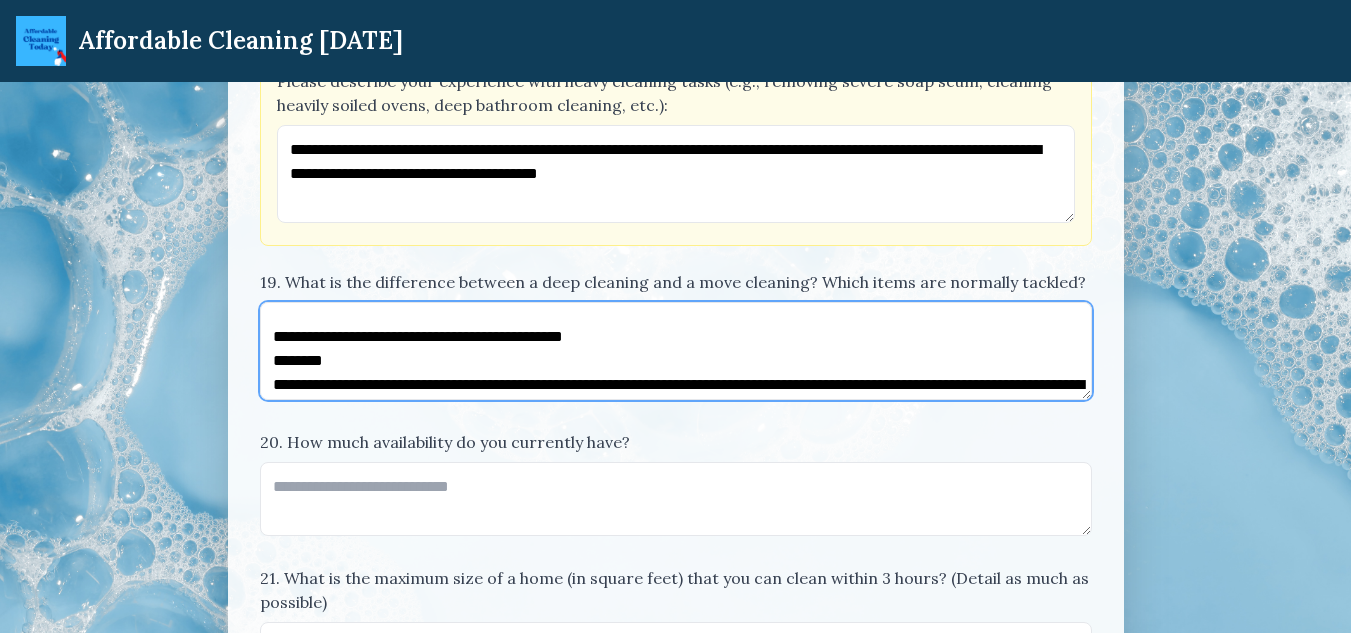 click on "19. What is the difference between a deep cleaning and a move cleaning? Which items are normally tackled?" at bounding box center (676, 351) 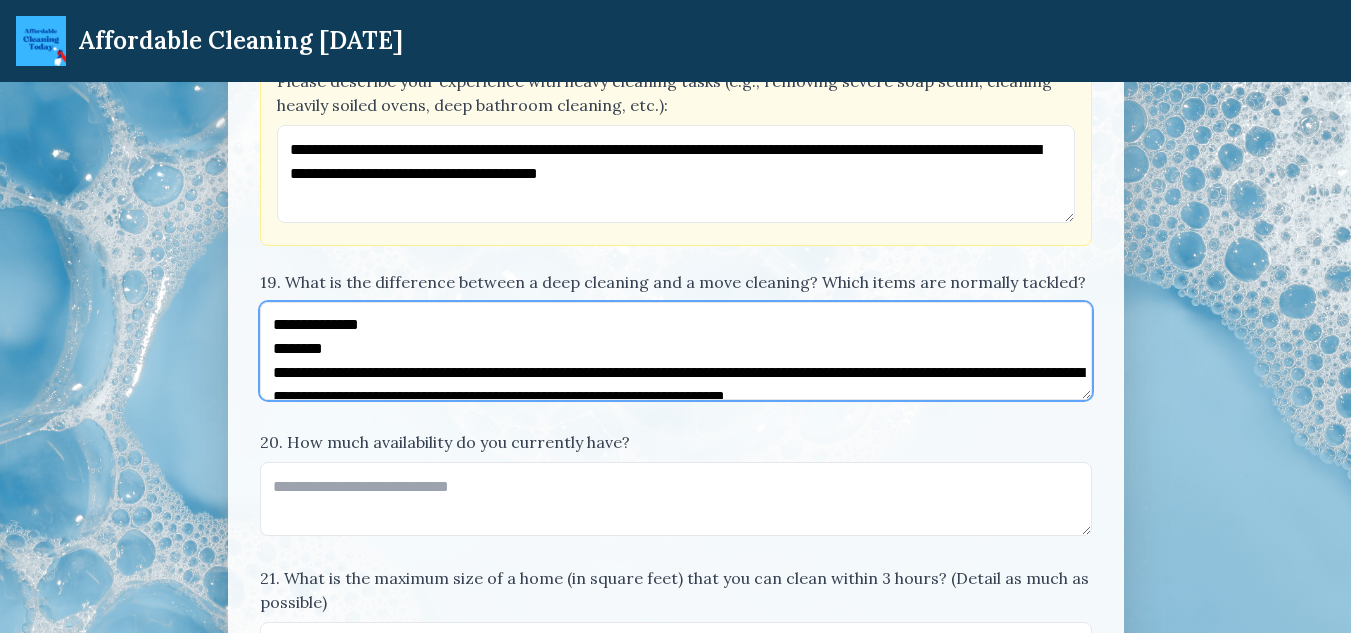 scroll, scrollTop: 0, scrollLeft: 0, axis: both 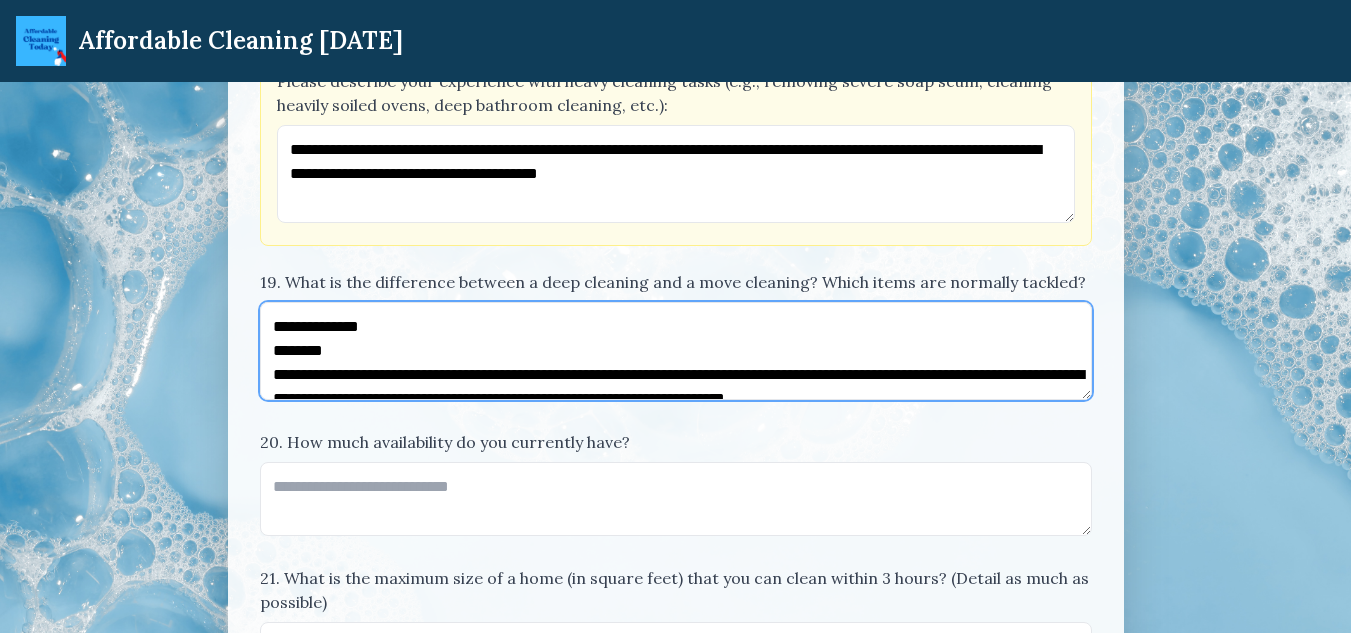 type on "**********" 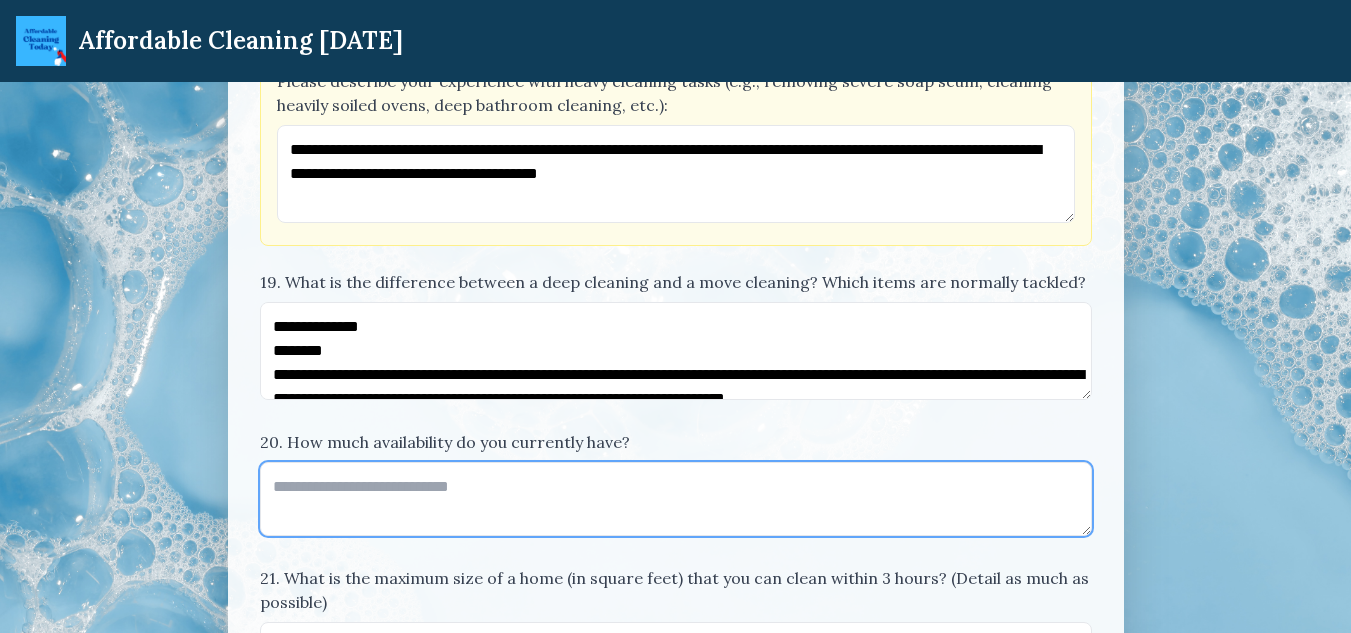 click on "20. How much availability do you currently have?" at bounding box center (676, 499) 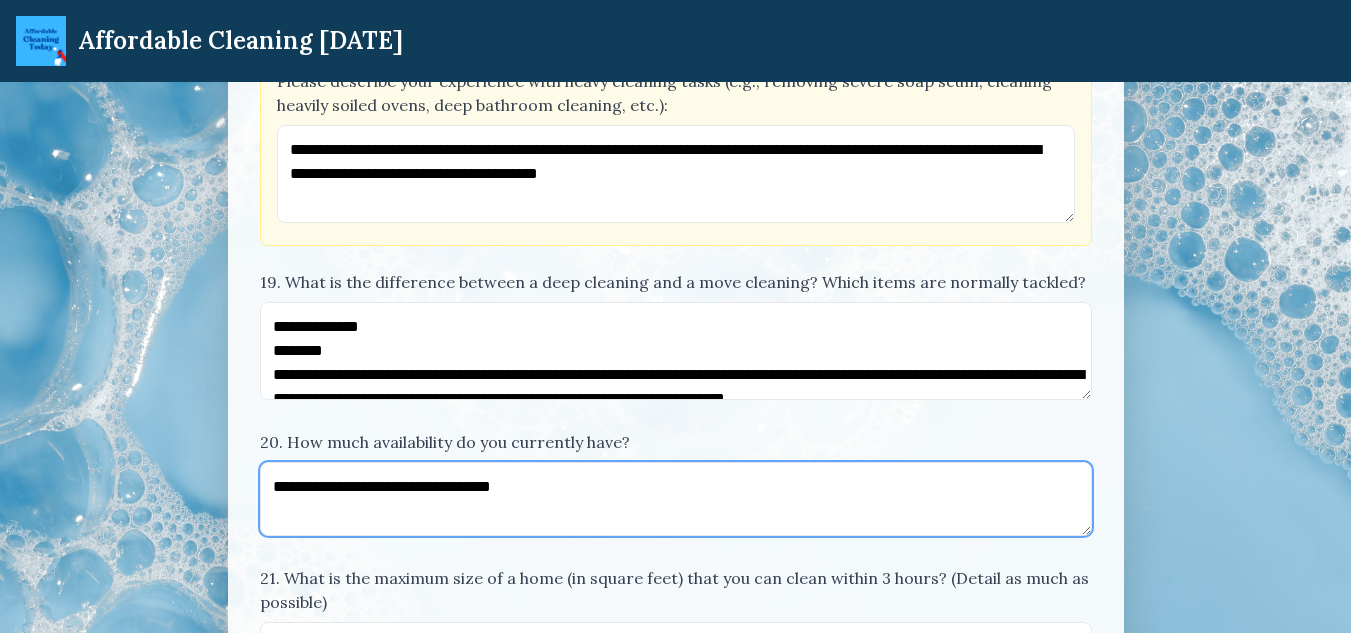 click on "**********" at bounding box center (676, 499) 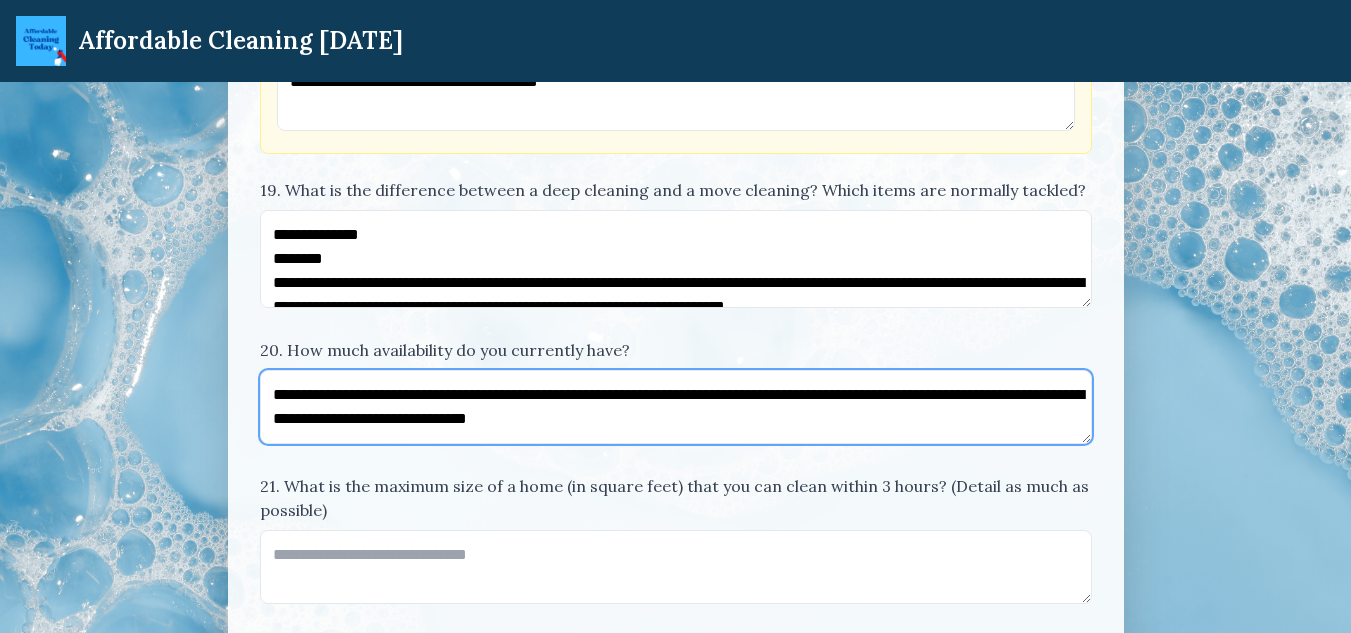 scroll, scrollTop: 5000, scrollLeft: 0, axis: vertical 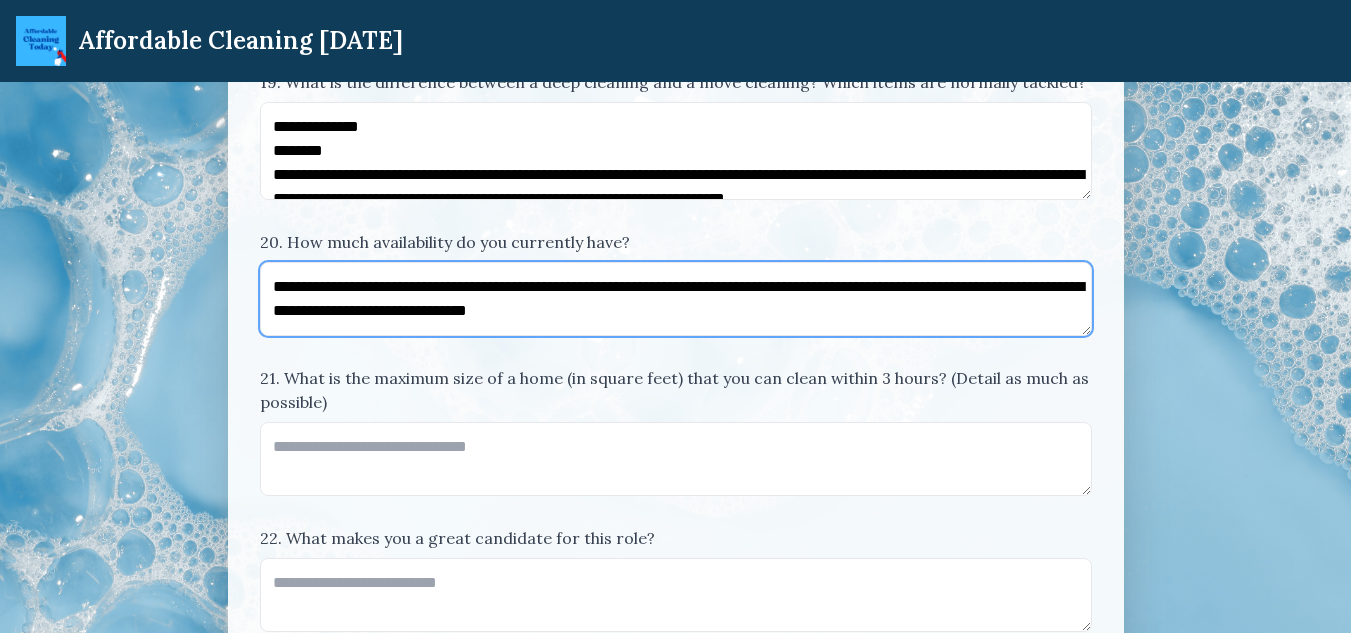type on "**********" 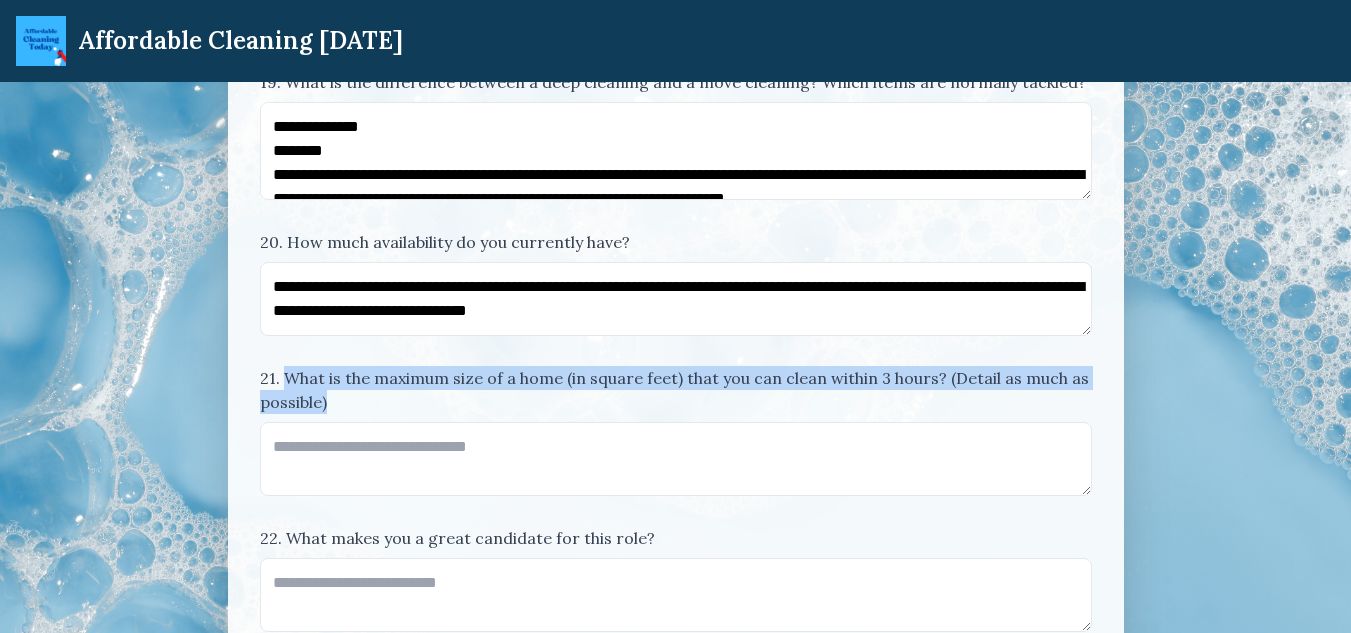 drag, startPoint x: 287, startPoint y: 375, endPoint x: 331, endPoint y: 403, distance: 52.153618 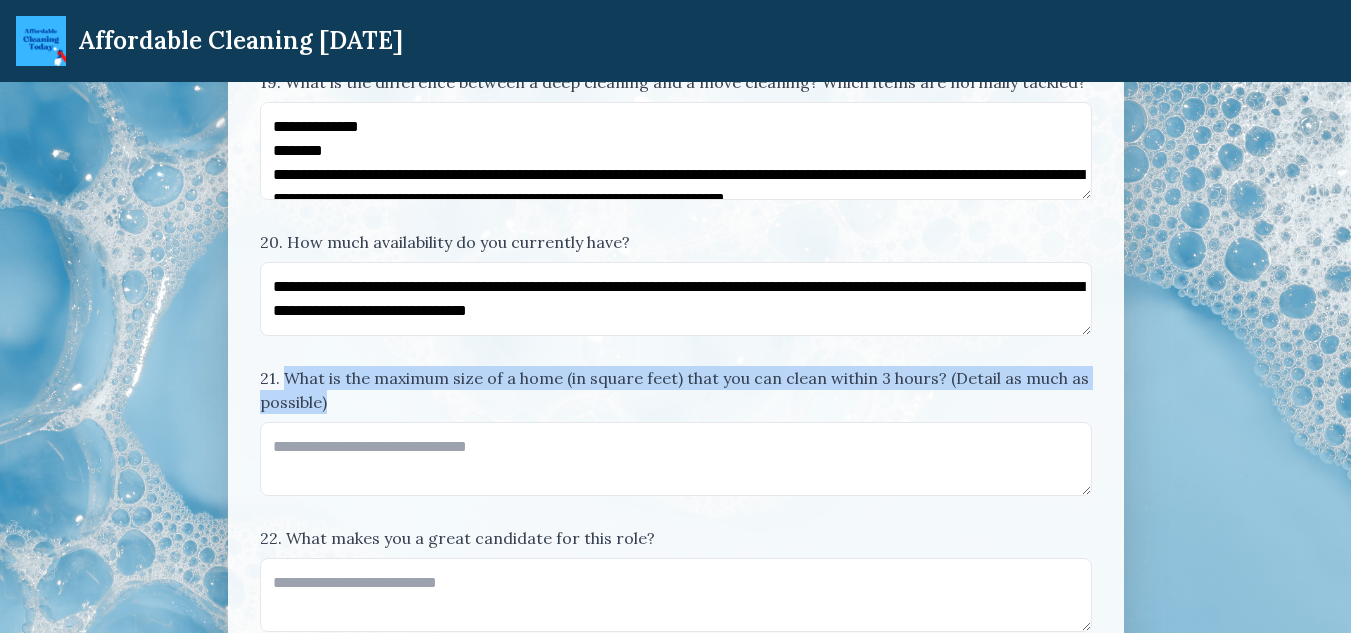 copy on "What is the maximum size of a home (in square feet) that you can clean within 3 hours? (Detail as much as possible)" 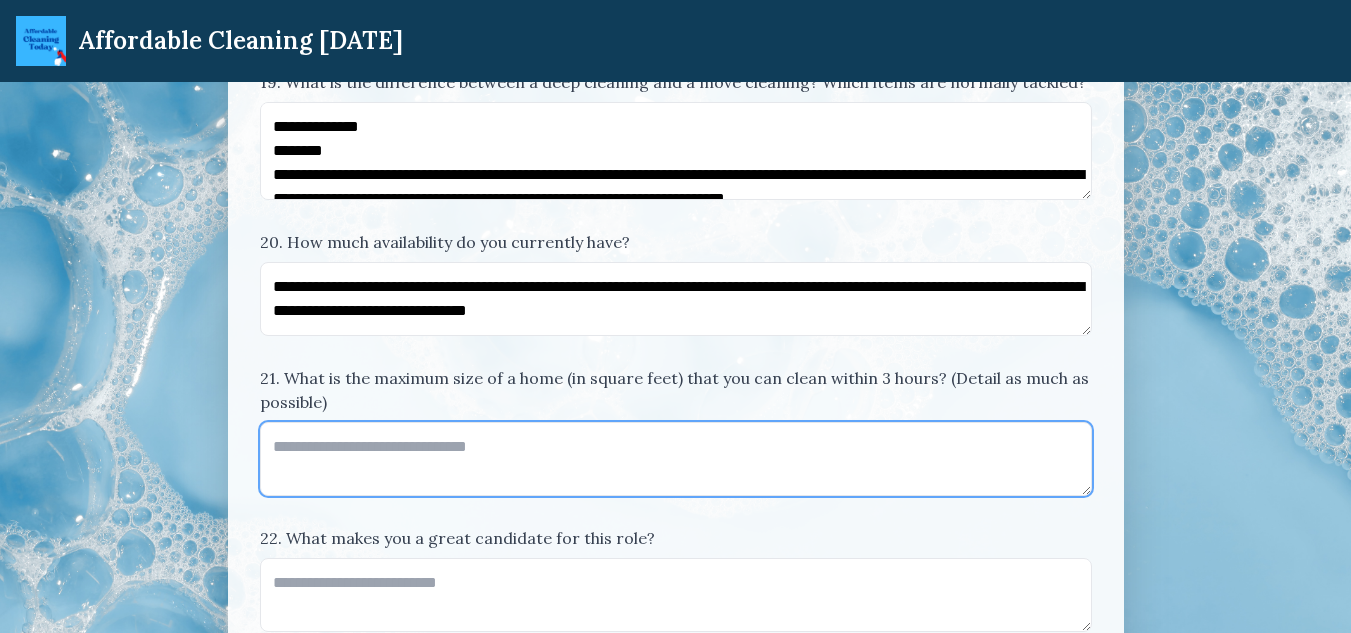 click on "21. What is the maximum size of a home (in square feet) that you can clean within 3 hours? (Detail as much as possible)" at bounding box center [676, 459] 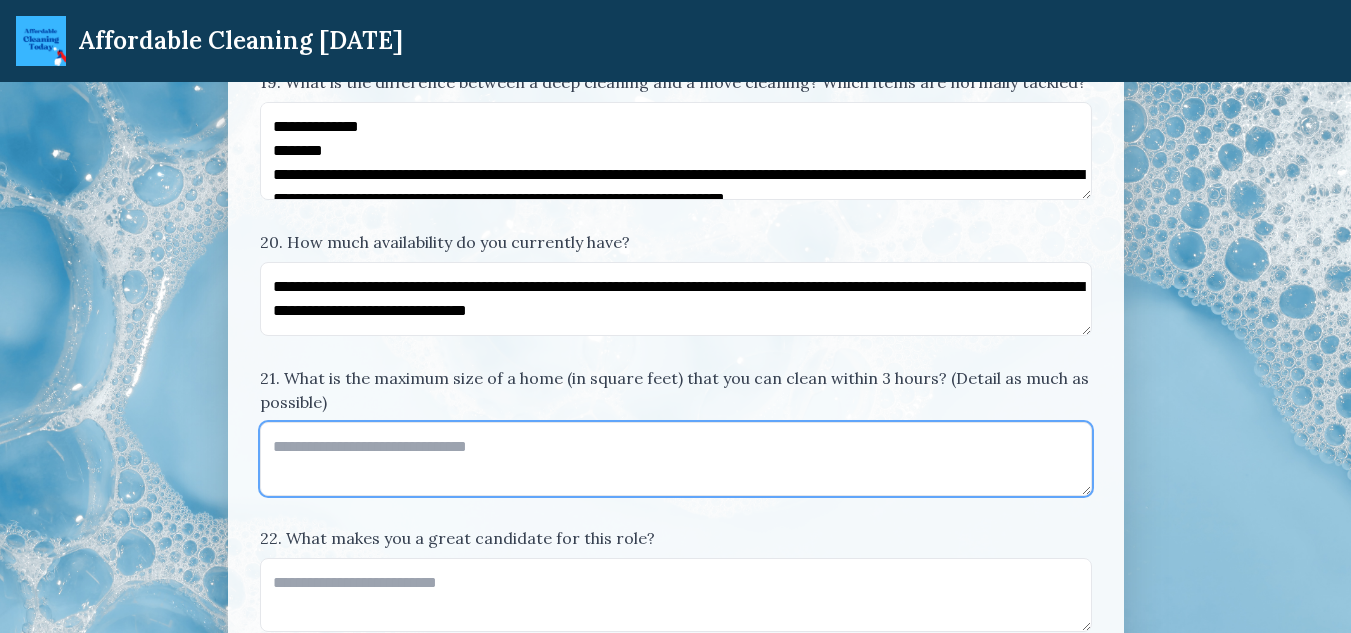 paste on "**********" 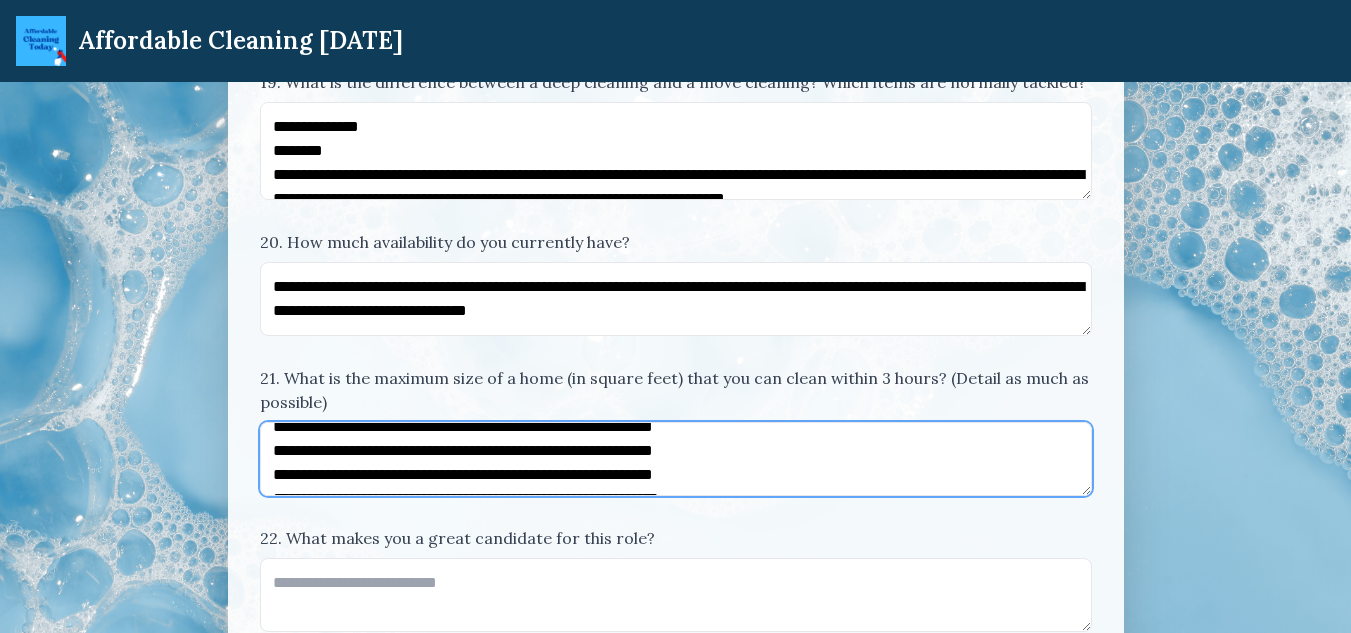 scroll, scrollTop: 0, scrollLeft: 0, axis: both 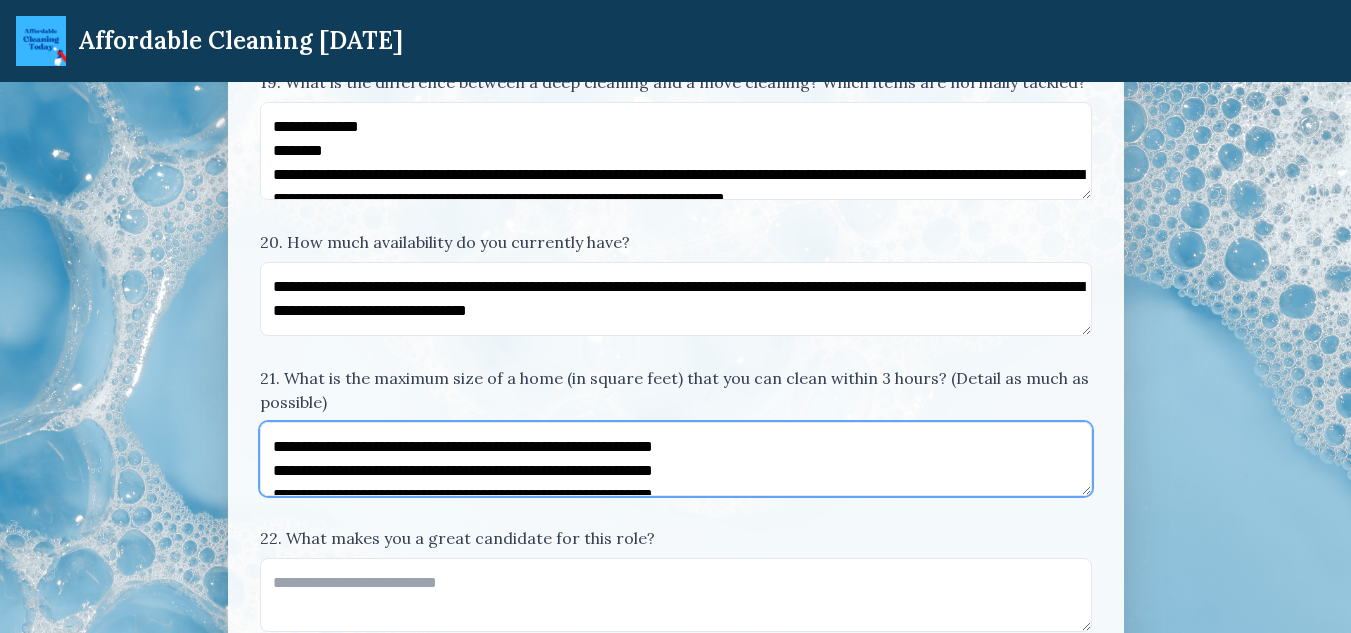 click on "**********" at bounding box center [676, 459] 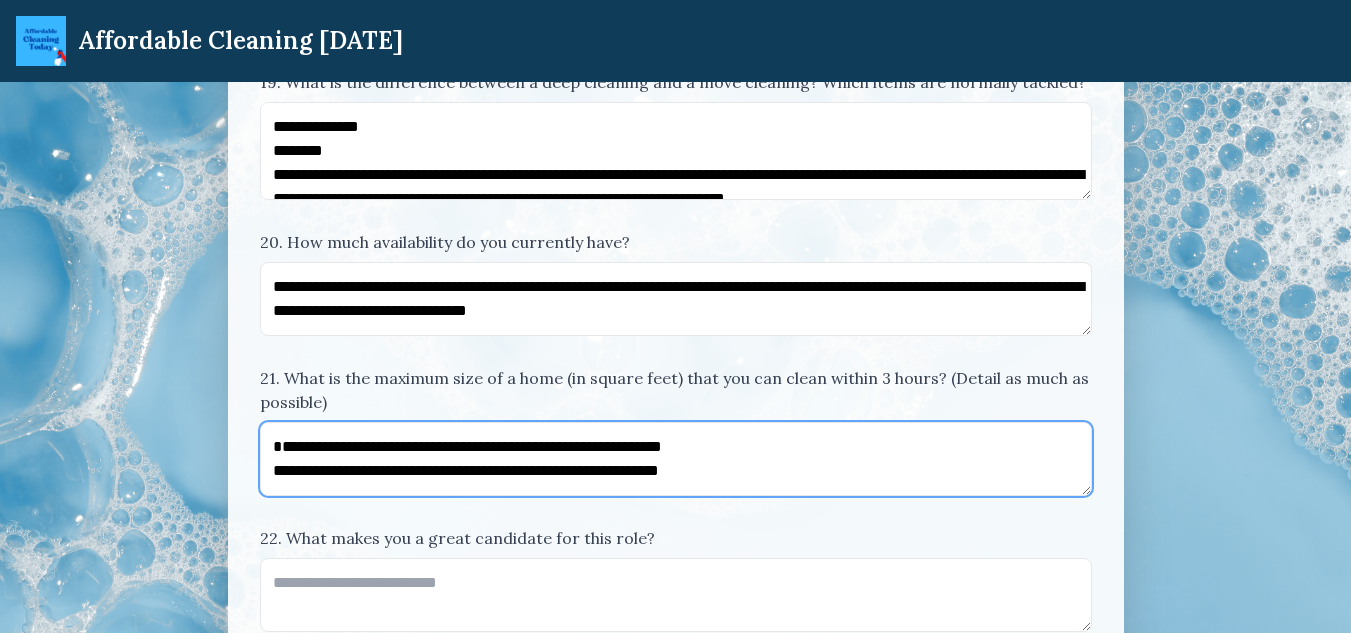 click on "**********" at bounding box center (676, 459) 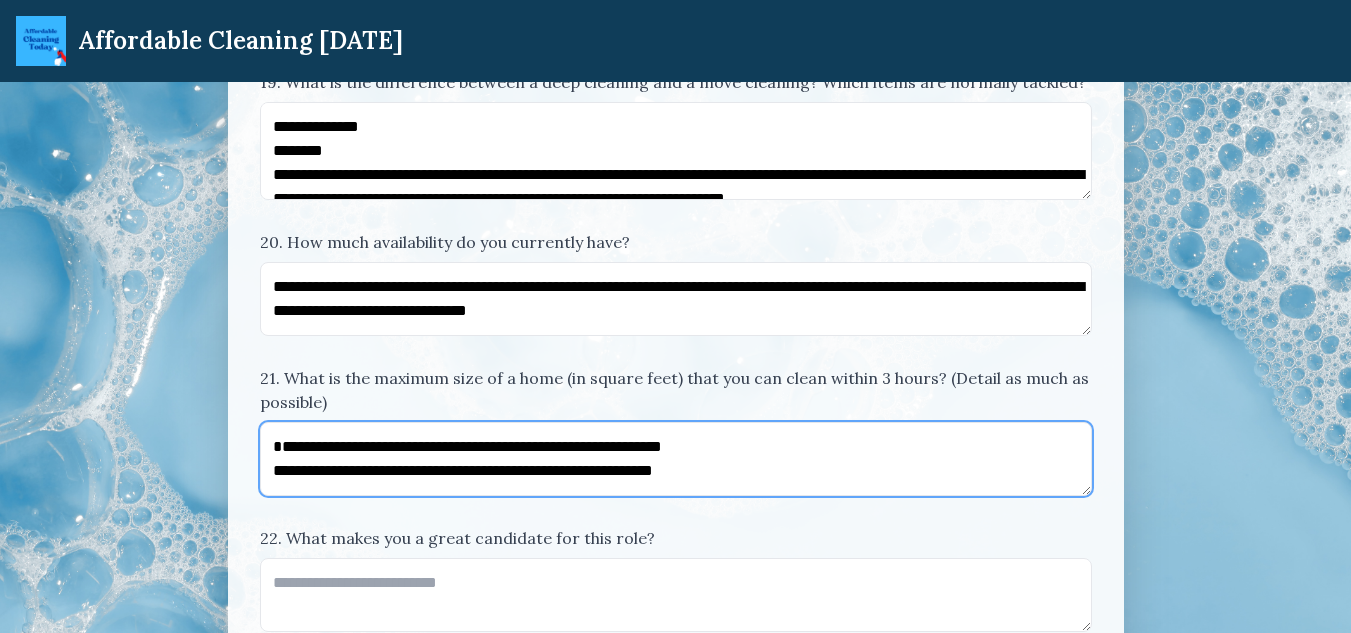 scroll, scrollTop: 10, scrollLeft: 0, axis: vertical 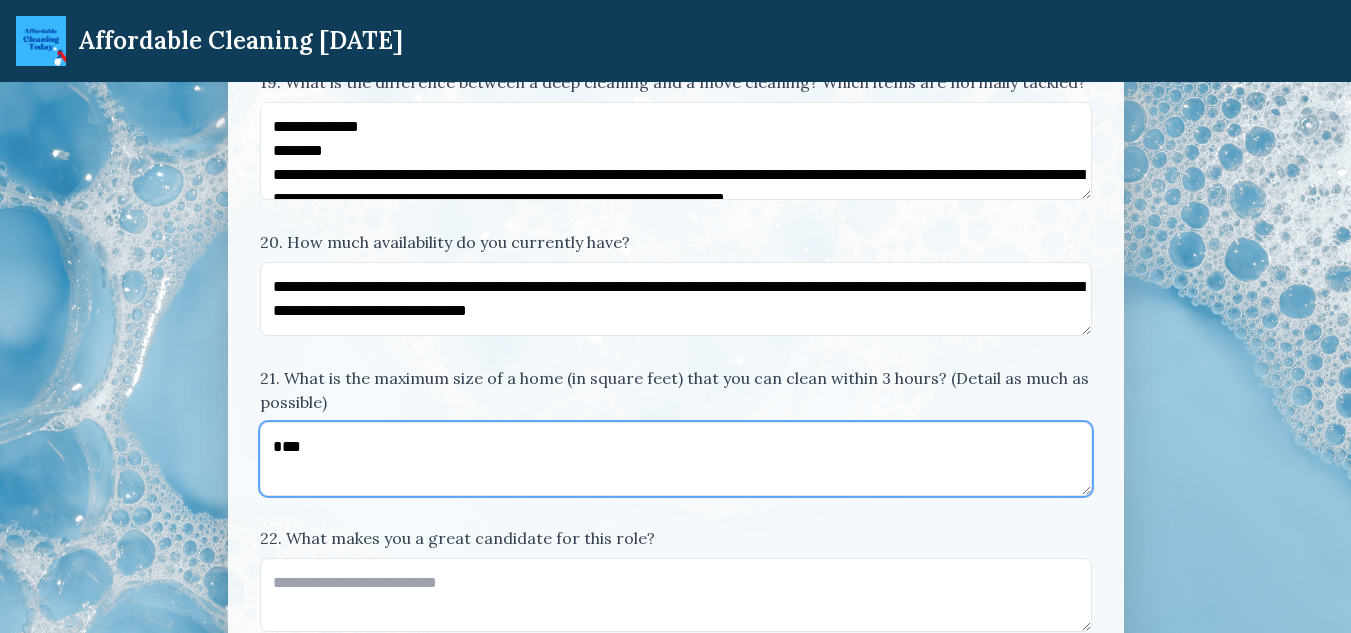 type on "*" 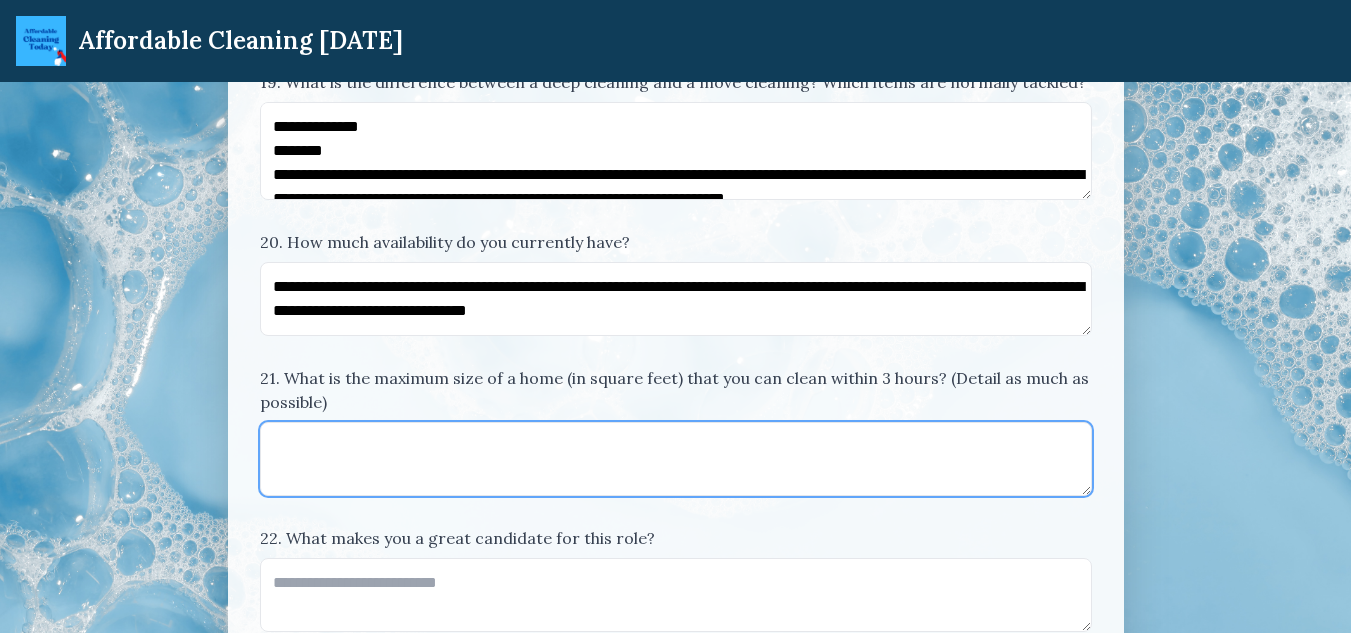 scroll, scrollTop: 0, scrollLeft: 0, axis: both 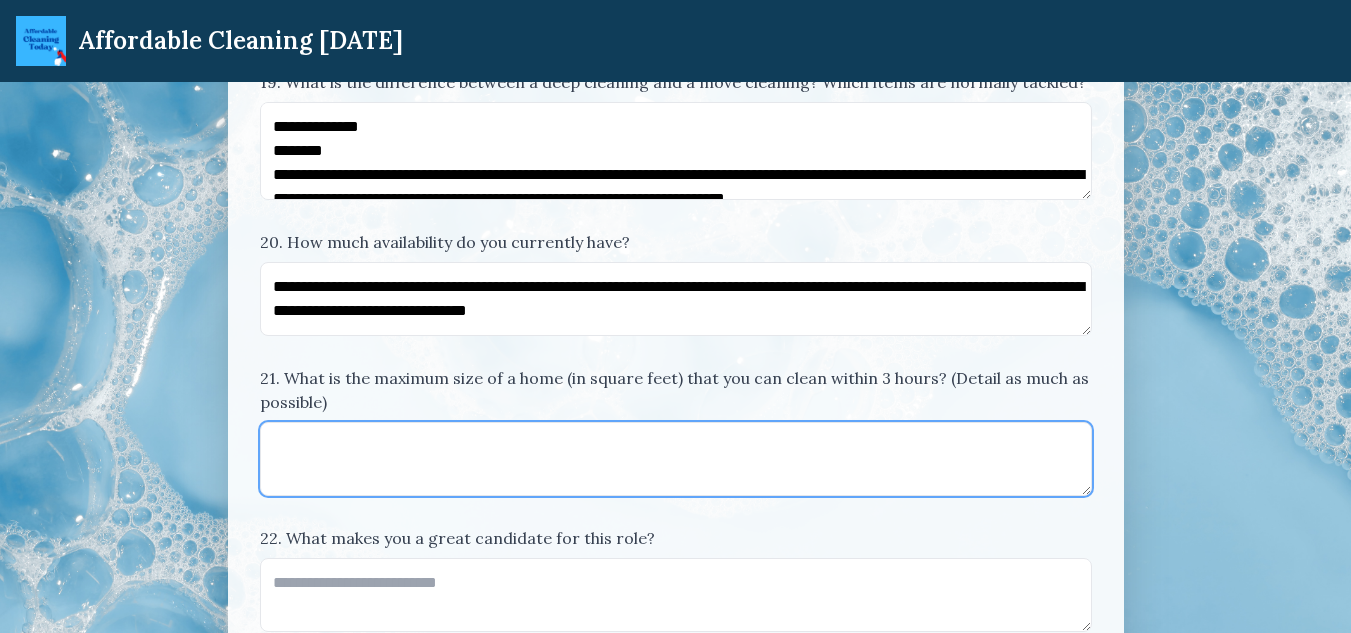 click on "21. What is the maximum size of a home (in square feet) that you can clean within 3 hours? (Detail as much as possible)" at bounding box center [676, 459] 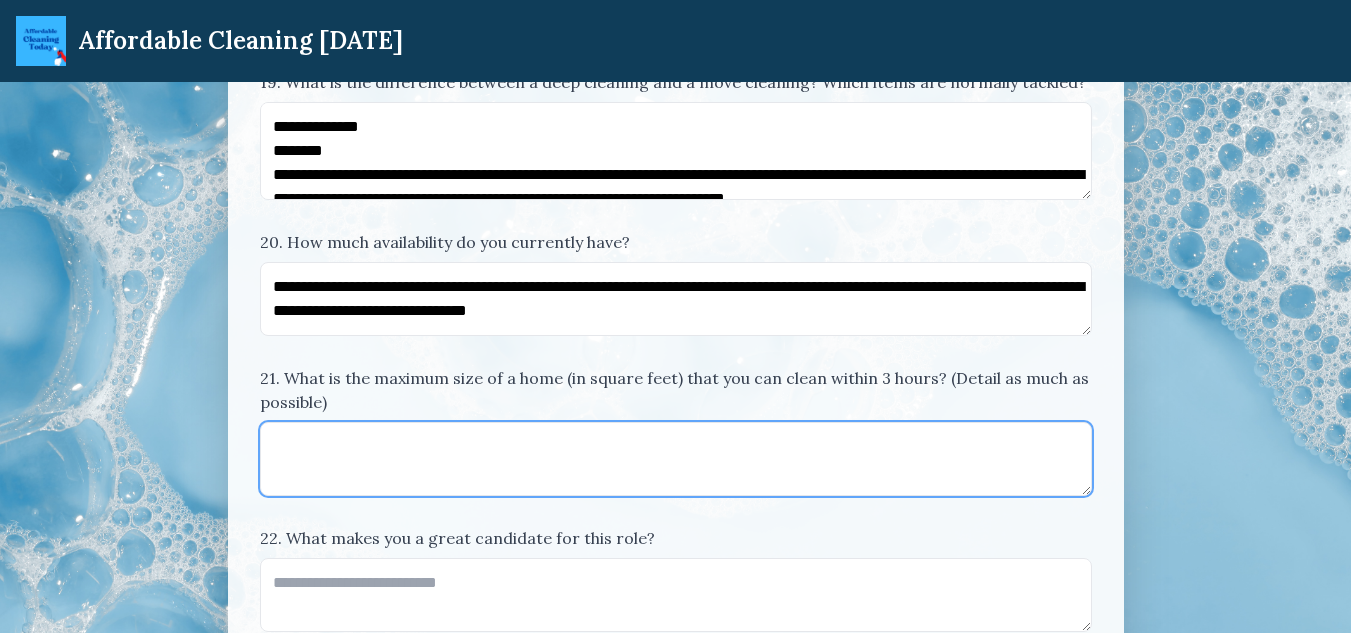 paste on "**********" 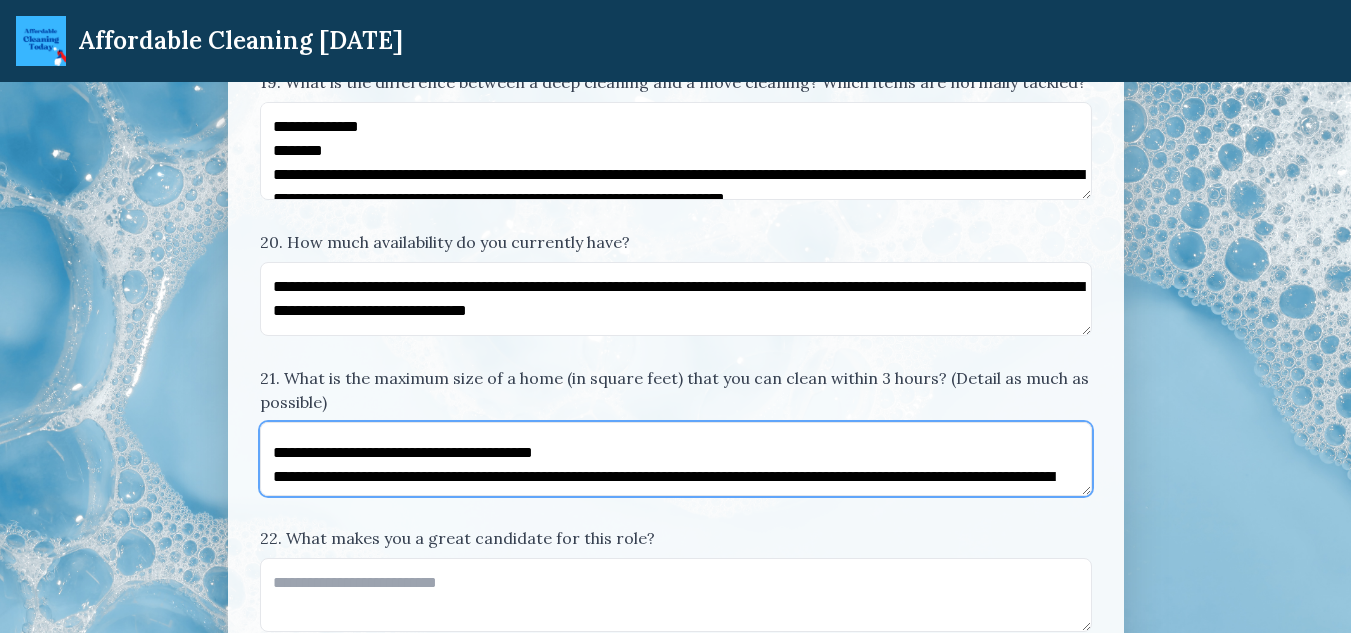 scroll, scrollTop: 1034, scrollLeft: 0, axis: vertical 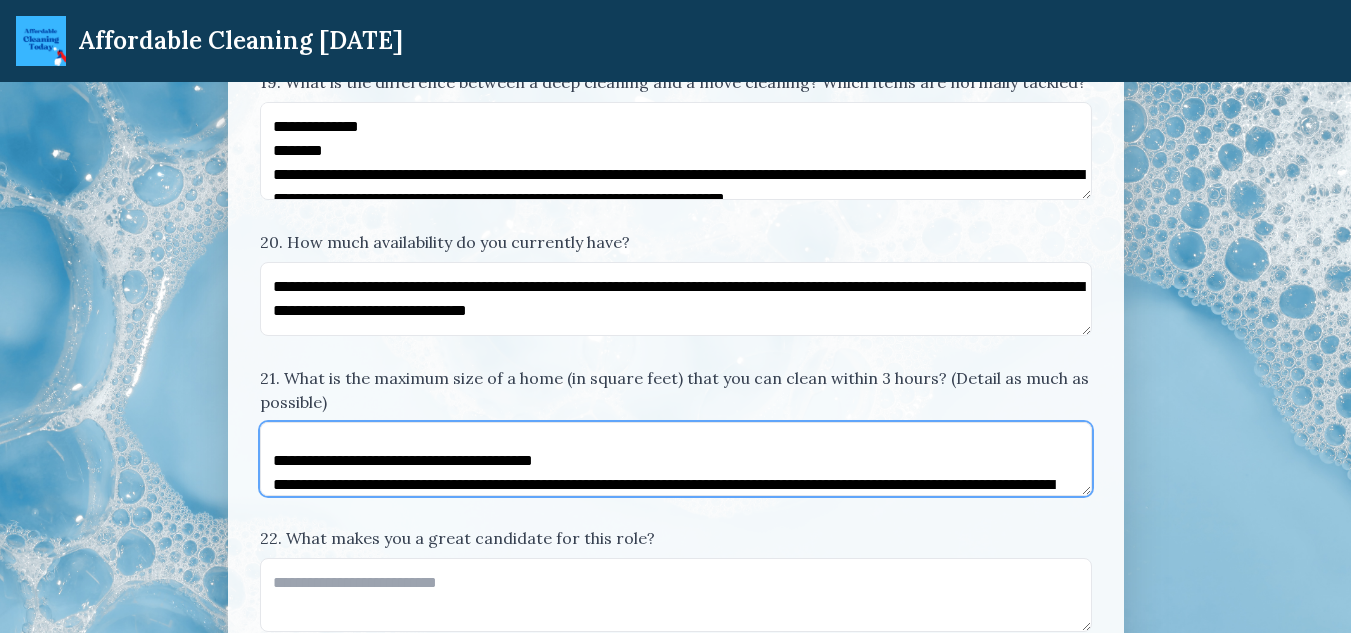 click on "21. What is the maximum size of a home (in square feet) that you can clean within 3 hours? (Detail as much as possible)" at bounding box center (676, 459) 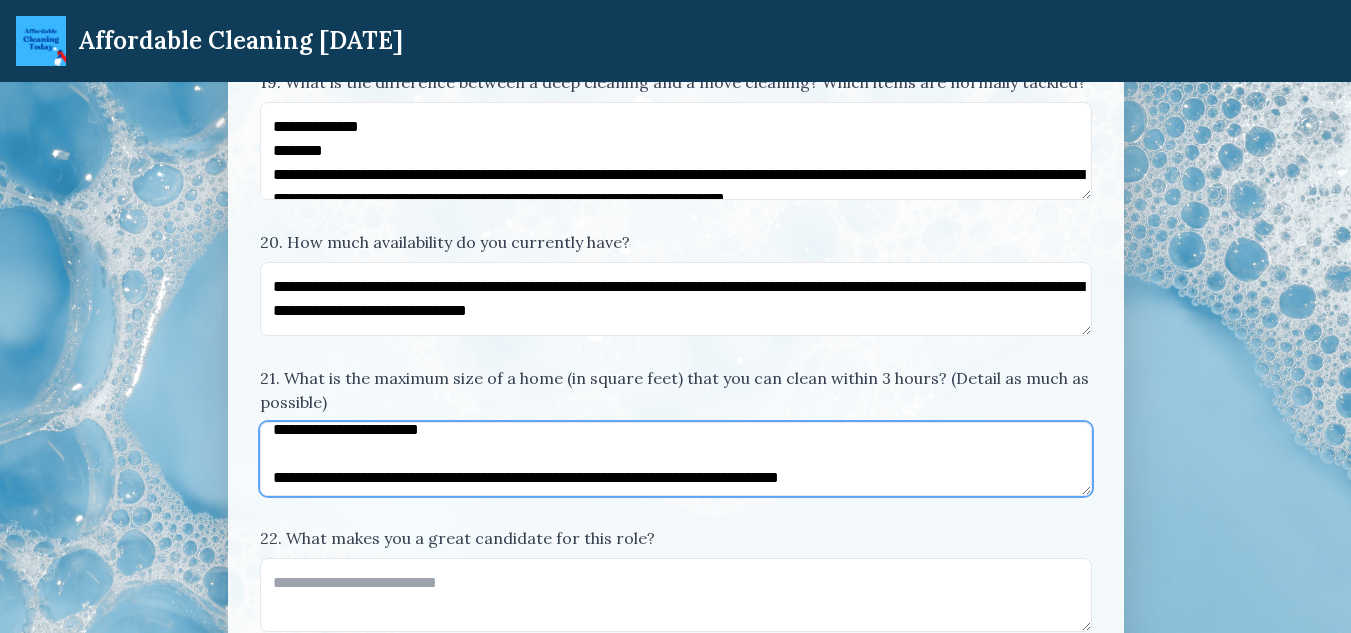 scroll, scrollTop: 894, scrollLeft: 0, axis: vertical 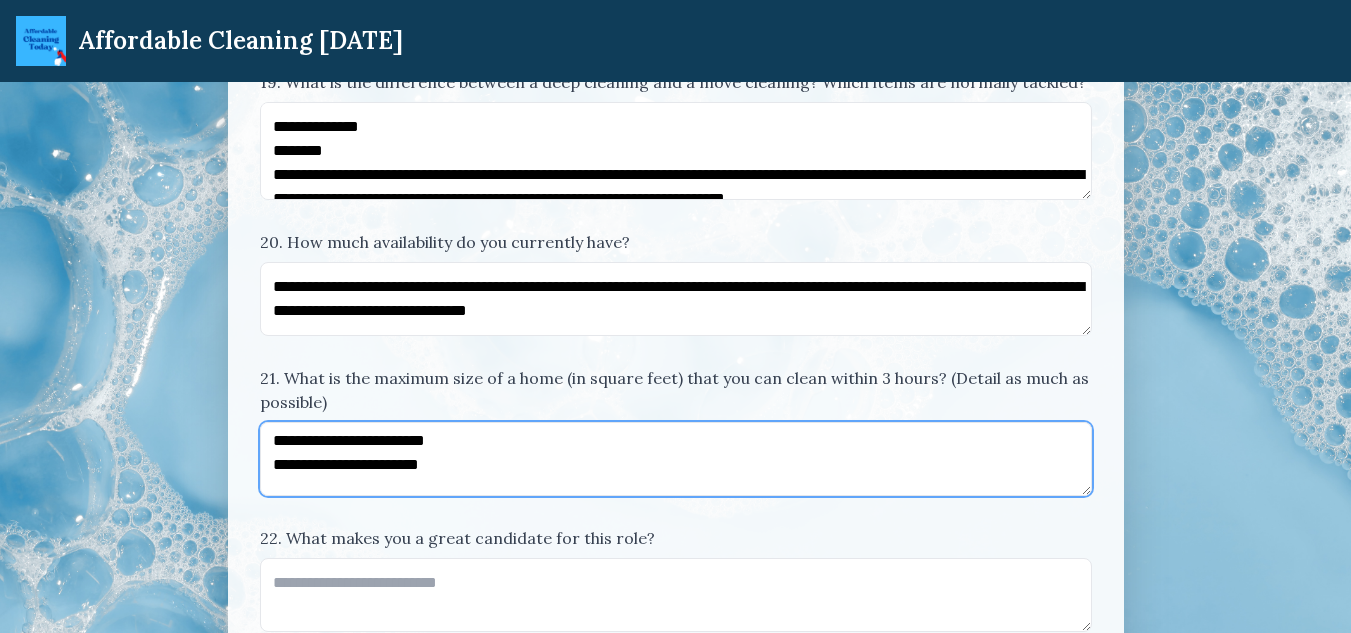 click on "21. What is the maximum size of a home (in square feet) that you can clean within 3 hours? (Detail as much as possible)" at bounding box center [676, 459] 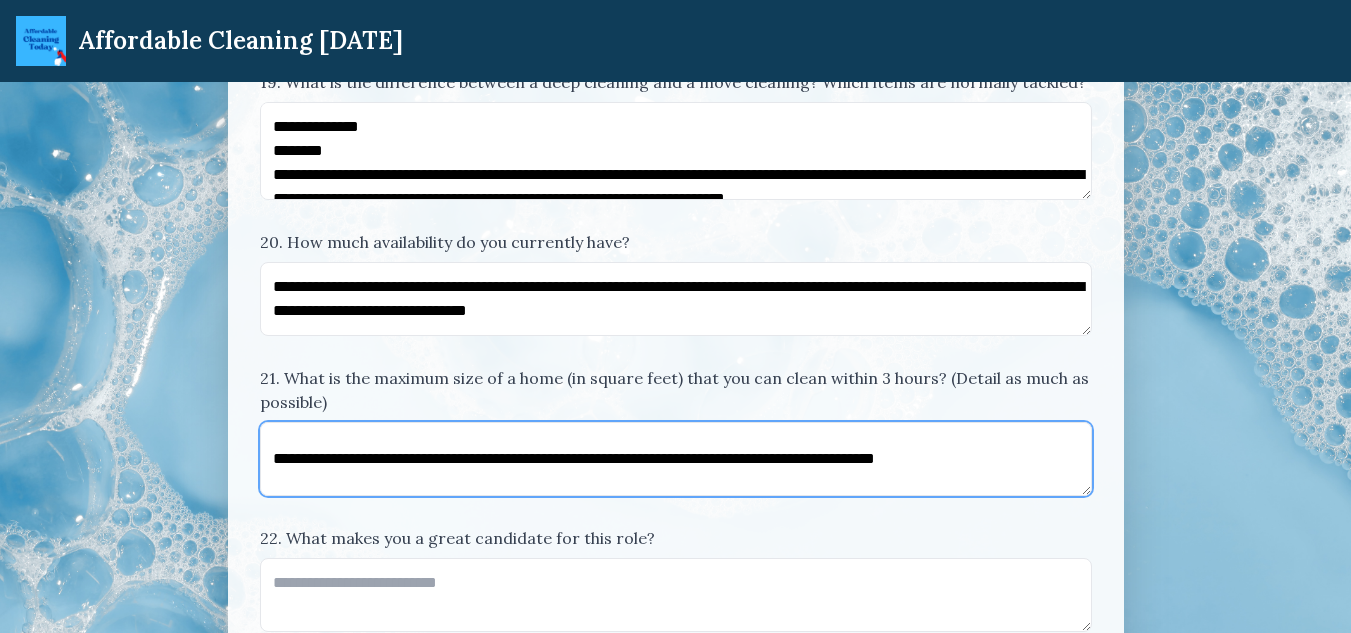 scroll, scrollTop: 794, scrollLeft: 0, axis: vertical 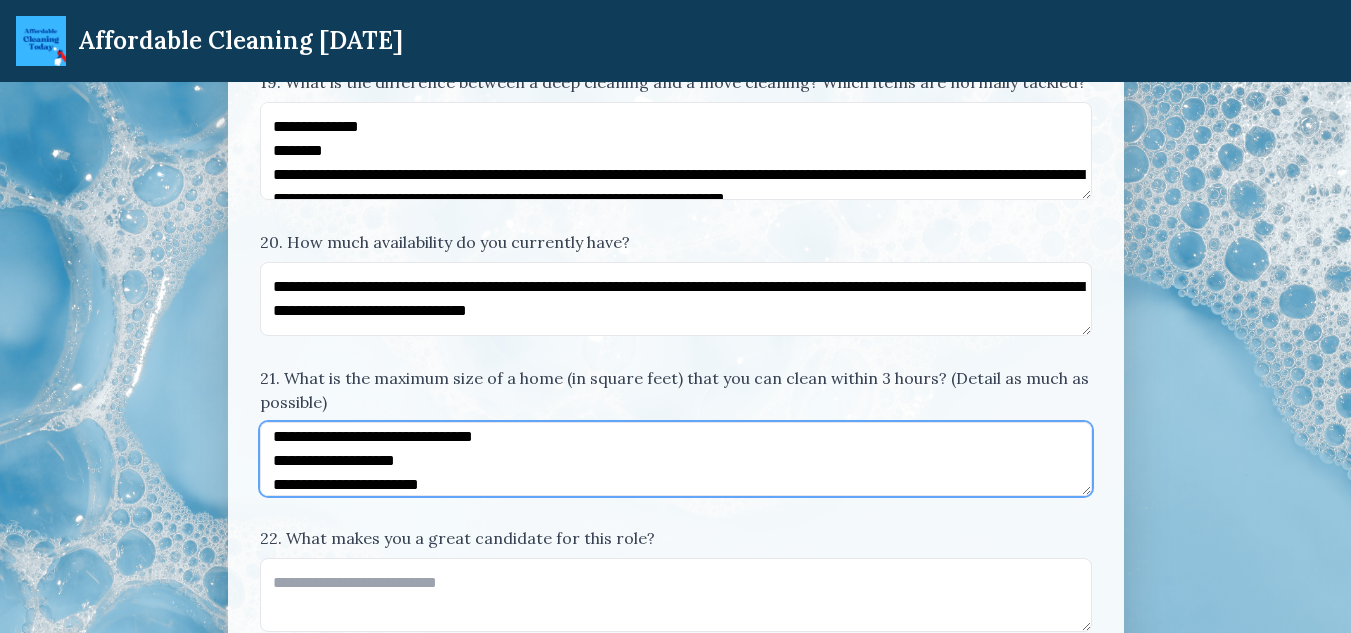 click on "21. What is the maximum size of a home (in square feet) that you can clean within 3 hours? (Detail as much as possible)" at bounding box center [676, 459] 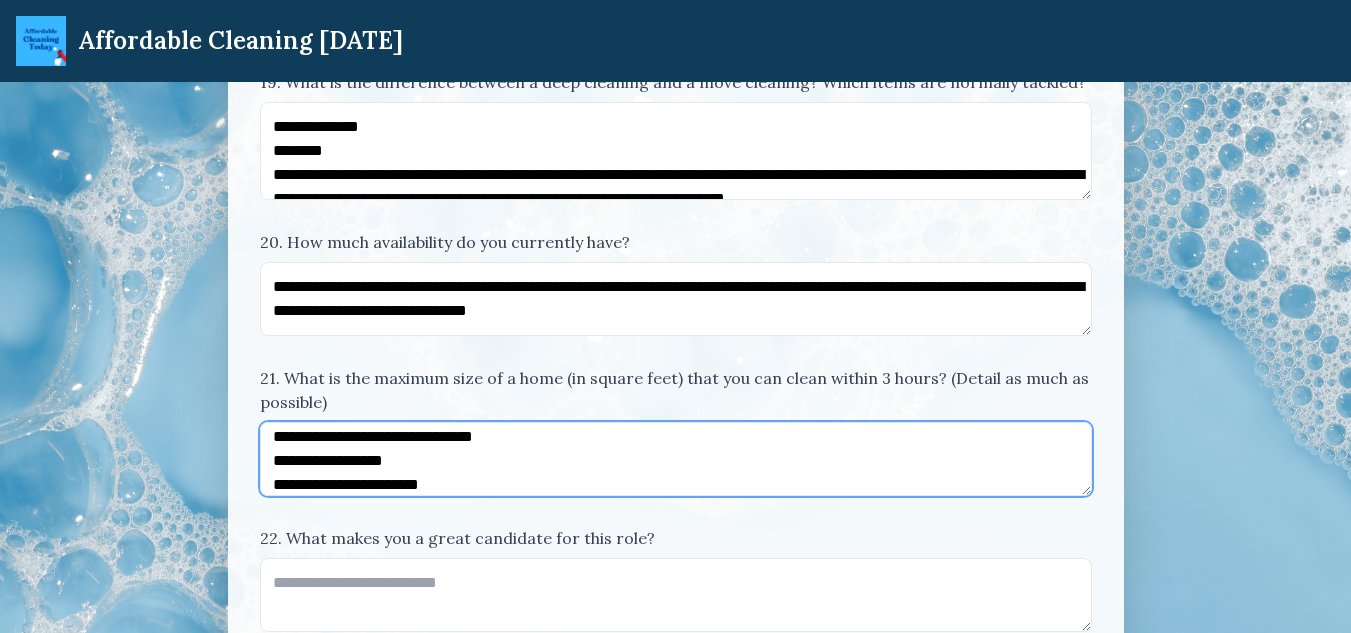 click on "21. What is the maximum size of a home (in square feet) that you can clean within 3 hours? (Detail as much as possible)" at bounding box center (676, 459) 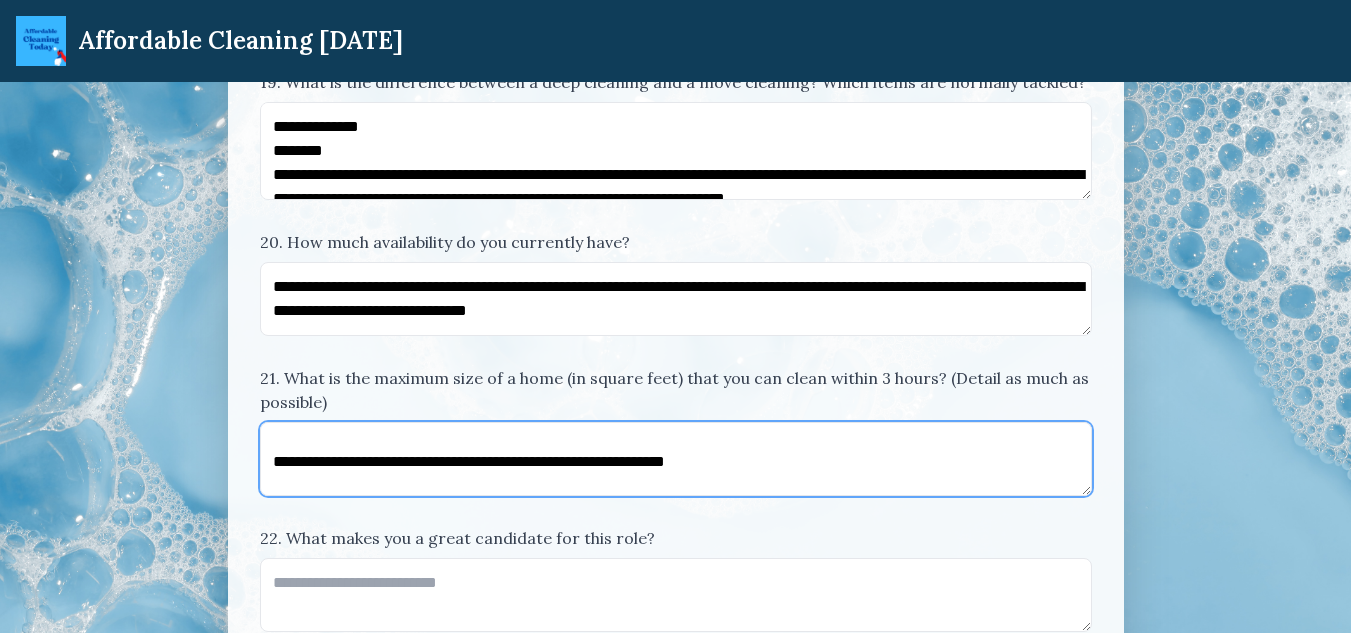 scroll, scrollTop: 454, scrollLeft: 0, axis: vertical 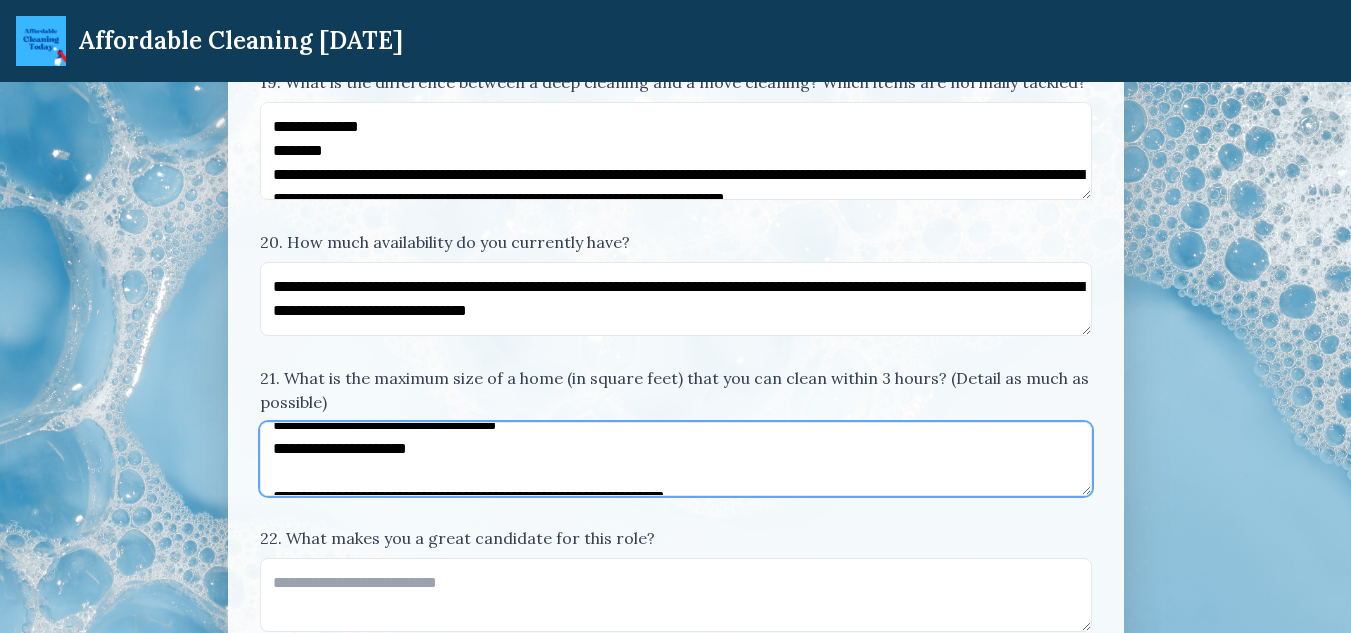 click on "21. What is the maximum size of a home (in square feet) that you can clean within 3 hours? (Detail as much as possible)" at bounding box center [676, 459] 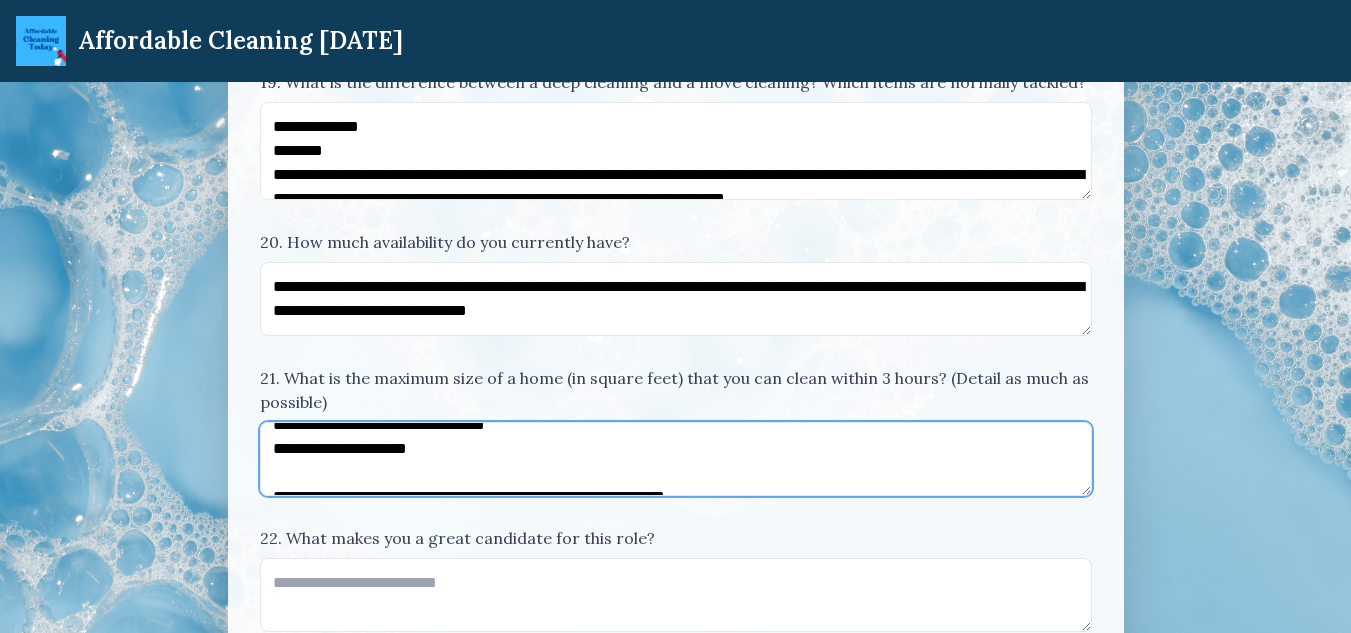 scroll, scrollTop: 446, scrollLeft: 0, axis: vertical 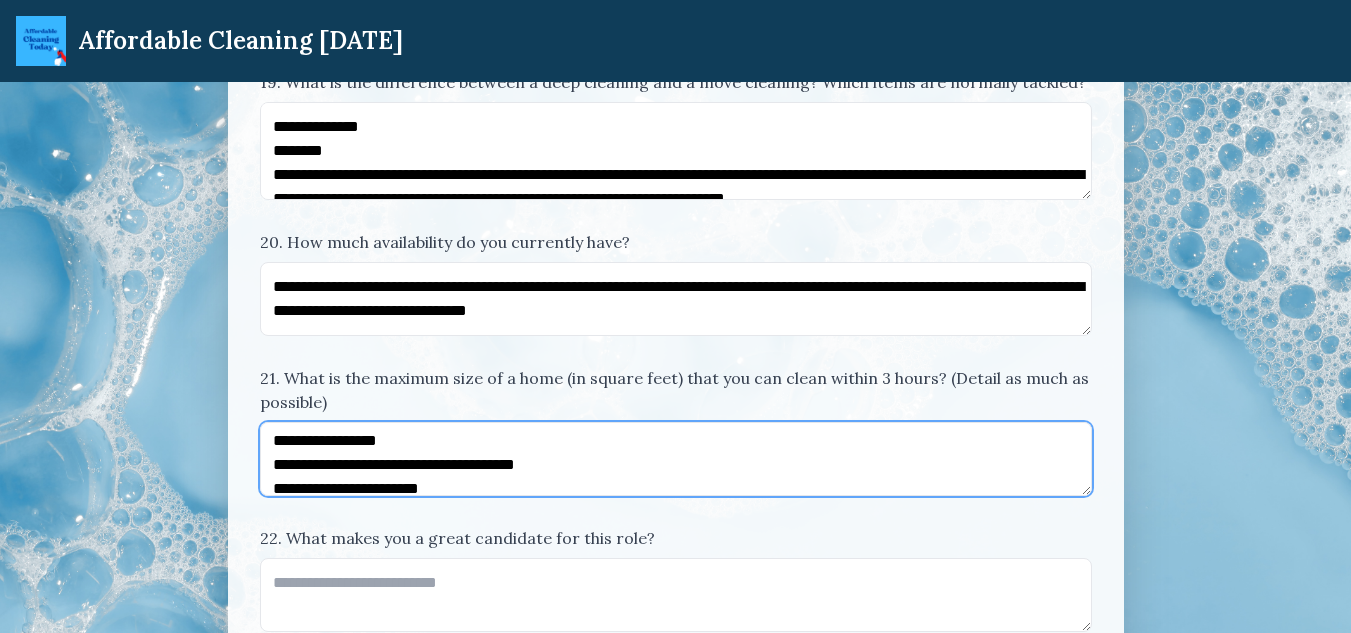 click on "21. What is the maximum size of a home (in square feet) that you can clean within 3 hours? (Detail as much as possible)" at bounding box center [676, 459] 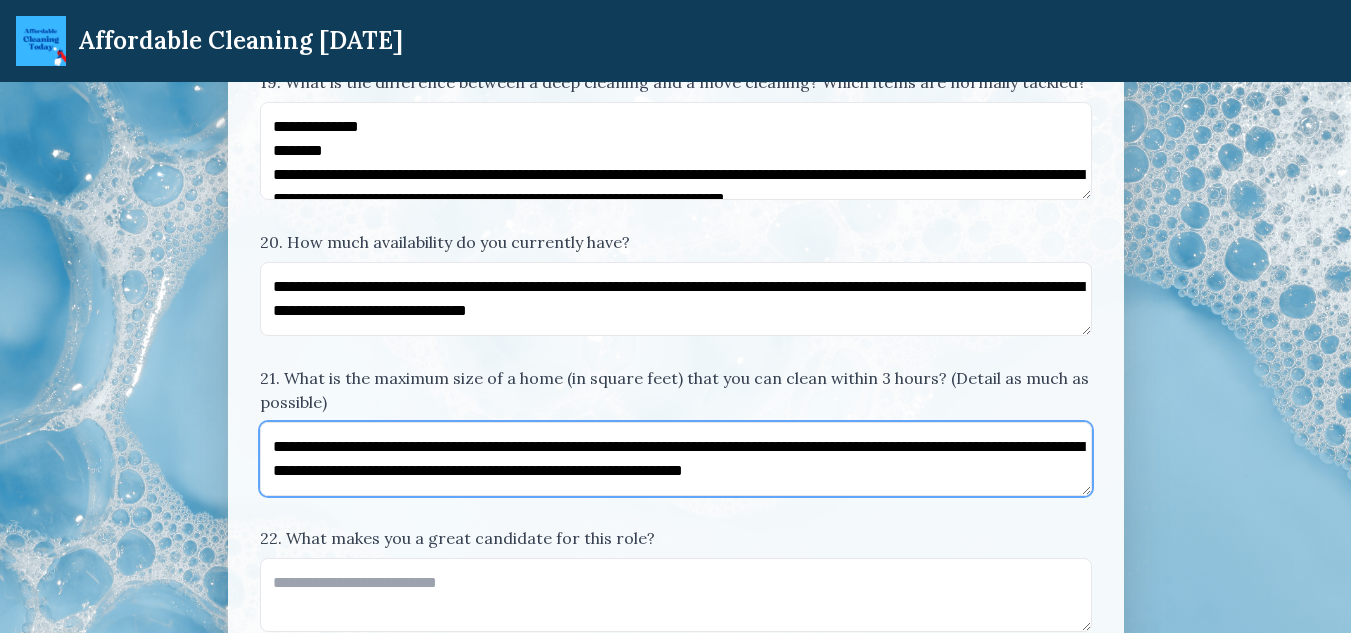 scroll, scrollTop: 1272, scrollLeft: 0, axis: vertical 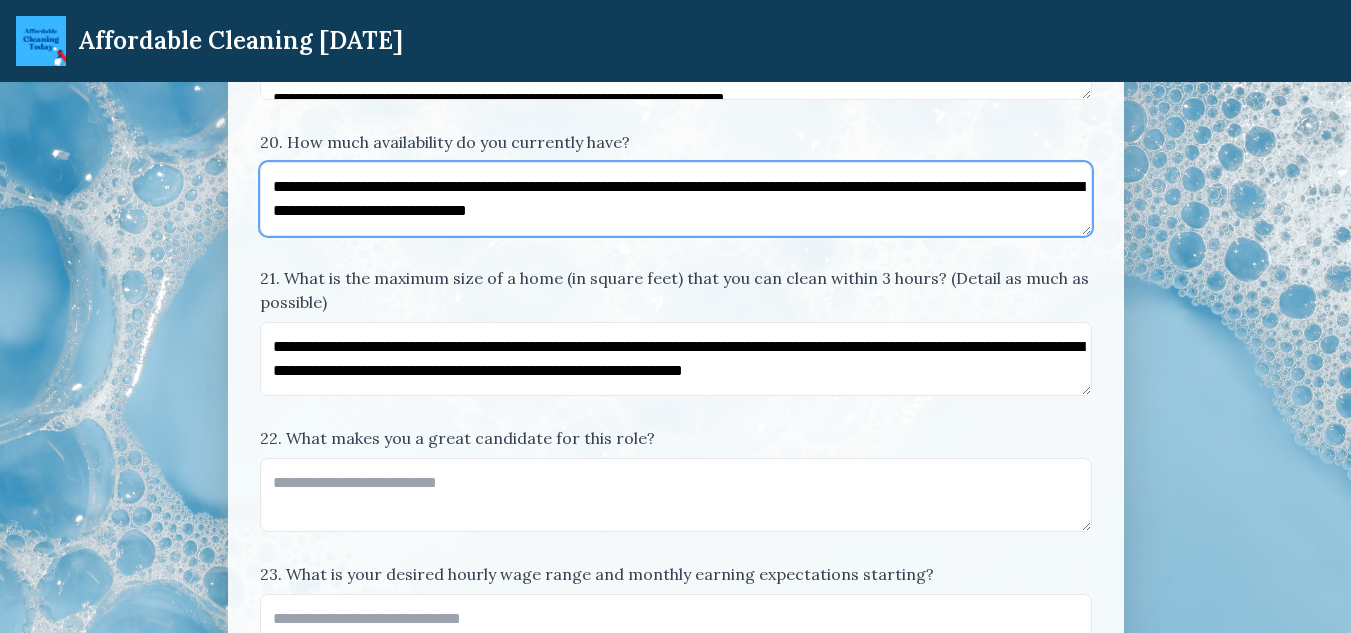 click on "**********" at bounding box center (676, 199) 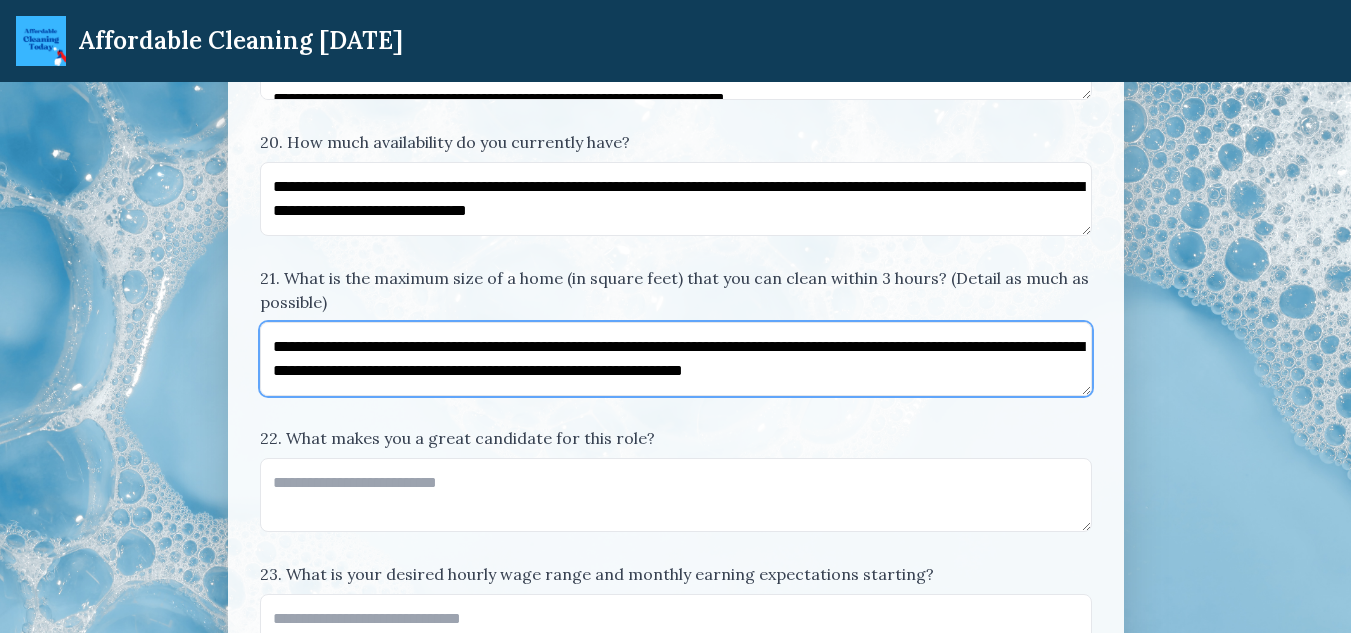 click on "21. What is the maximum size of a home (in square feet) that you can clean within 3 hours? (Detail as much as possible)" at bounding box center [676, 359] 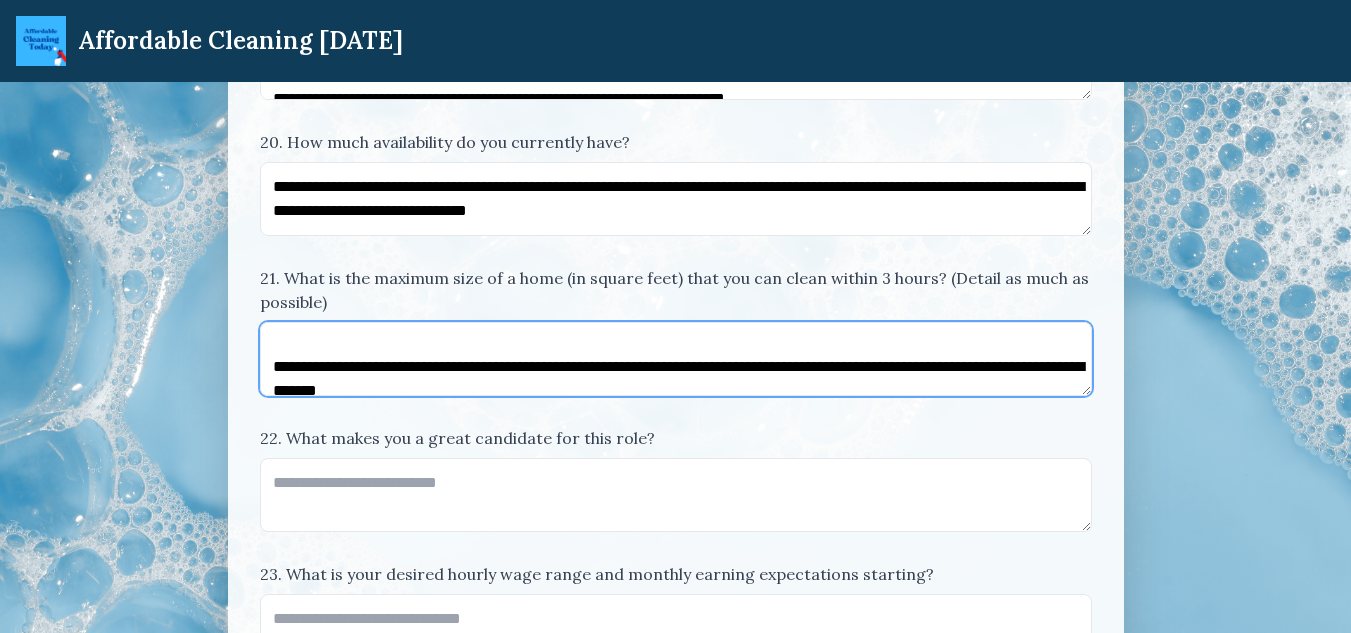scroll, scrollTop: 1258, scrollLeft: 0, axis: vertical 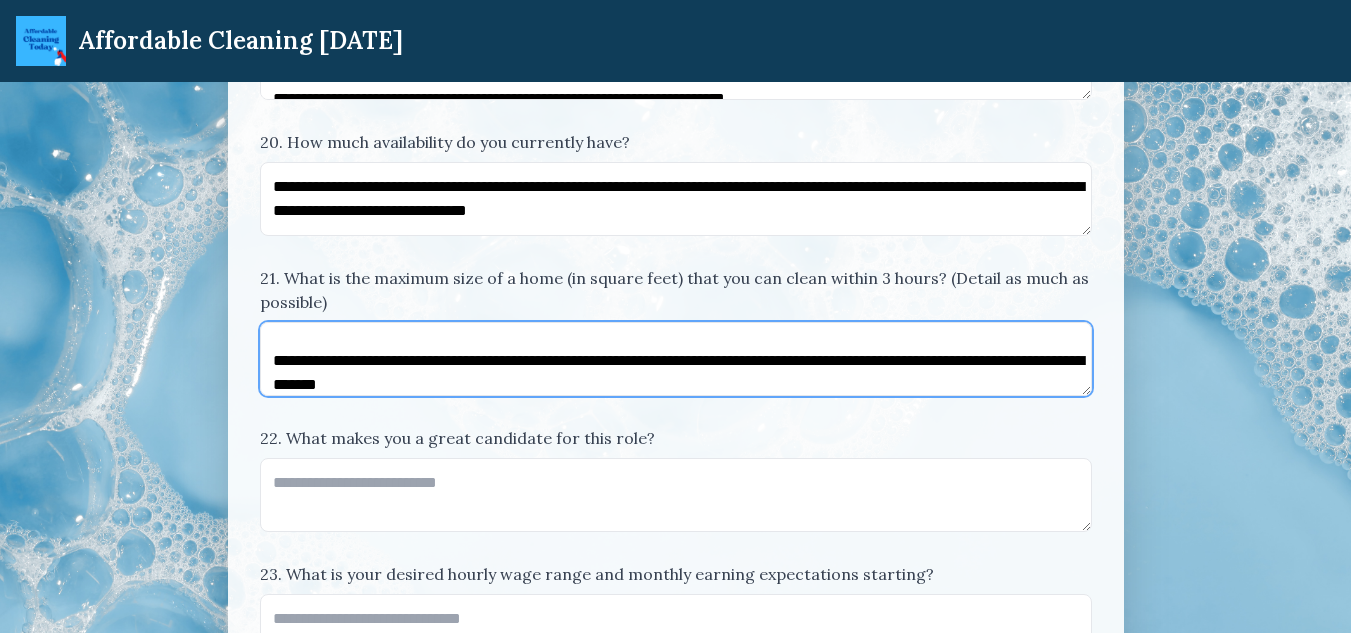 type on "**********" 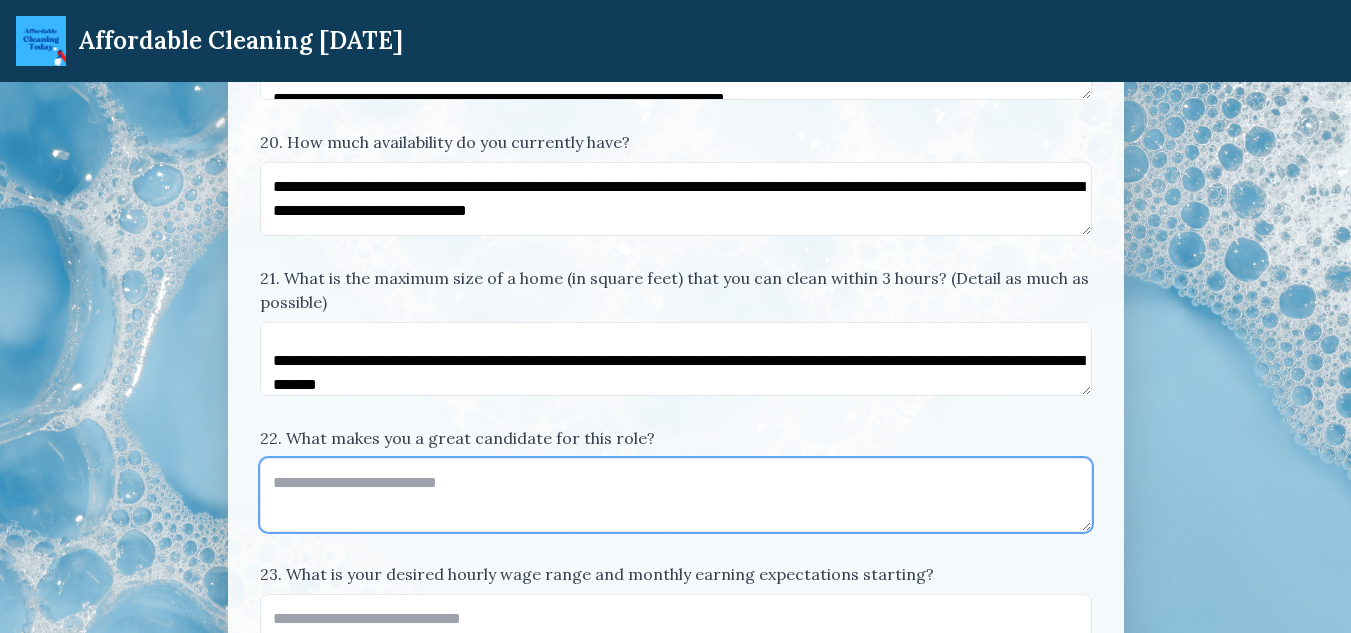 click on "22. What makes you a great candidate for this role?" at bounding box center (676, 495) 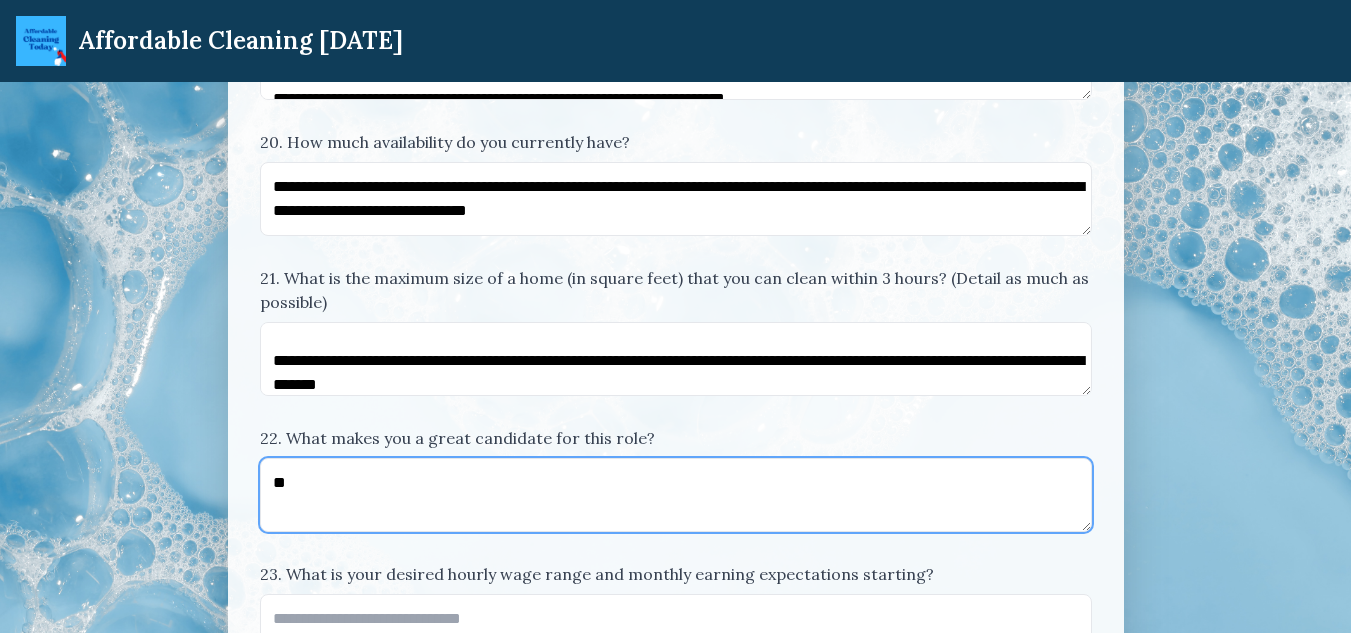 type on "*" 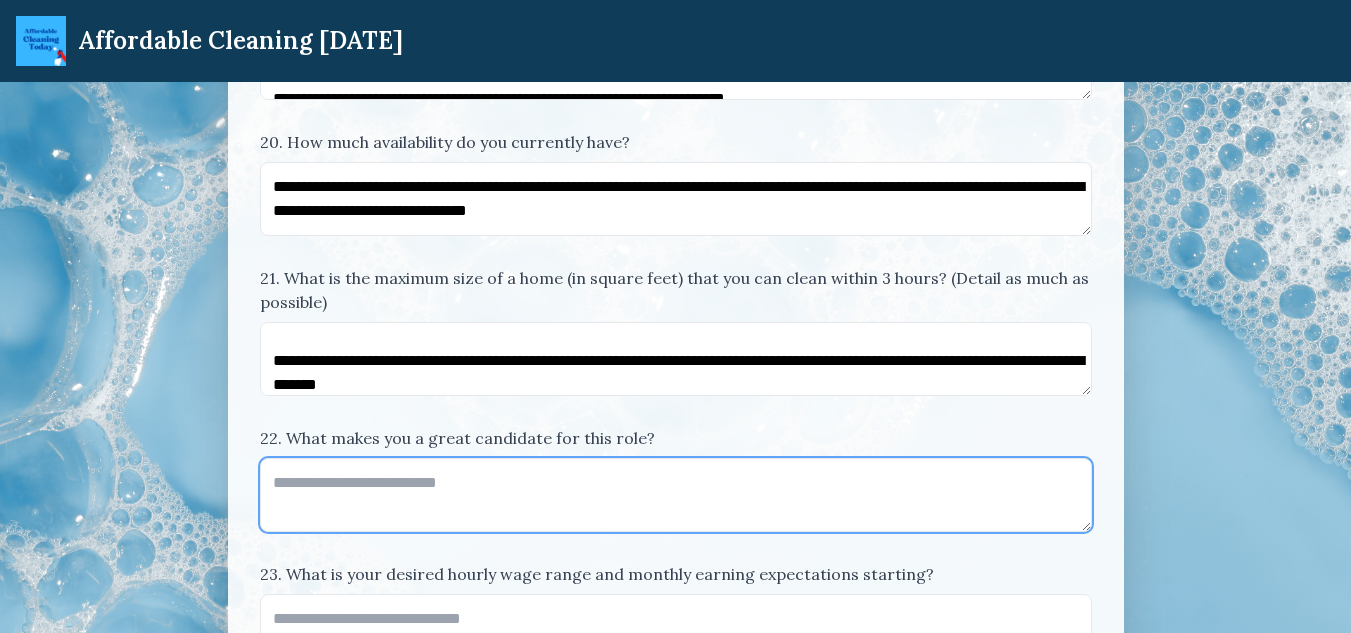 click on "22. What makes you a great candidate for this role?" at bounding box center (676, 495) 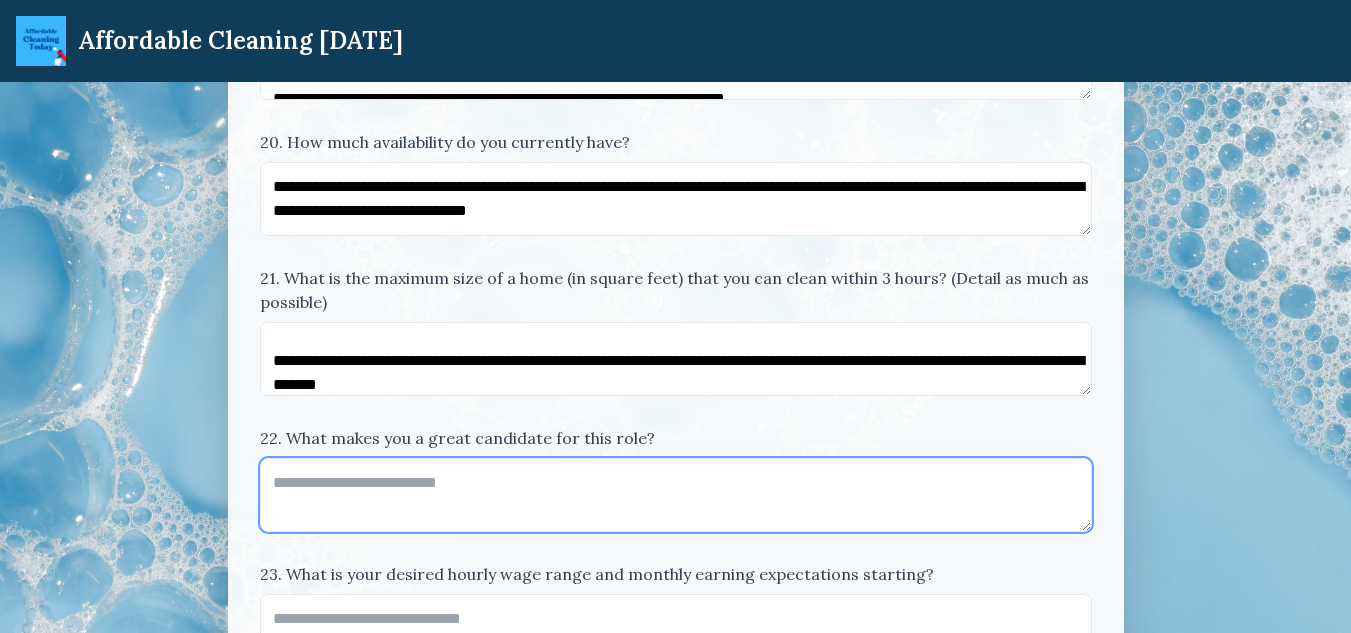 paste on "**********" 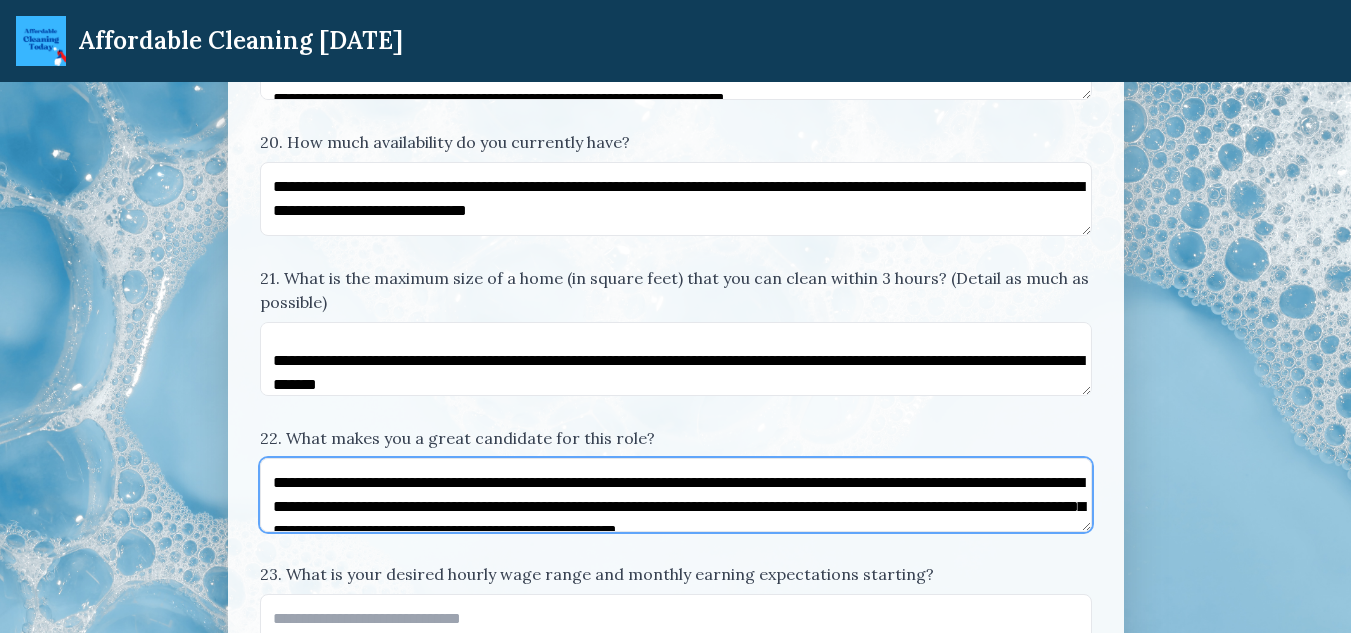 scroll, scrollTop: 250, scrollLeft: 0, axis: vertical 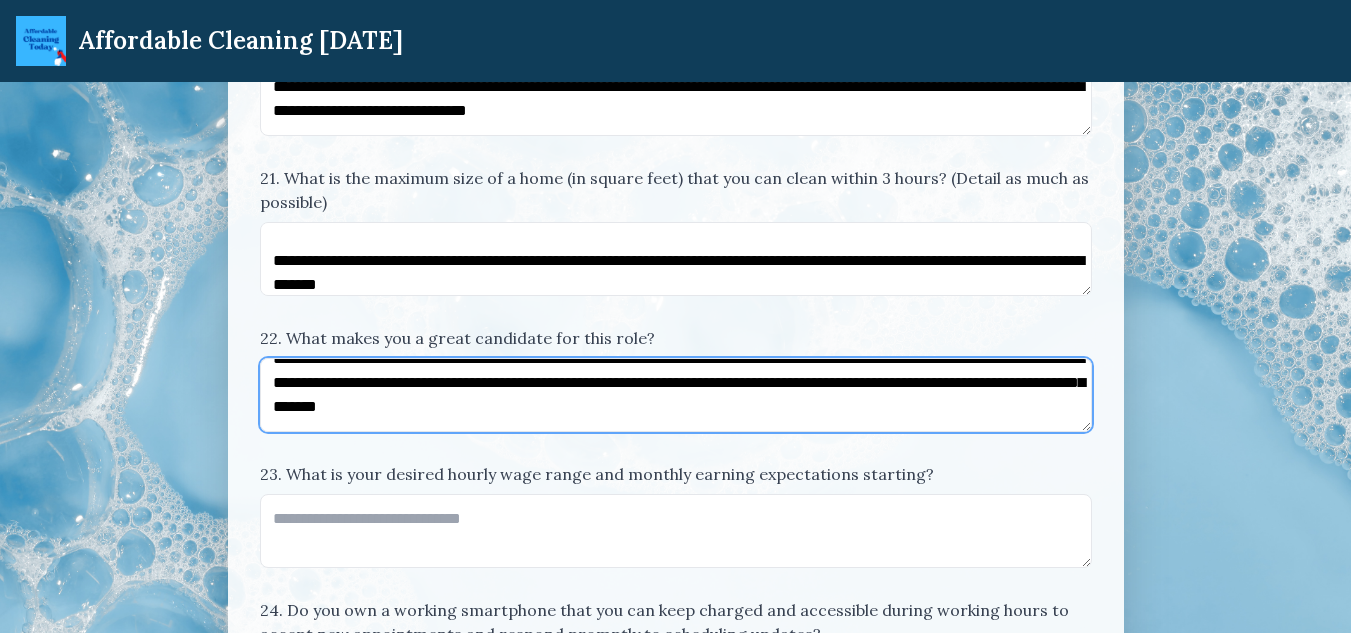 type on "**********" 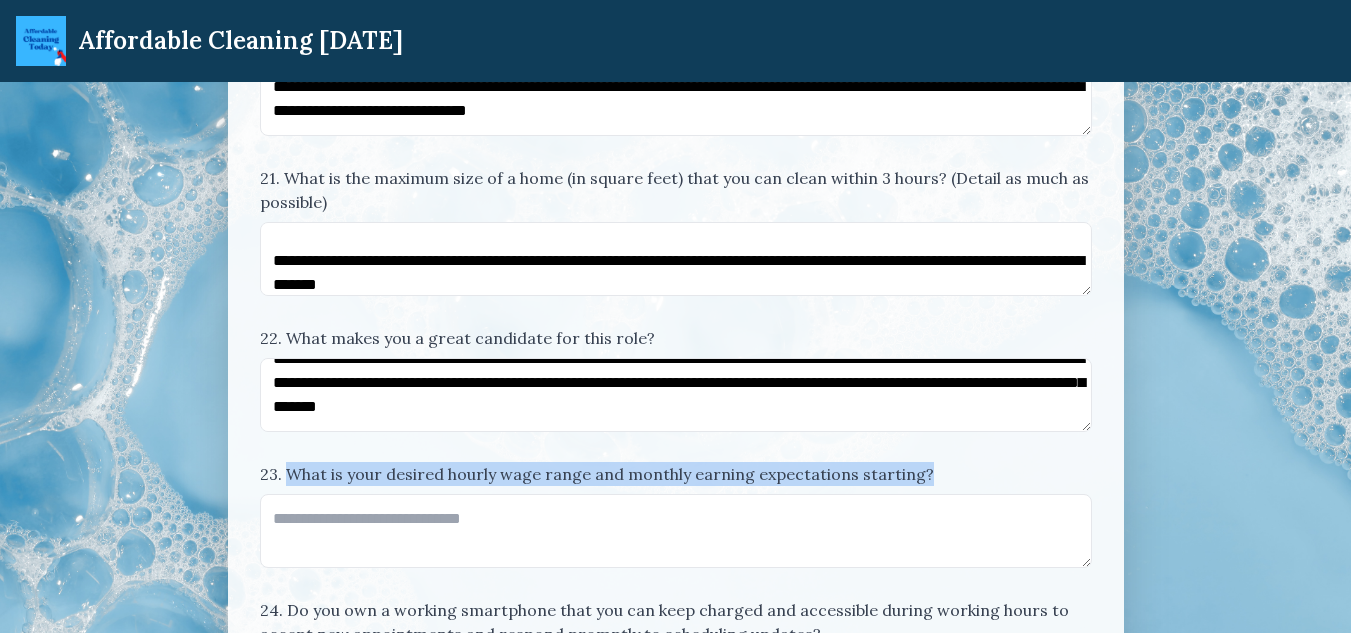drag, startPoint x: 285, startPoint y: 471, endPoint x: 923, endPoint y: 470, distance: 638.0008 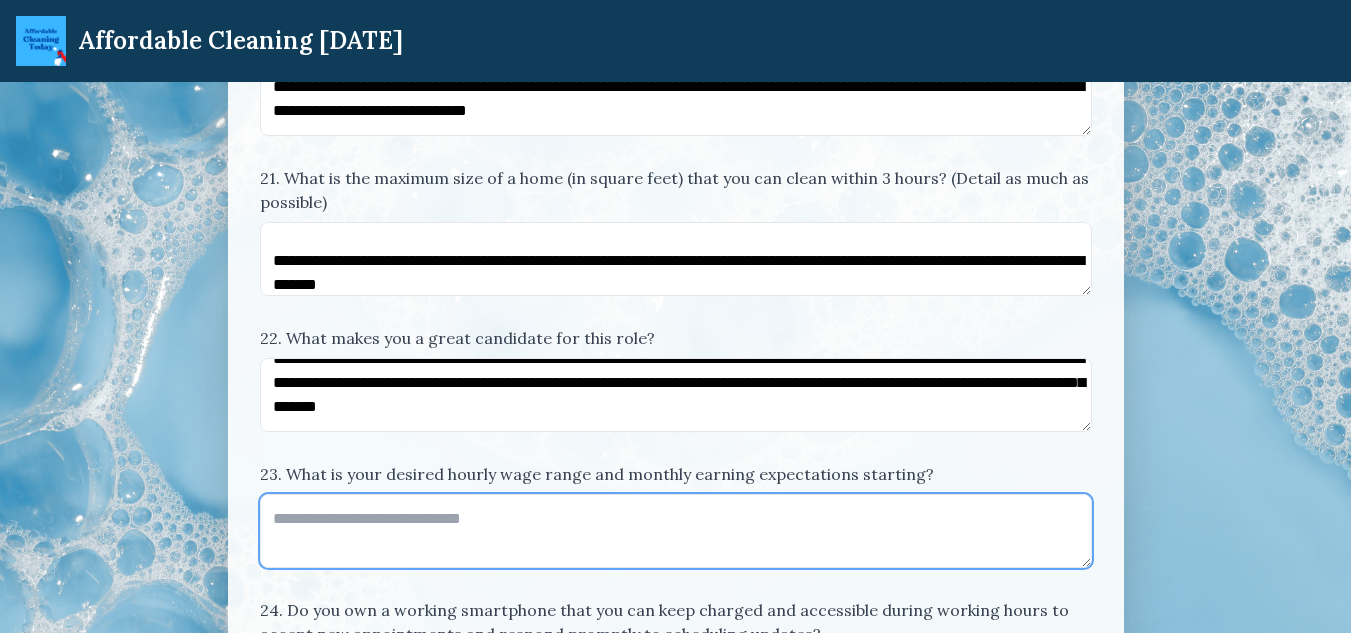 click on "23. What is your desired hourly wage range and monthly earning expectations starting?" at bounding box center (676, 531) 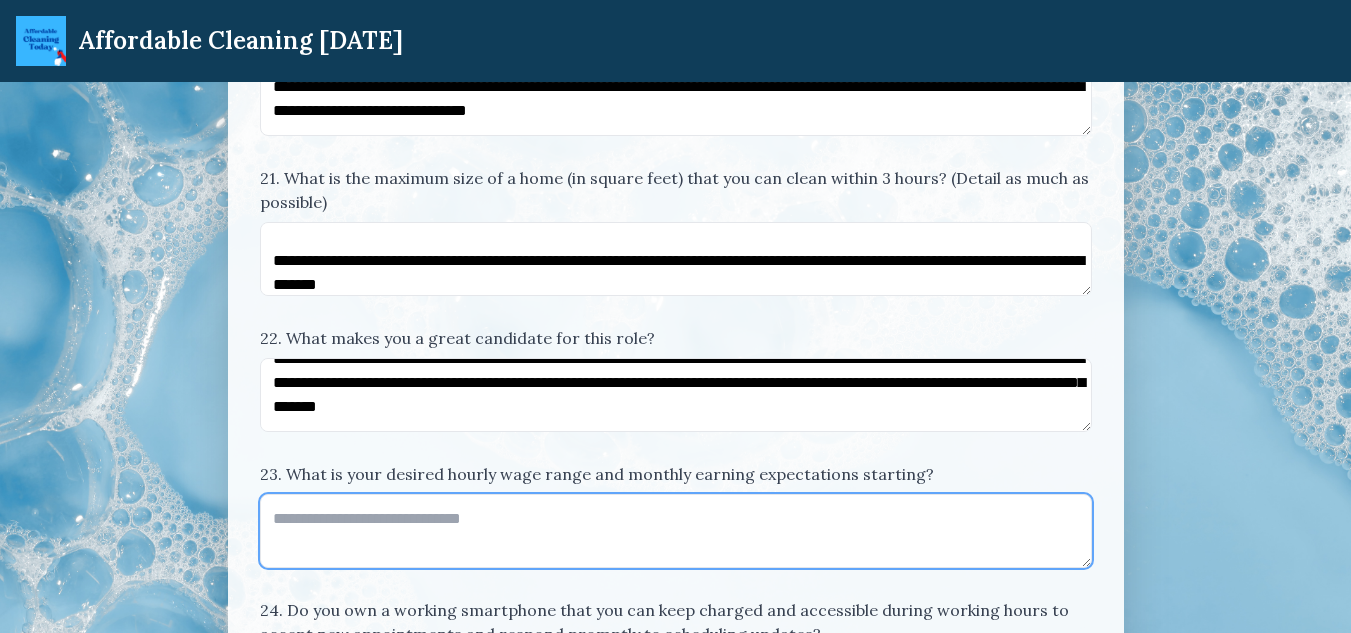 paste on "**********" 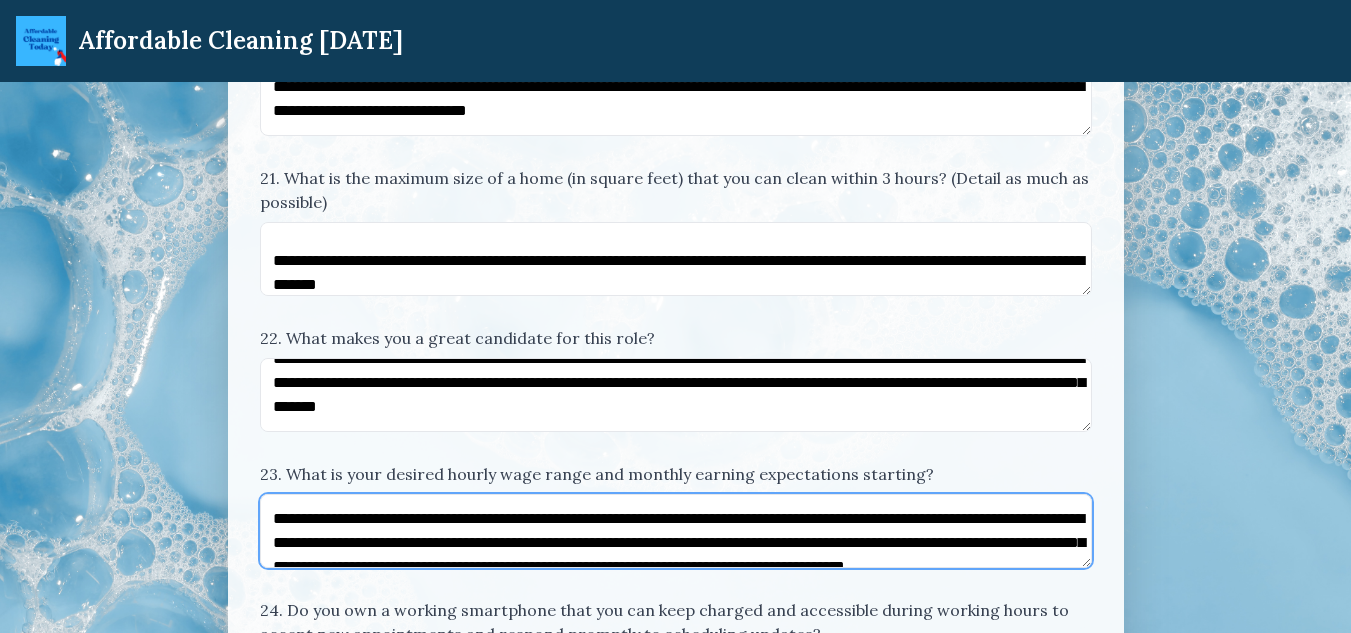scroll, scrollTop: 250, scrollLeft: 0, axis: vertical 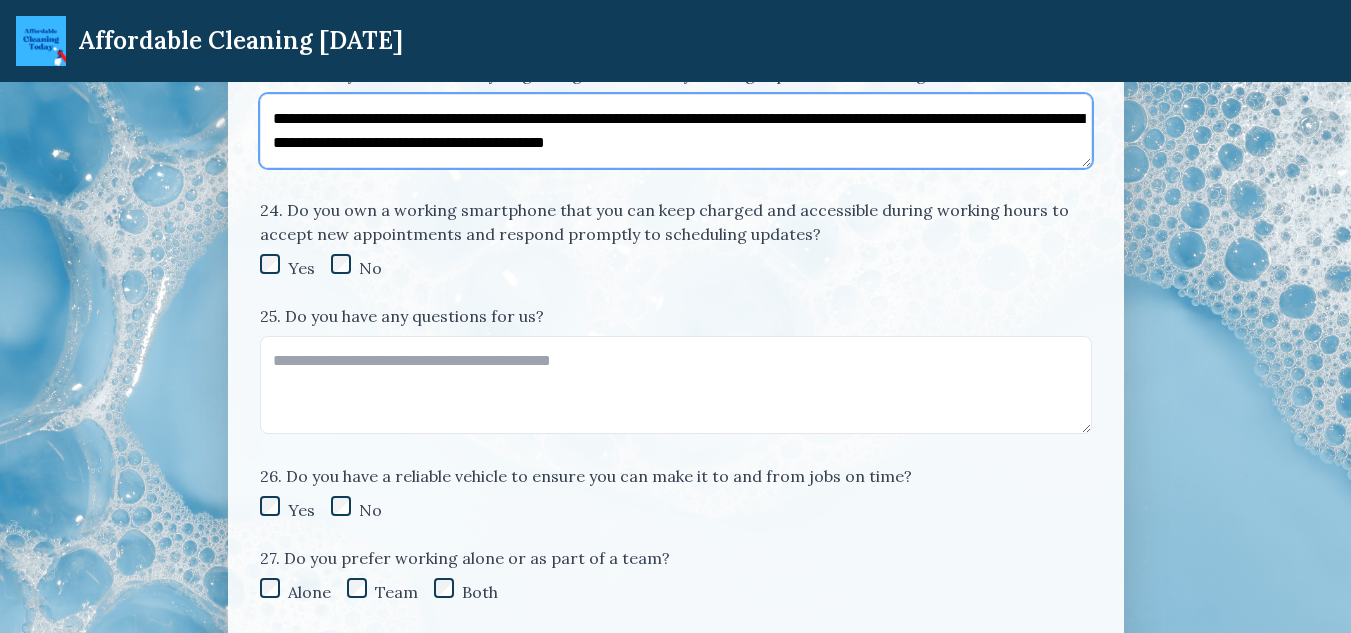 type on "**********" 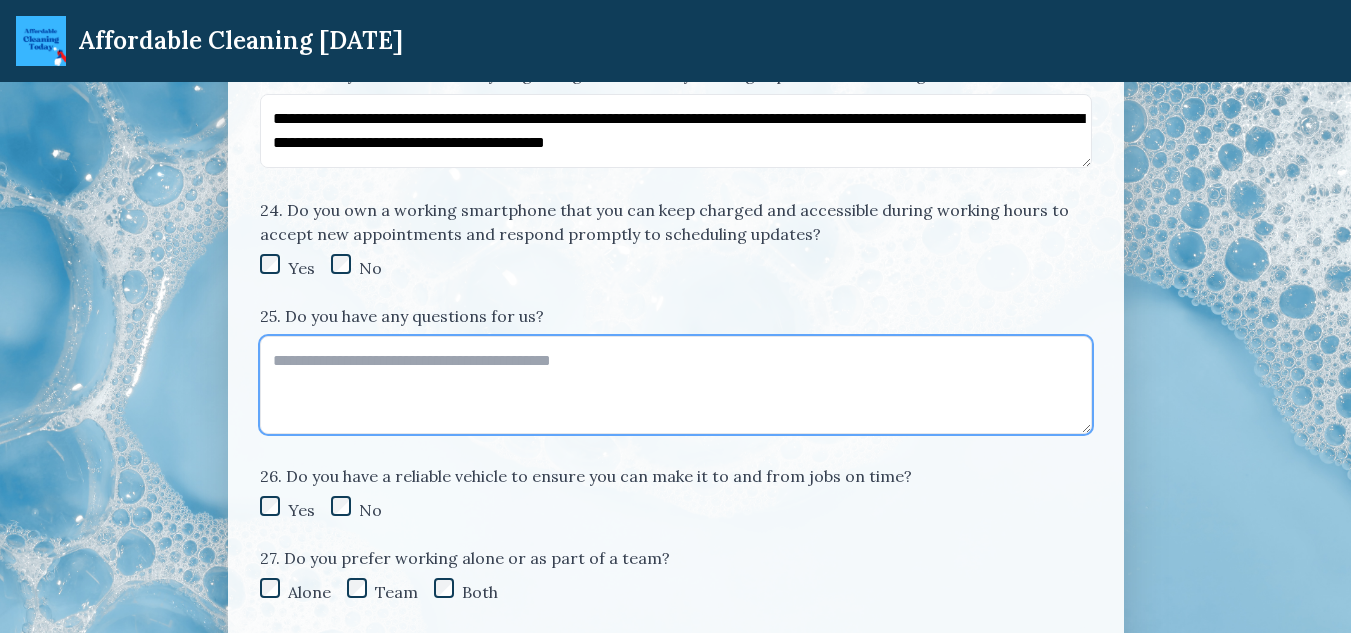 click on "25. Do you have any questions for us?" at bounding box center [676, 385] 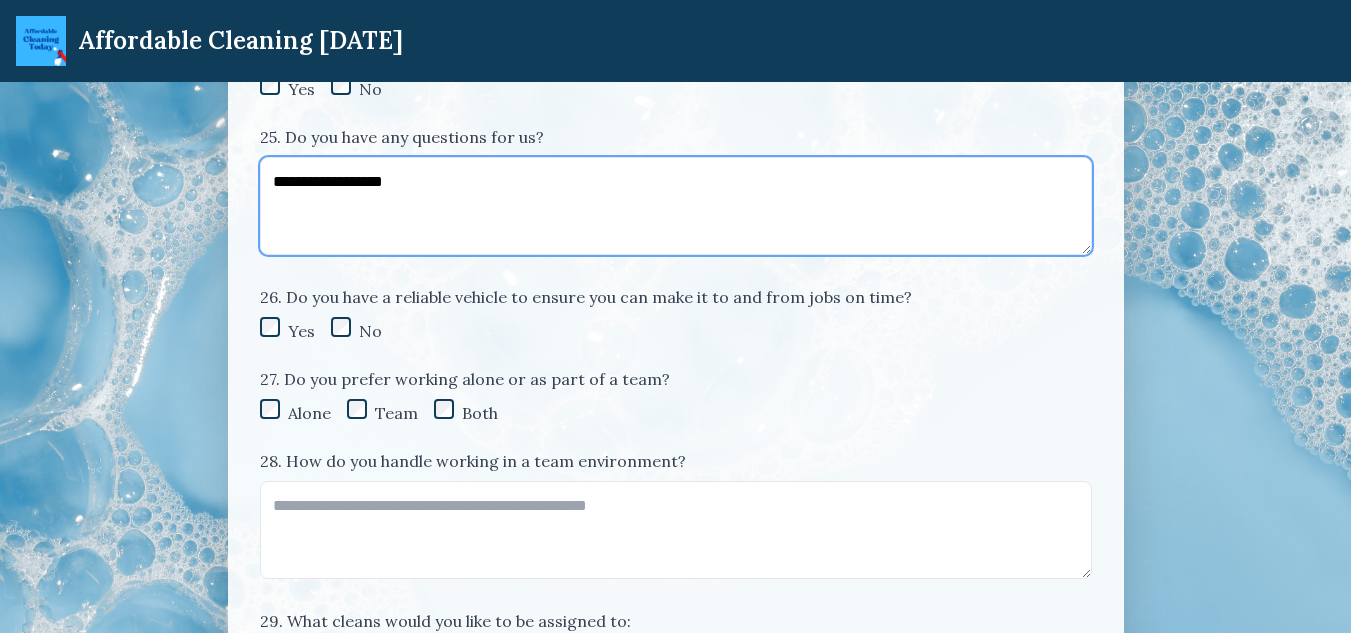 scroll, scrollTop: 5800, scrollLeft: 0, axis: vertical 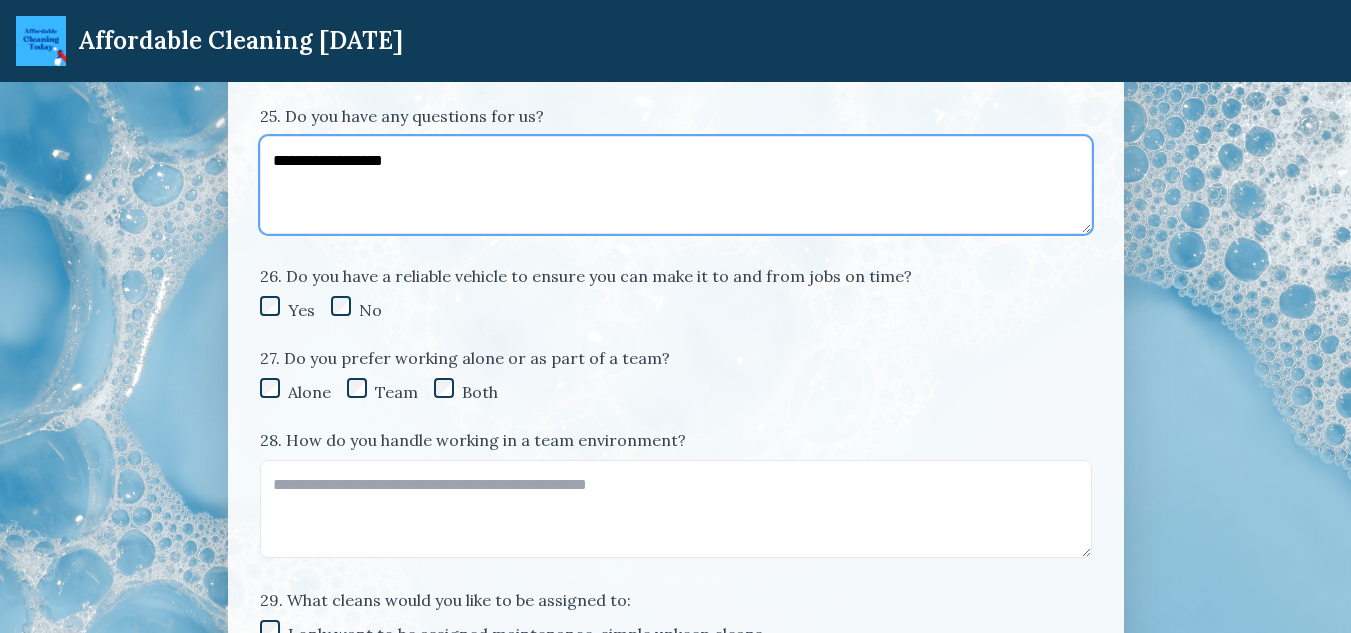 type on "**********" 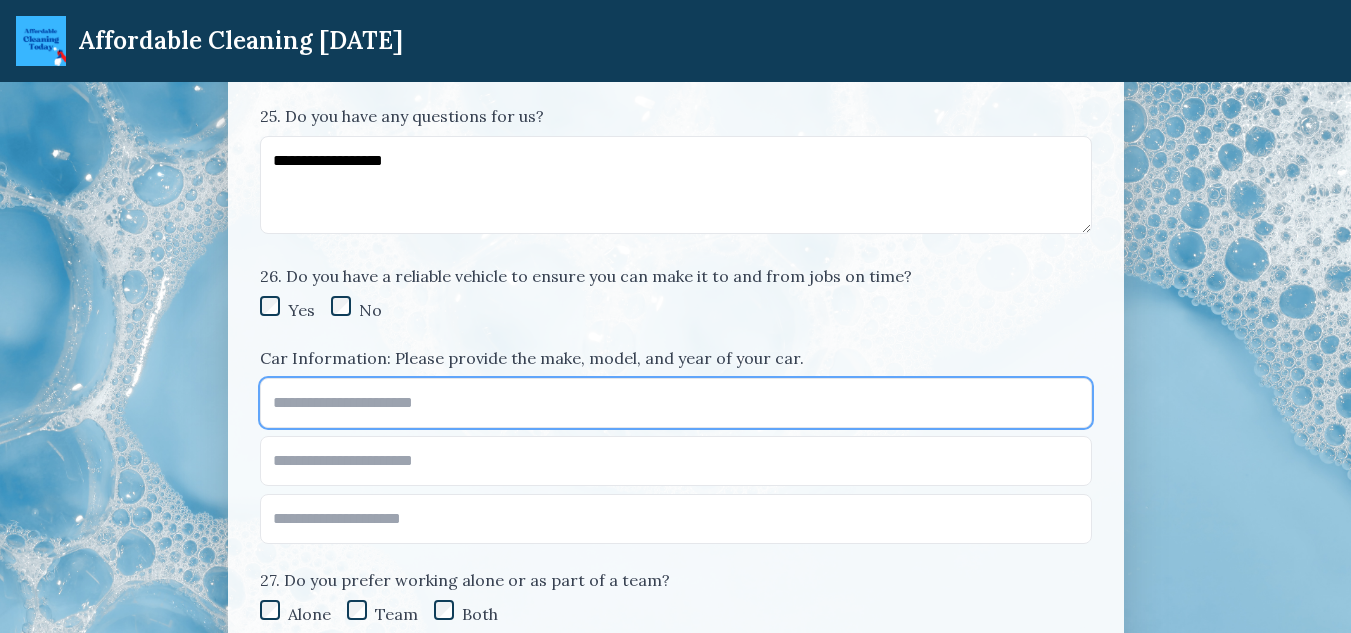 click at bounding box center [676, 403] 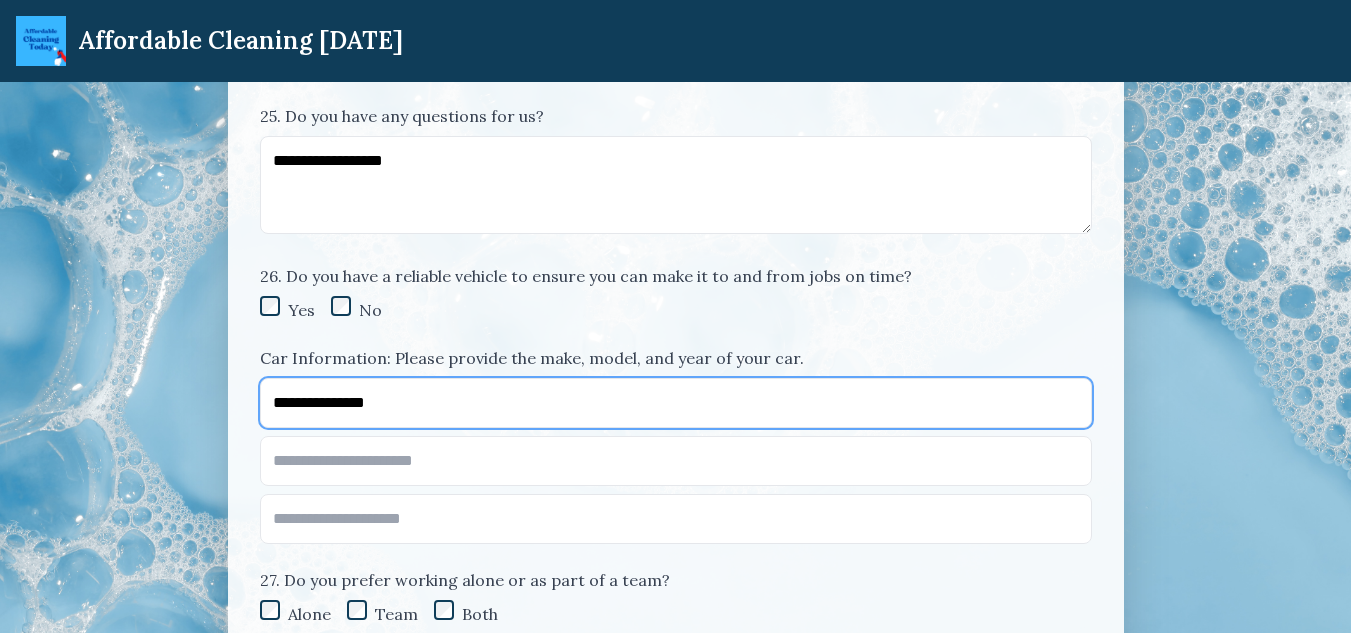 type on "**********" 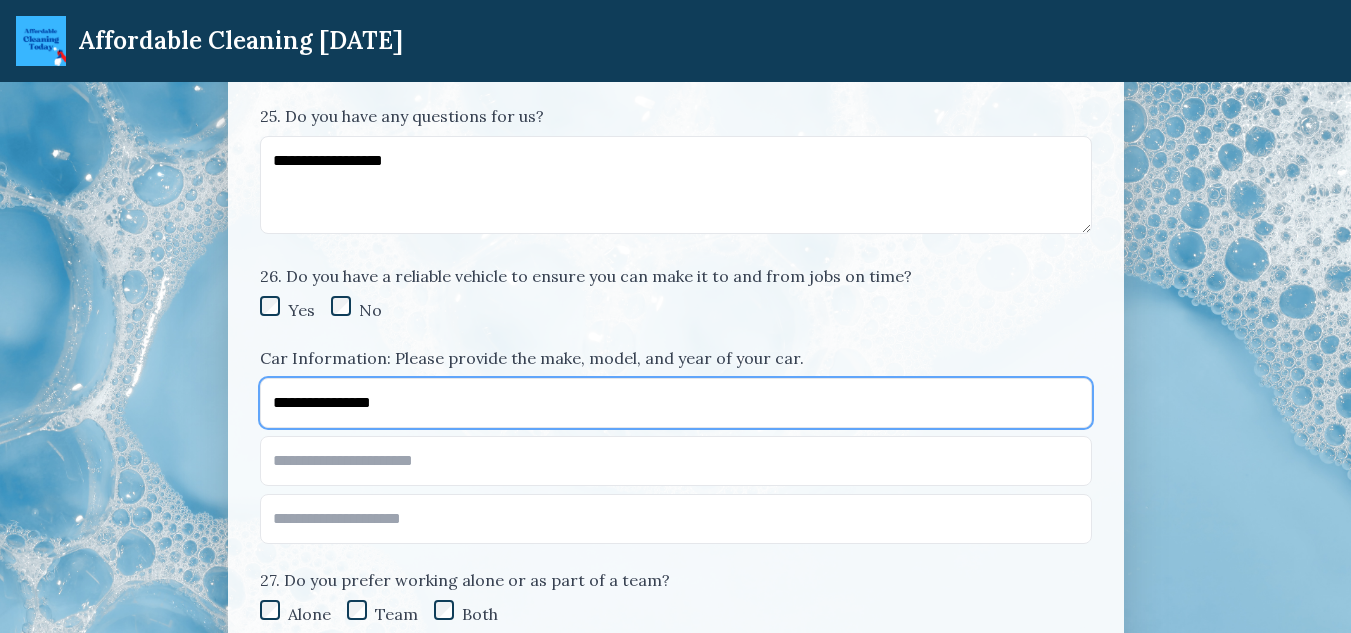 scroll, scrollTop: 5900, scrollLeft: 0, axis: vertical 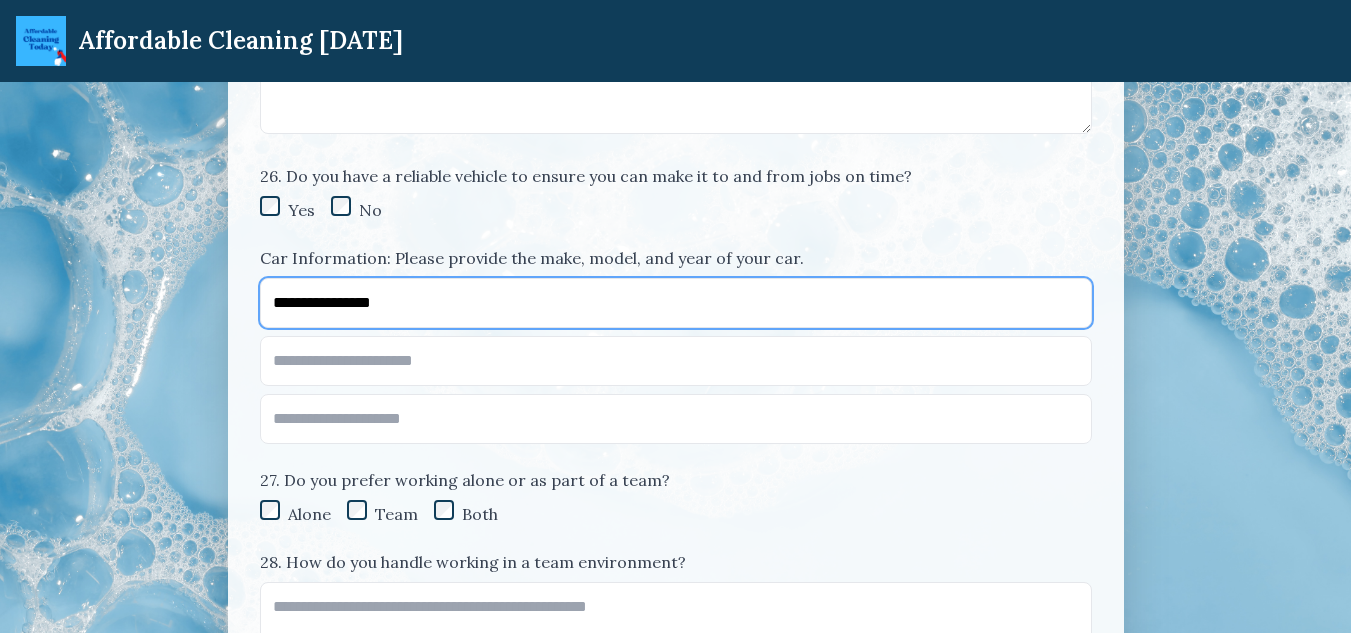 drag, startPoint x: 422, startPoint y: 295, endPoint x: 232, endPoint y: 305, distance: 190.26297 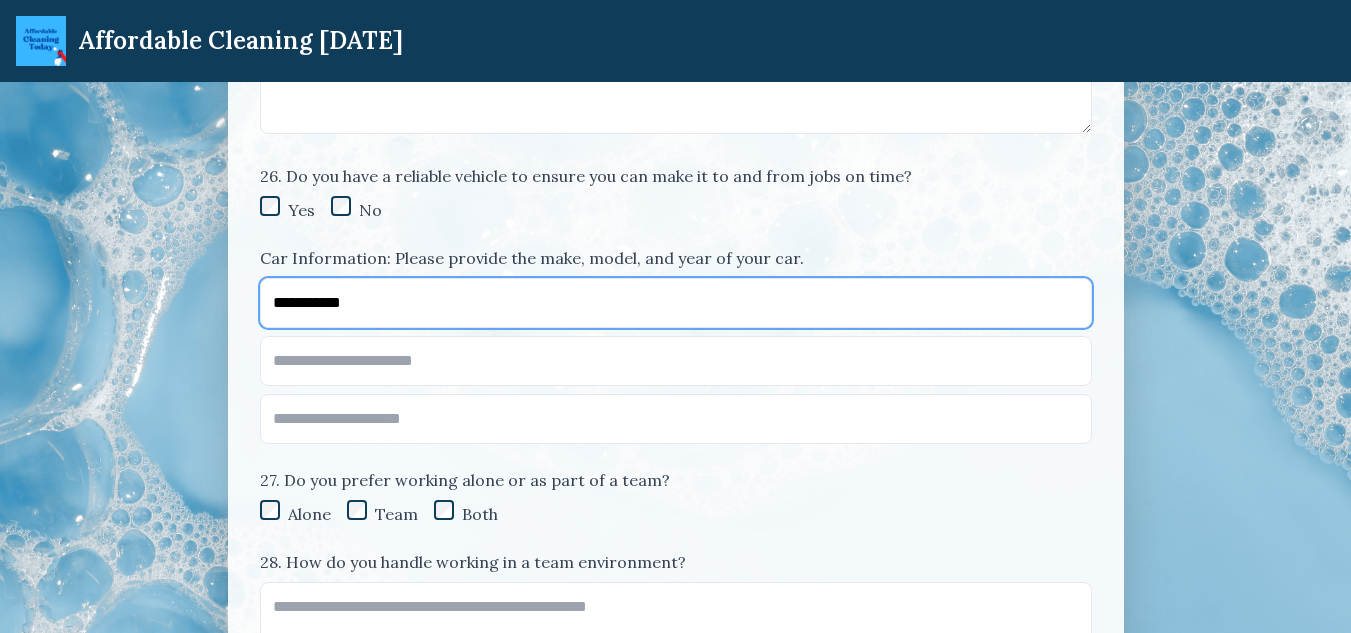click on "**********" at bounding box center (676, 303) 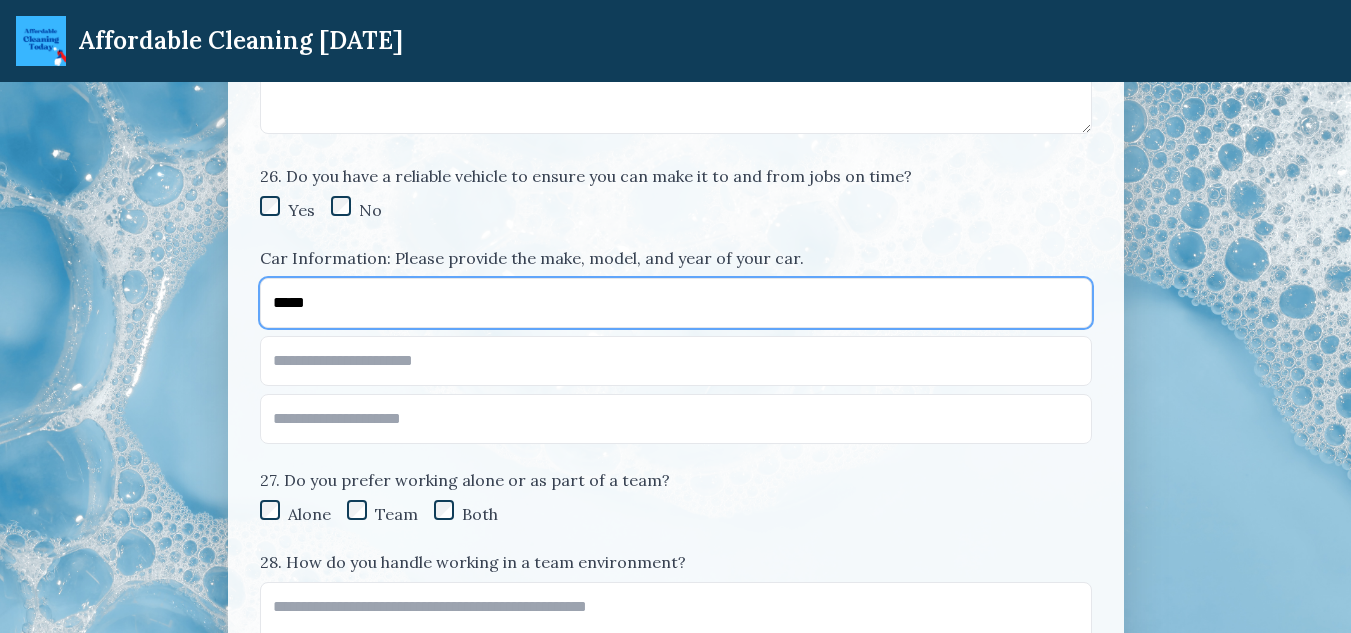 type on "*****" 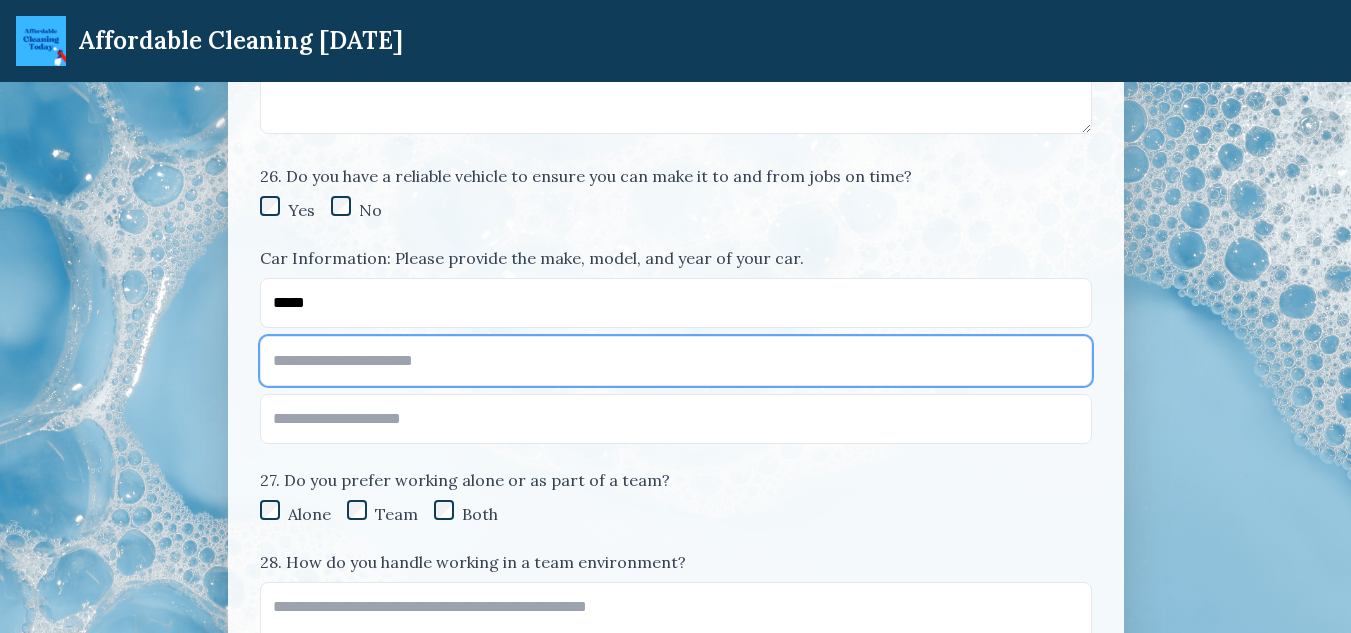 click at bounding box center [676, 361] 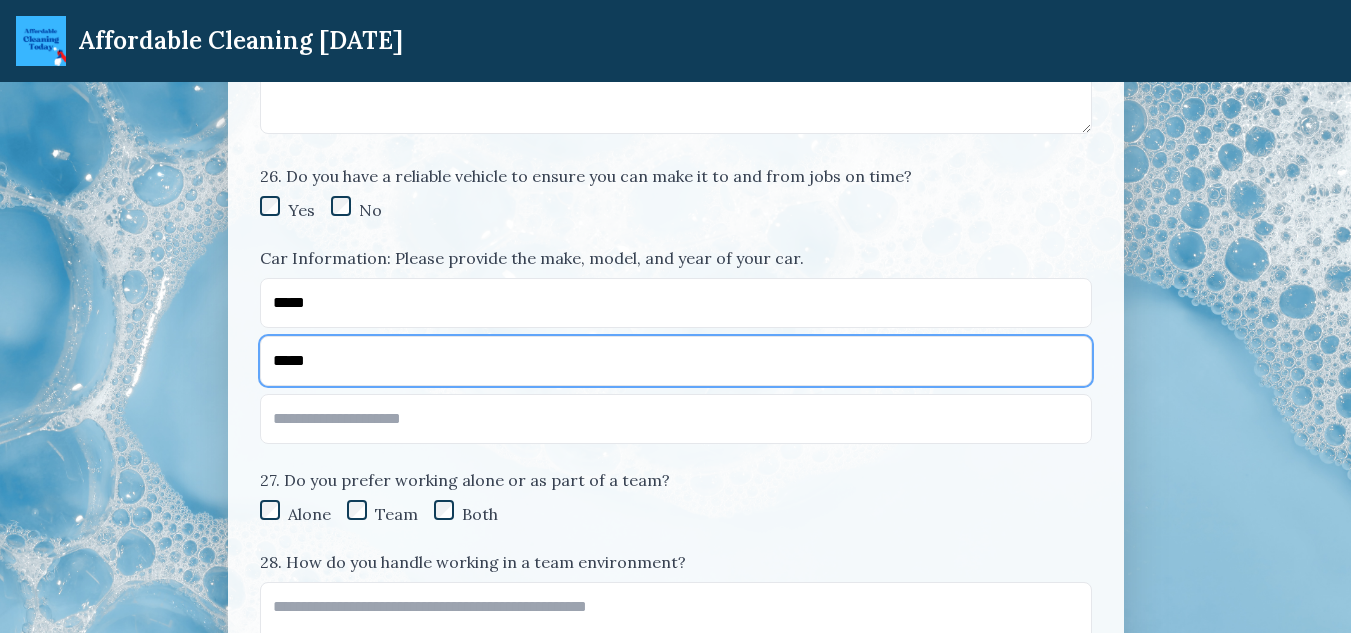 type on "*****" 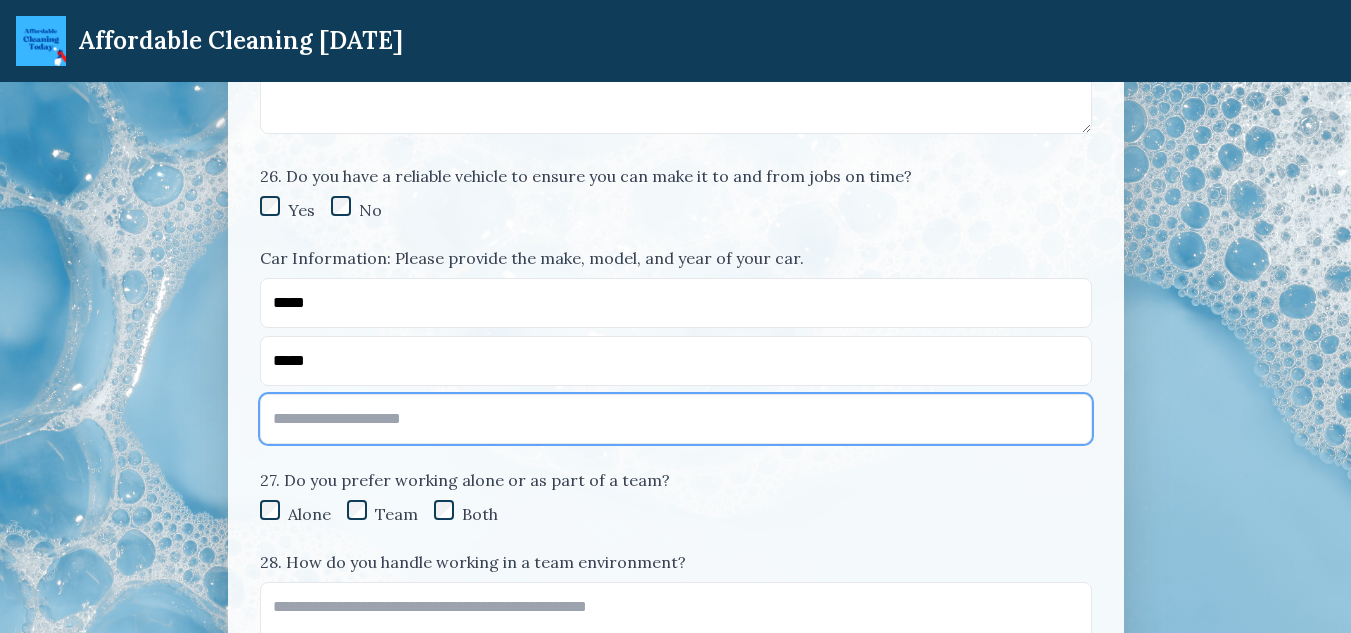 click at bounding box center (676, 419) 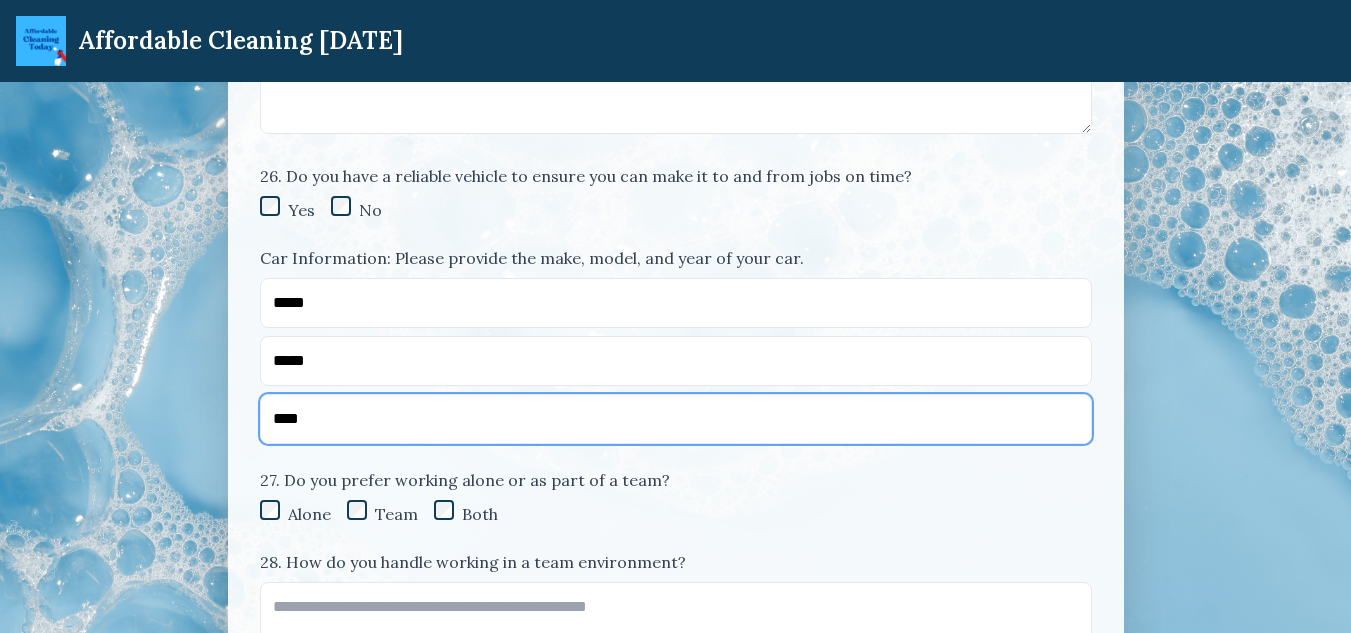 type on "****" 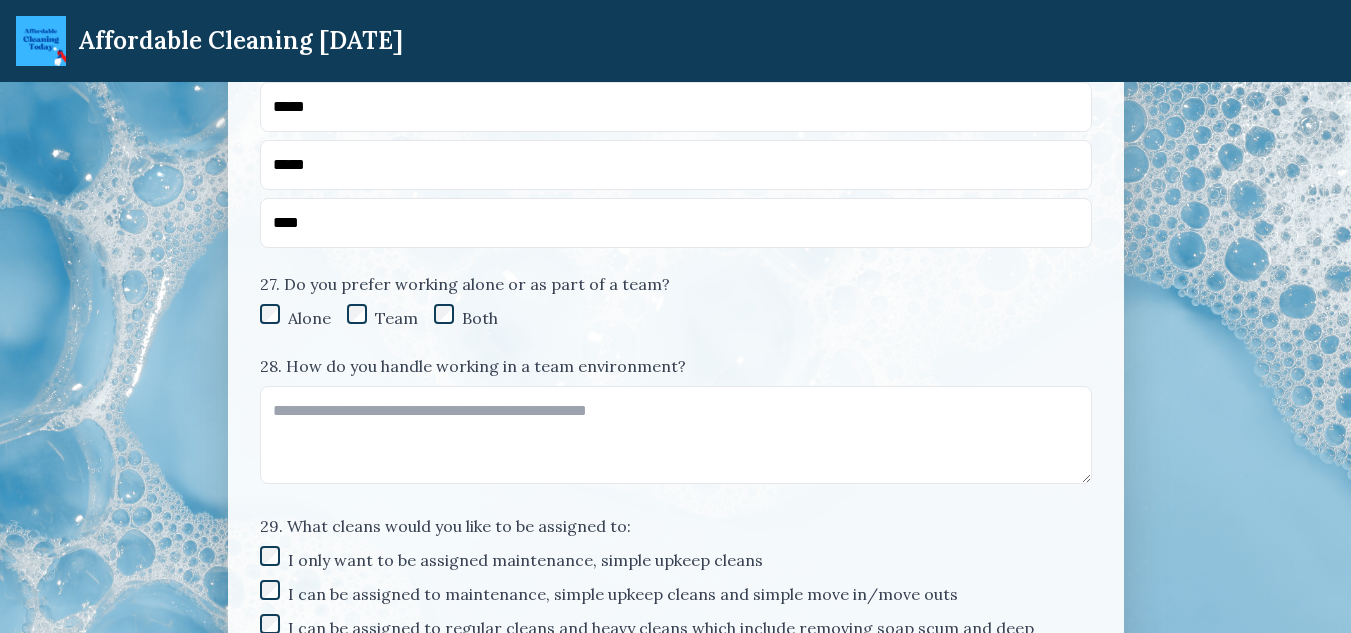 scroll, scrollTop: 6100, scrollLeft: 0, axis: vertical 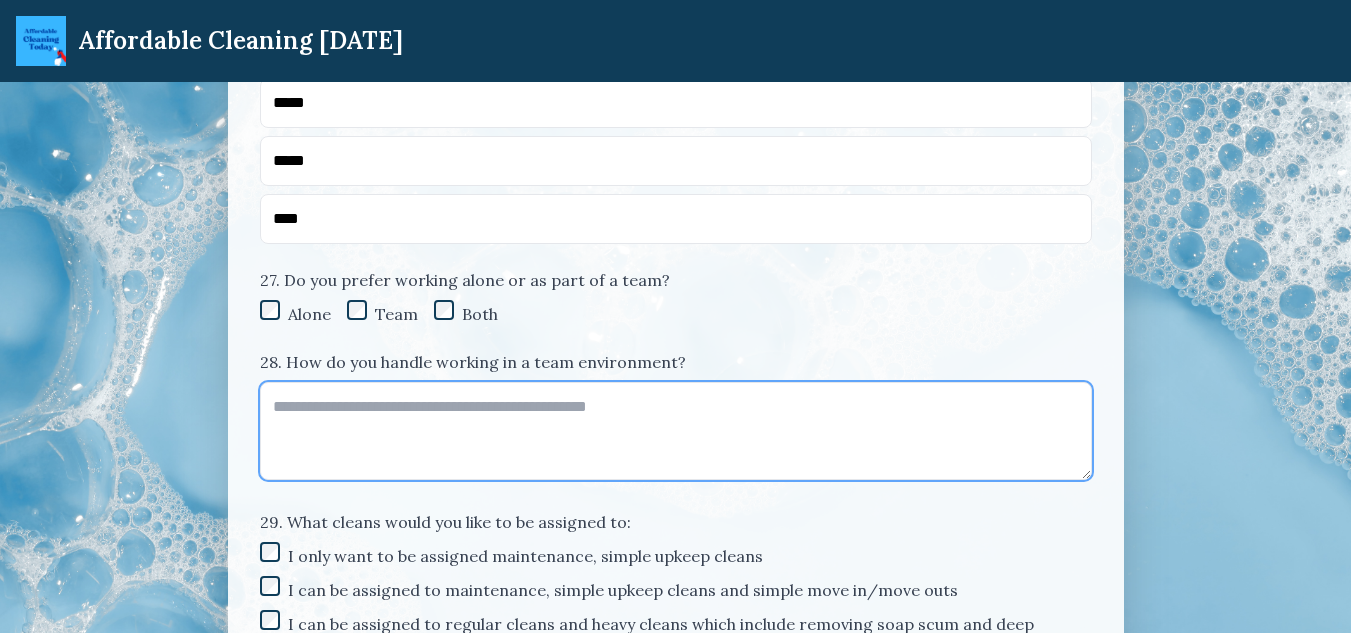 click on "28. How do you handle working in a team environment?" at bounding box center [676, 431] 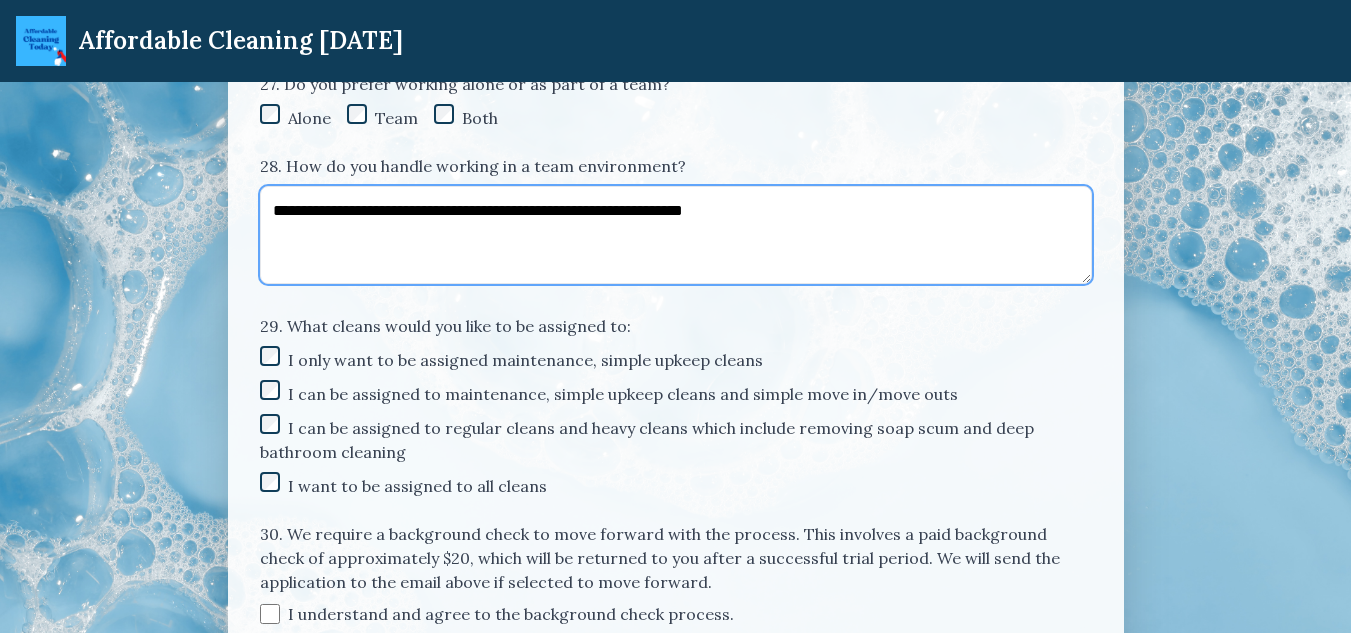 scroll, scrollTop: 6300, scrollLeft: 0, axis: vertical 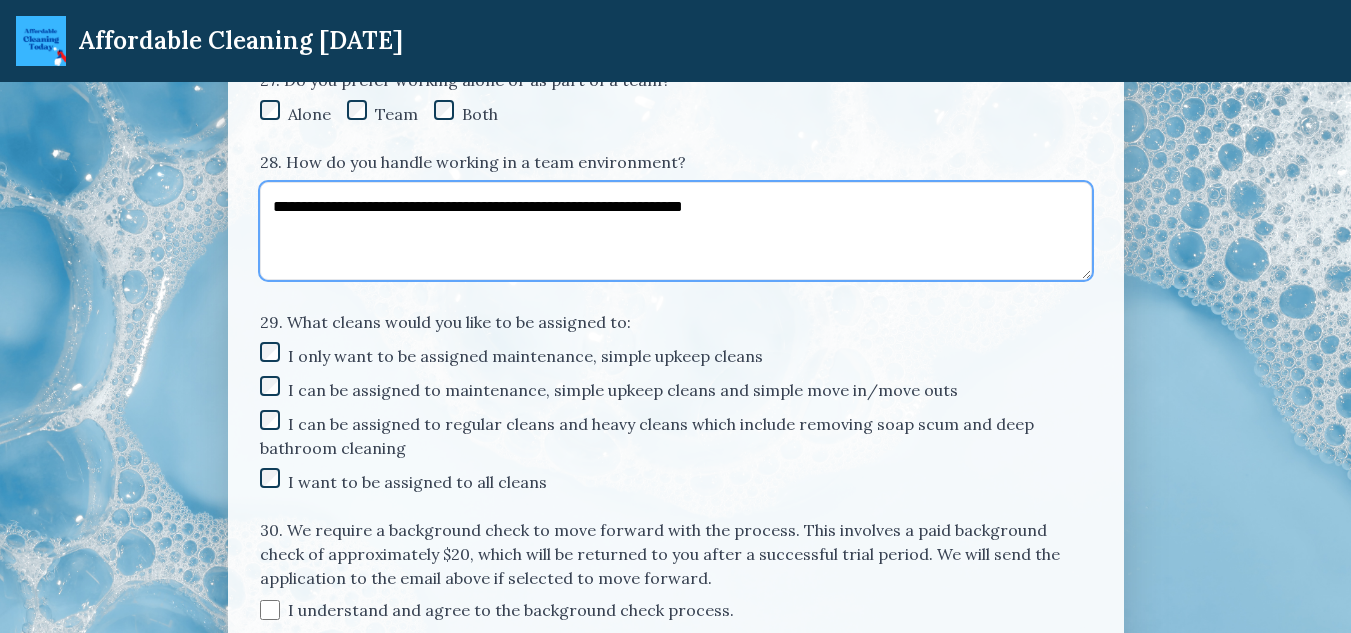 type on "**********" 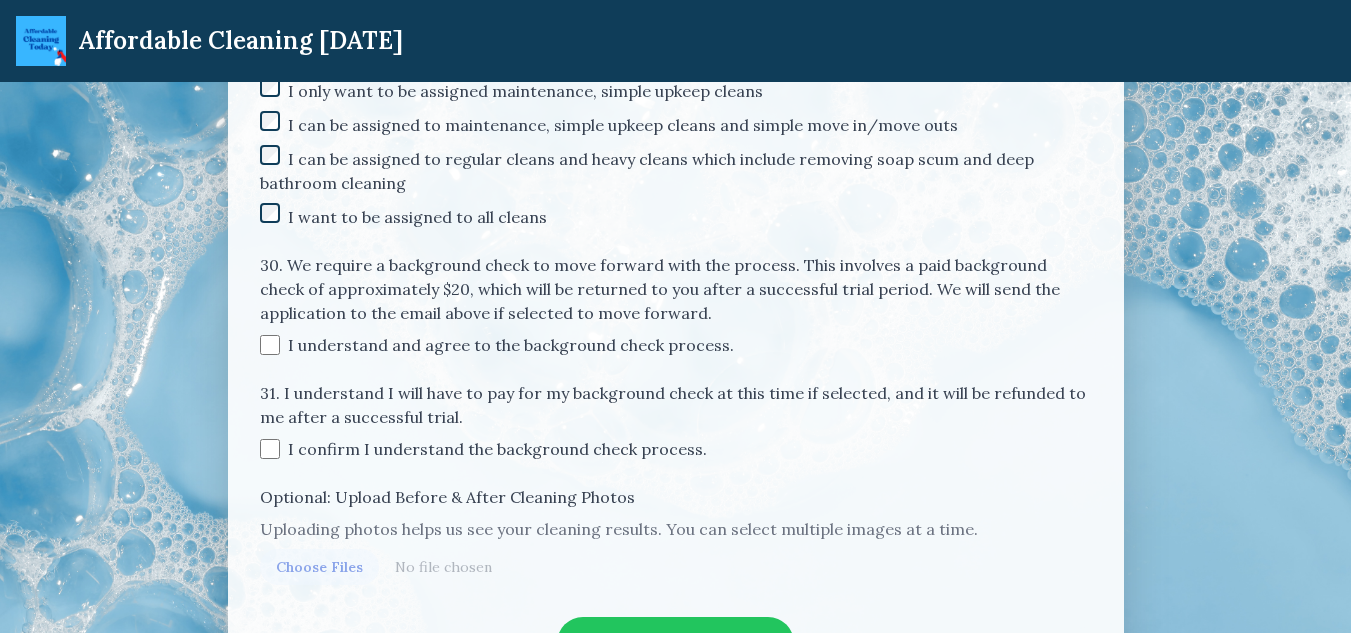 scroll, scrollTop: 6600, scrollLeft: 0, axis: vertical 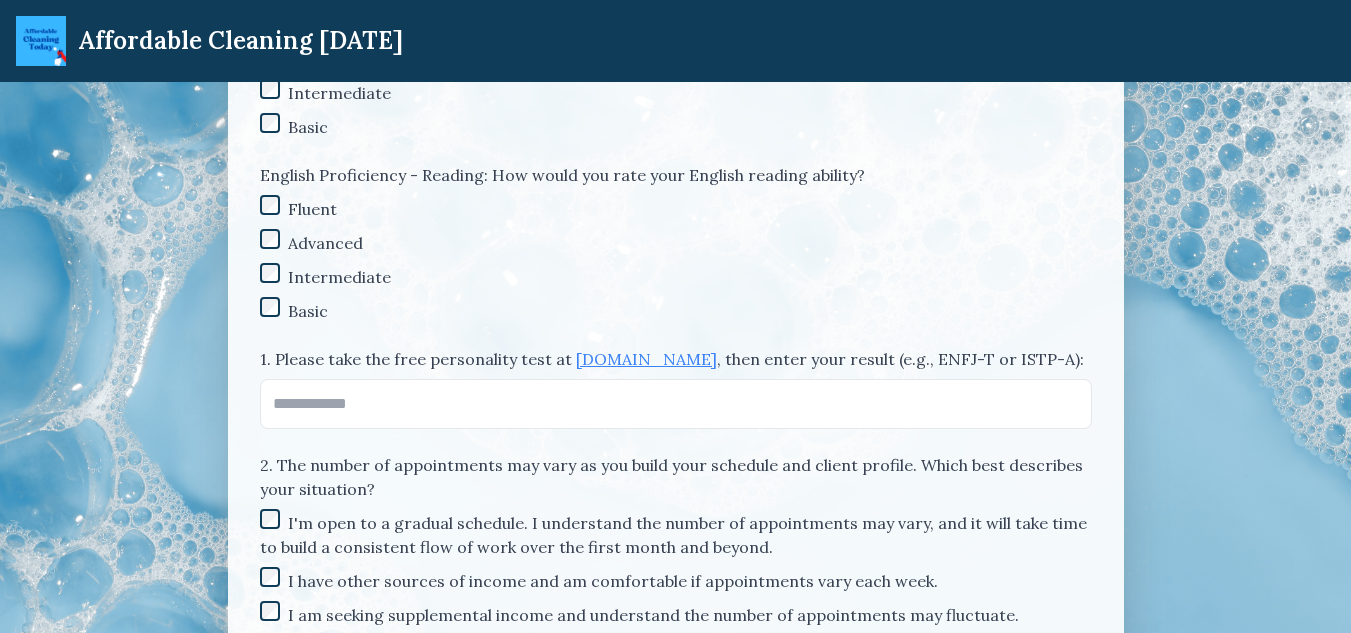 click on "[DOMAIN_NAME]" at bounding box center [646, 359] 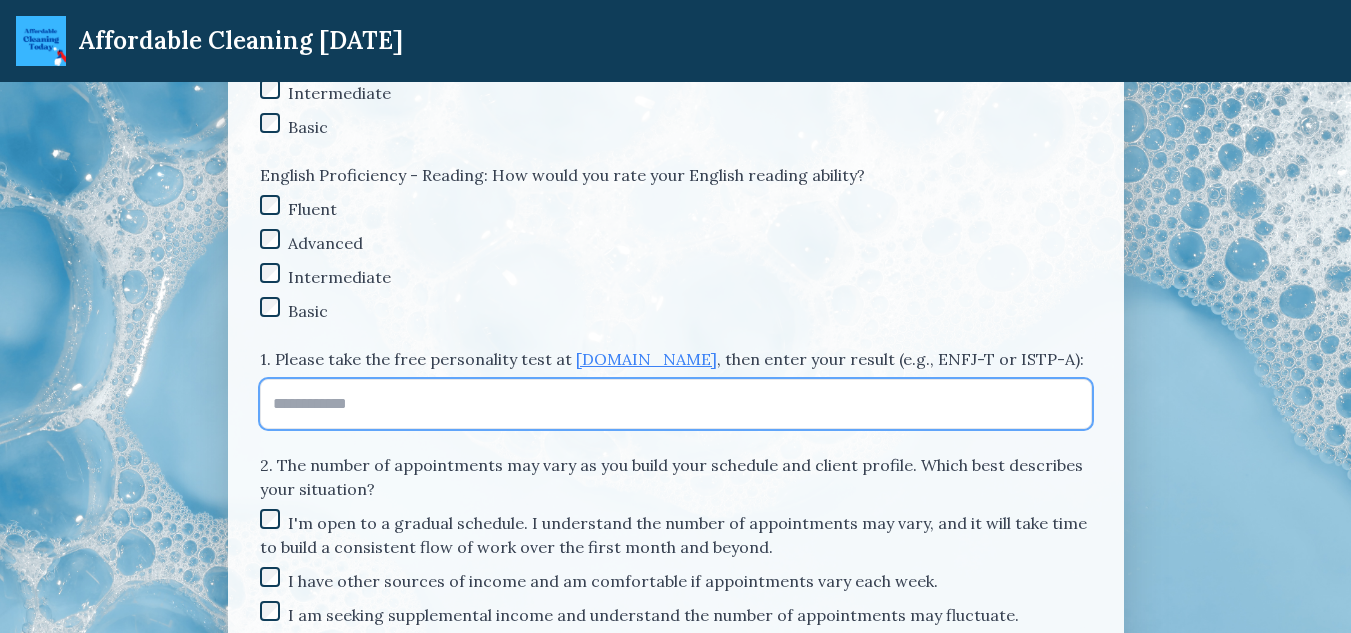 click on "1. Please take the free personality test at   [DOMAIN_NAME] , then enter your result (e.g., ENFJ-T or ISTP-A):" at bounding box center [676, 404] 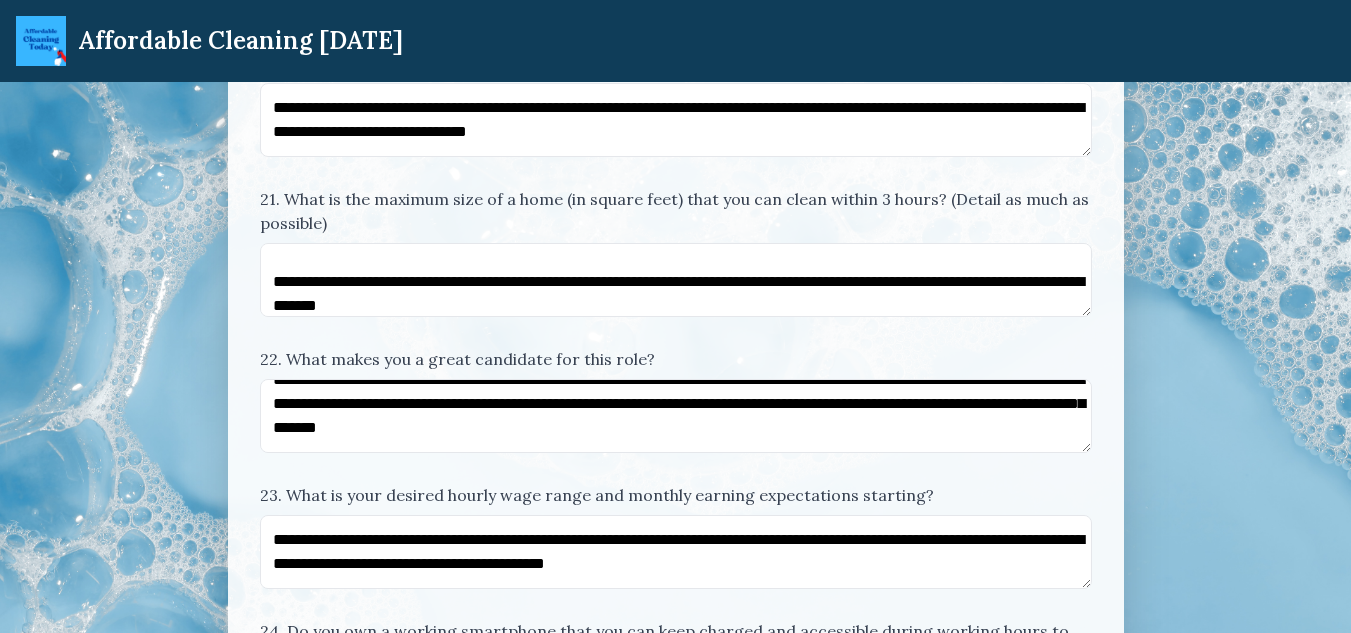 scroll, scrollTop: 5149, scrollLeft: 0, axis: vertical 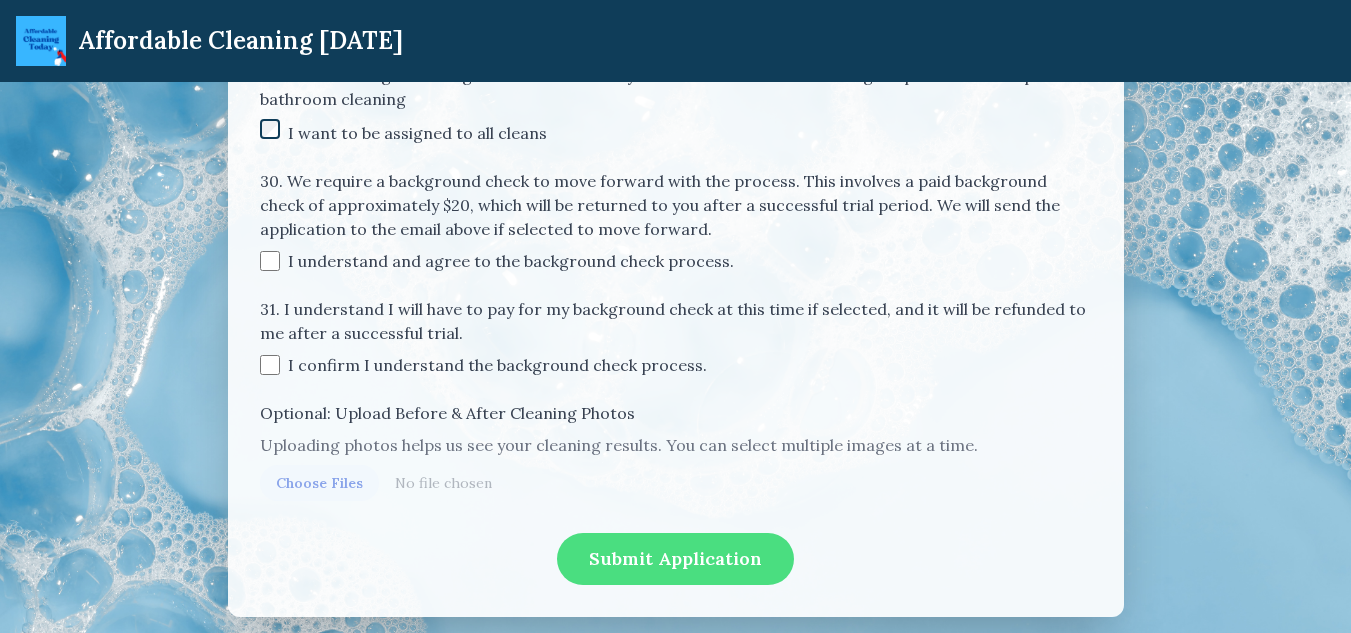 type on "****" 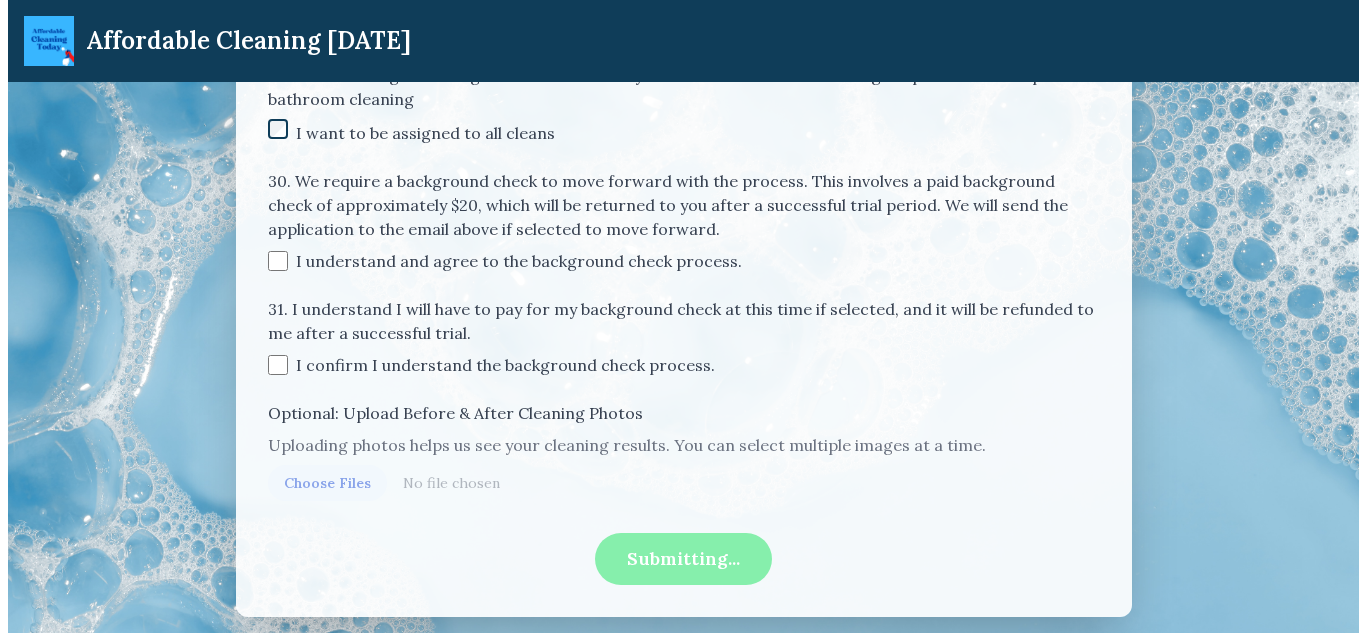 scroll, scrollTop: 0, scrollLeft: 0, axis: both 